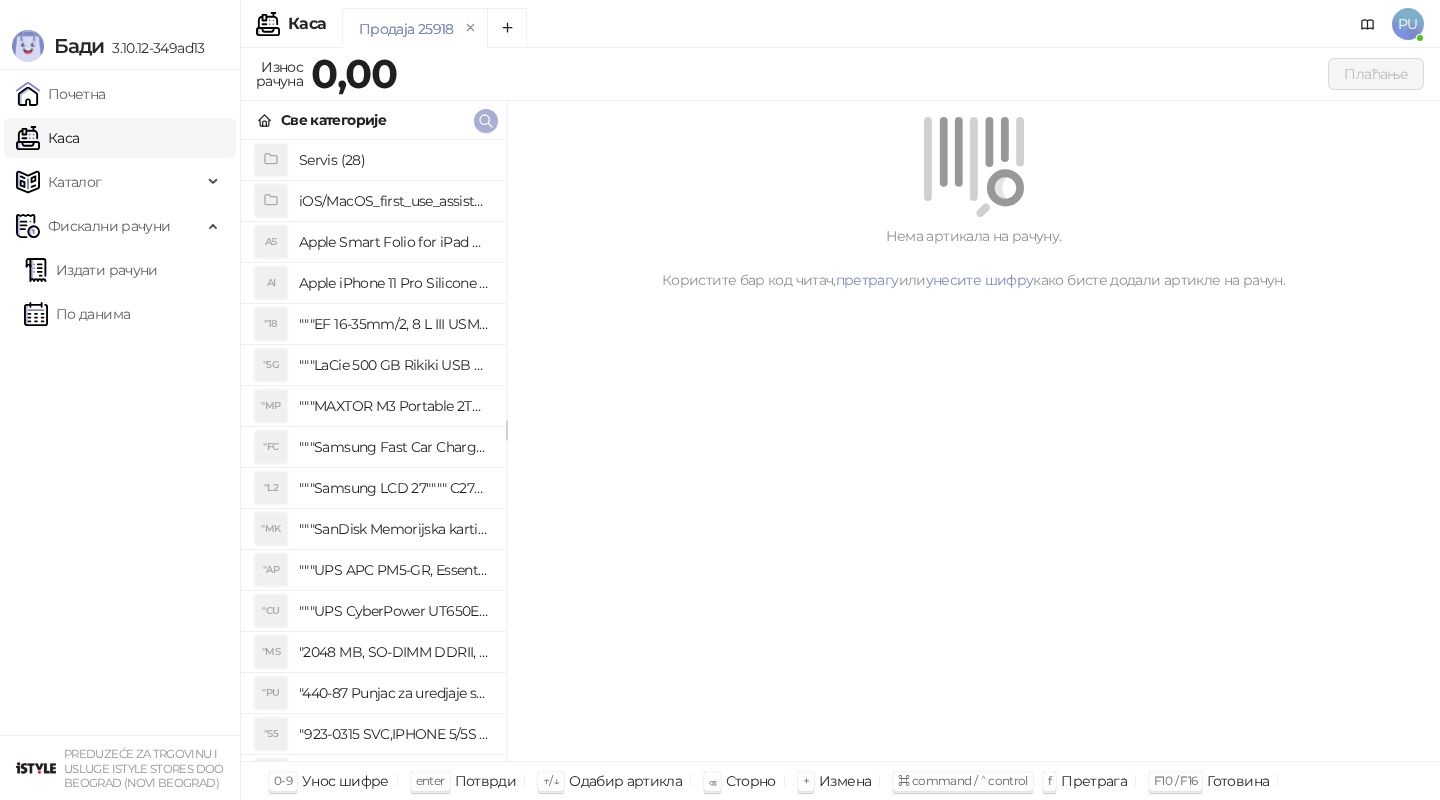 scroll, scrollTop: 0, scrollLeft: 0, axis: both 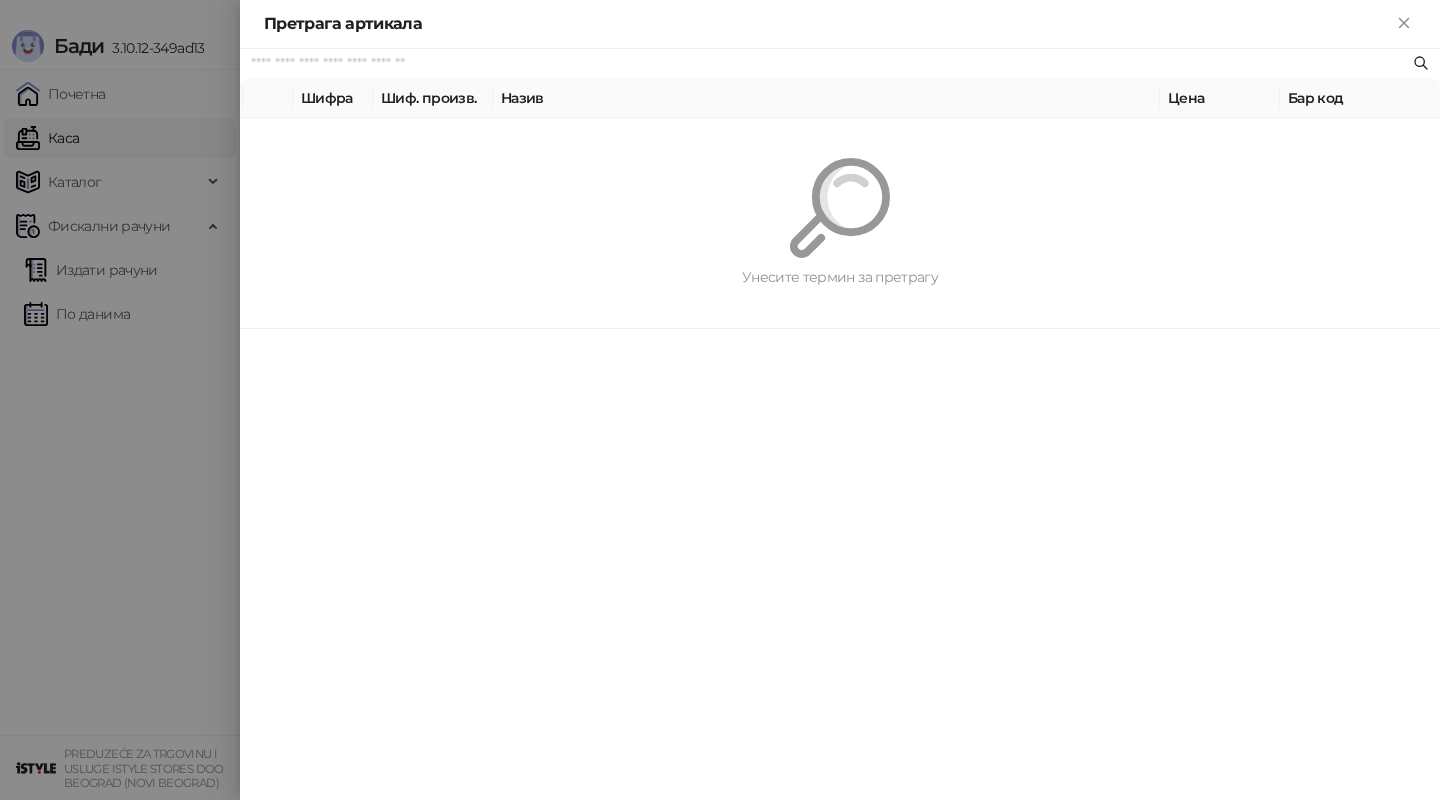 paste on "*********" 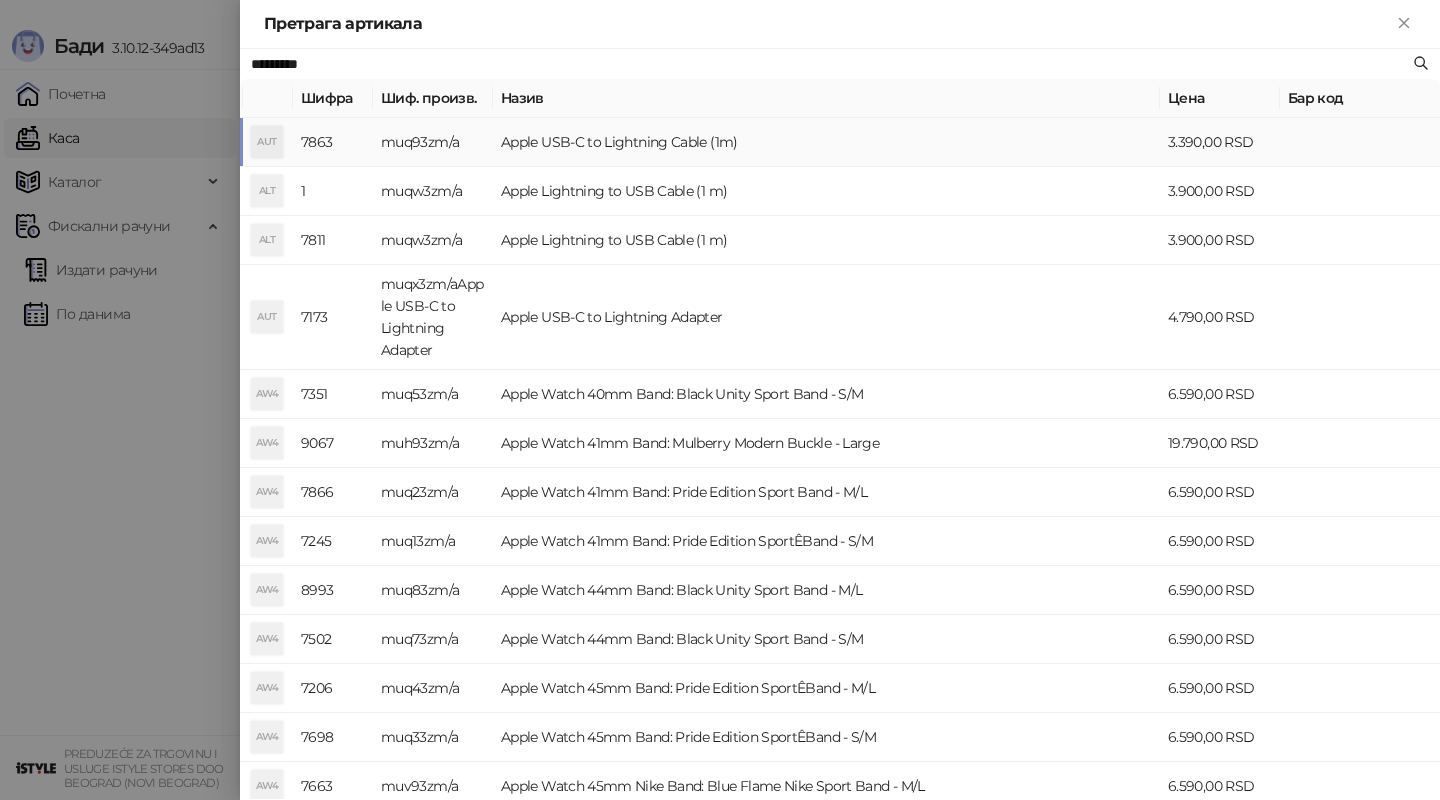 click on "Apple USB-C to Lightning Cable (1m)" at bounding box center (826, 142) 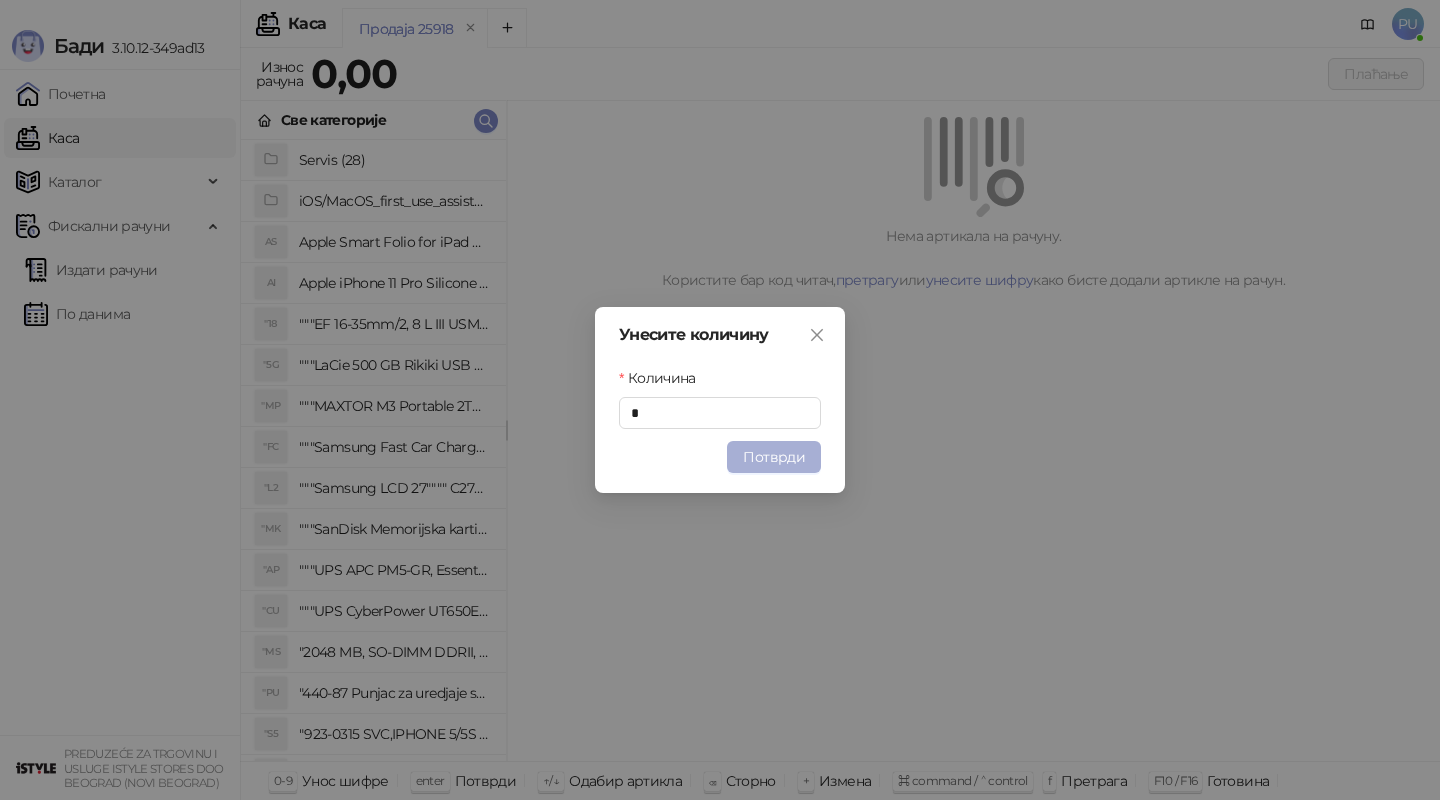 click on "Потврди" at bounding box center [774, 457] 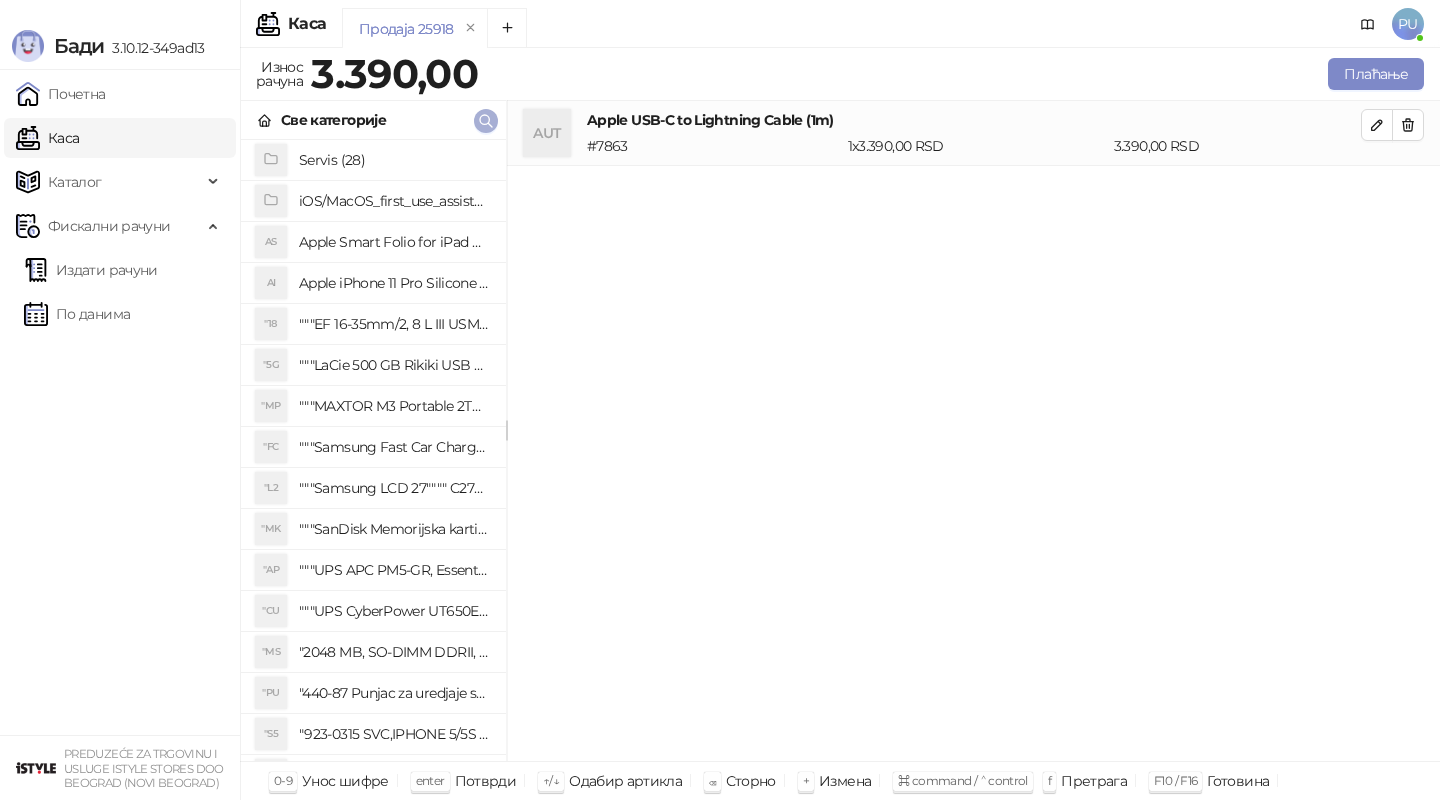 click 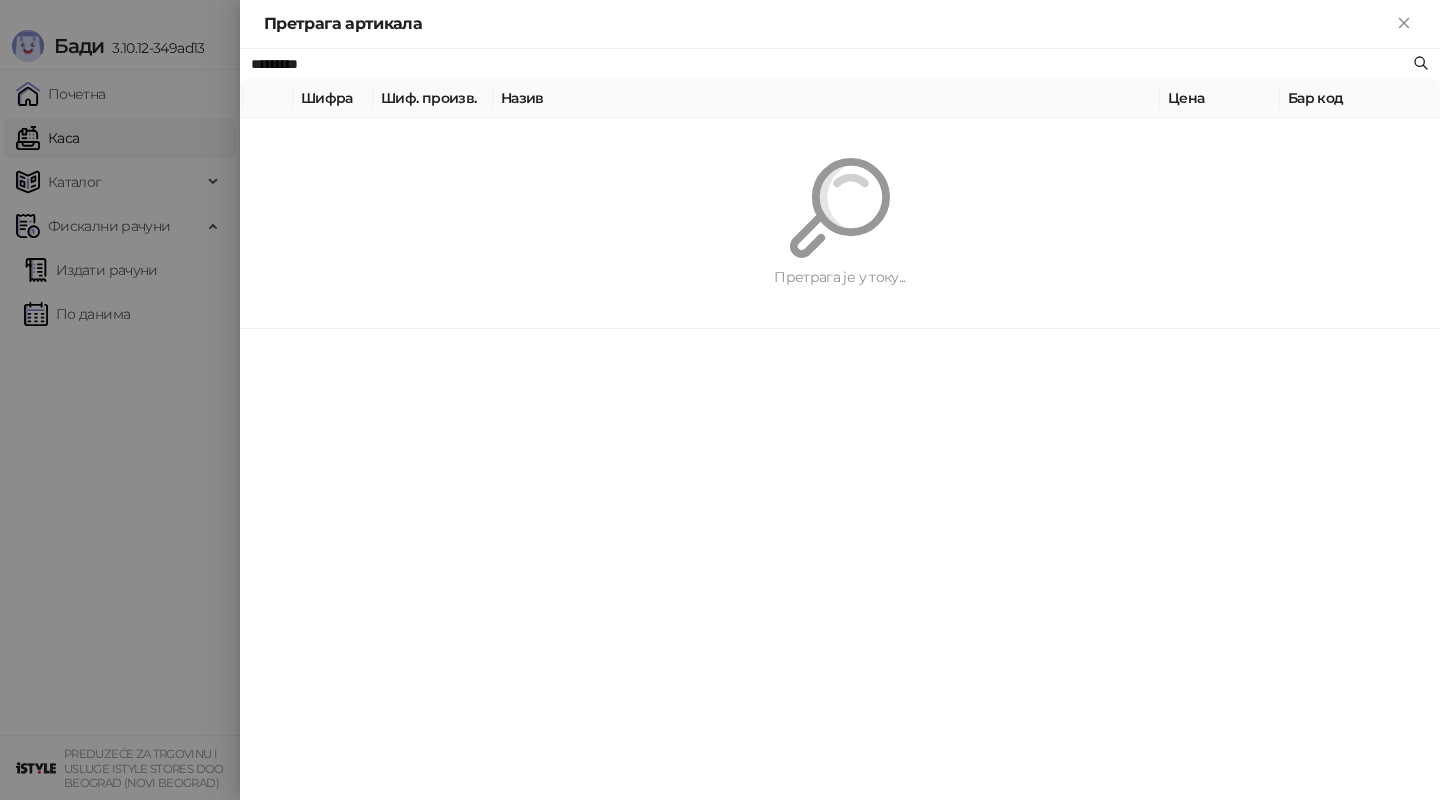 paste 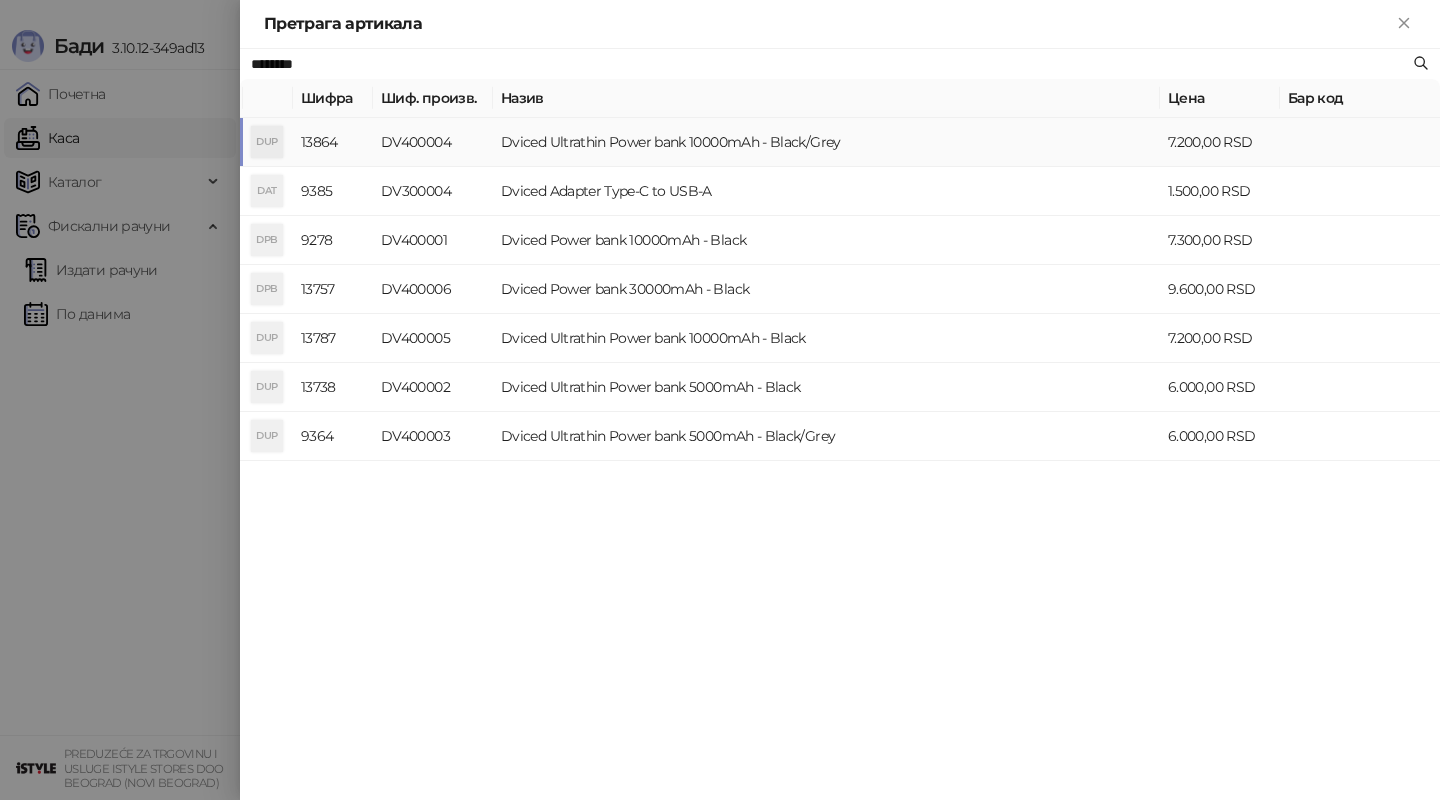click on "Dviced Ultrathin Power bank 10000mAh - Black/Grey" at bounding box center [826, 142] 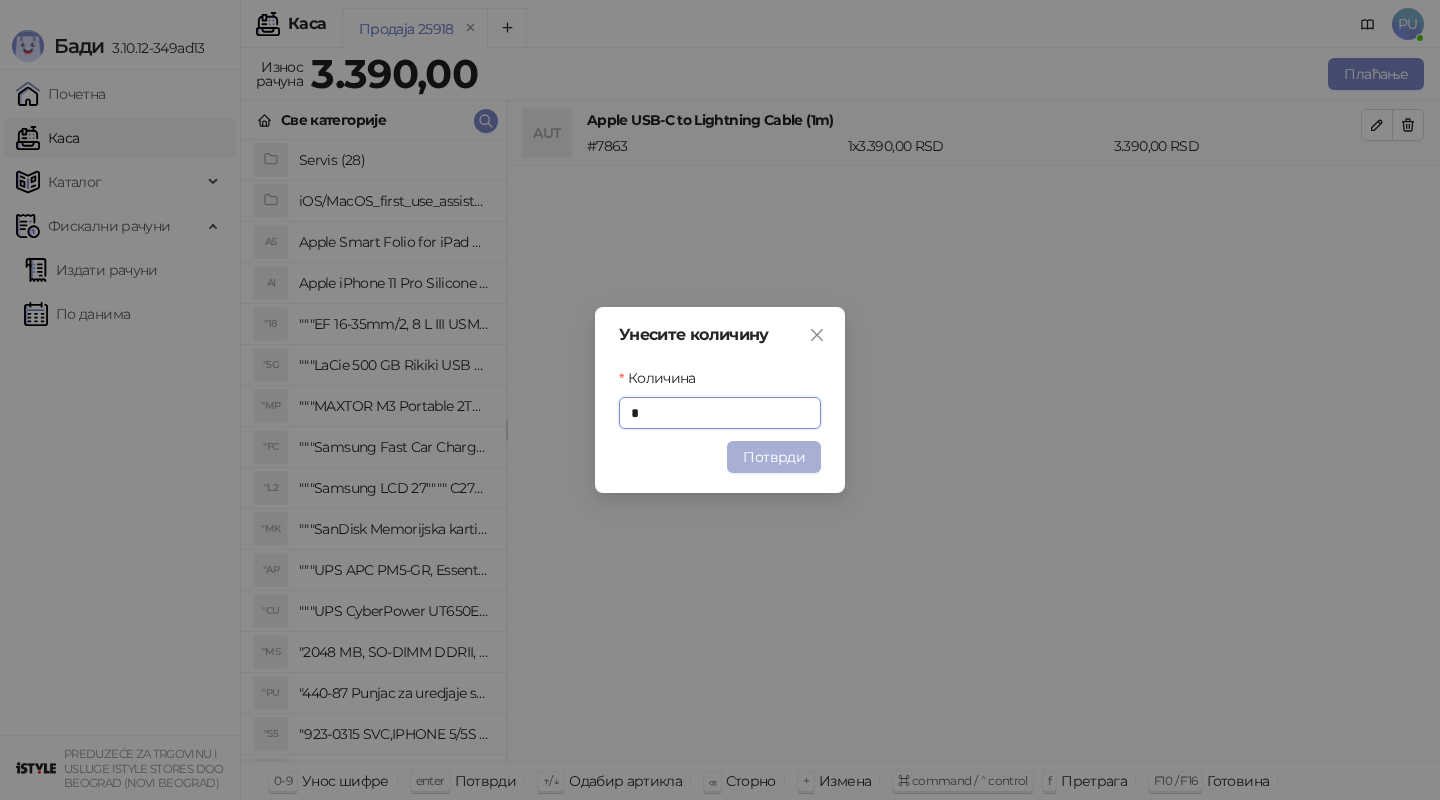 click on "Потврди" at bounding box center [774, 457] 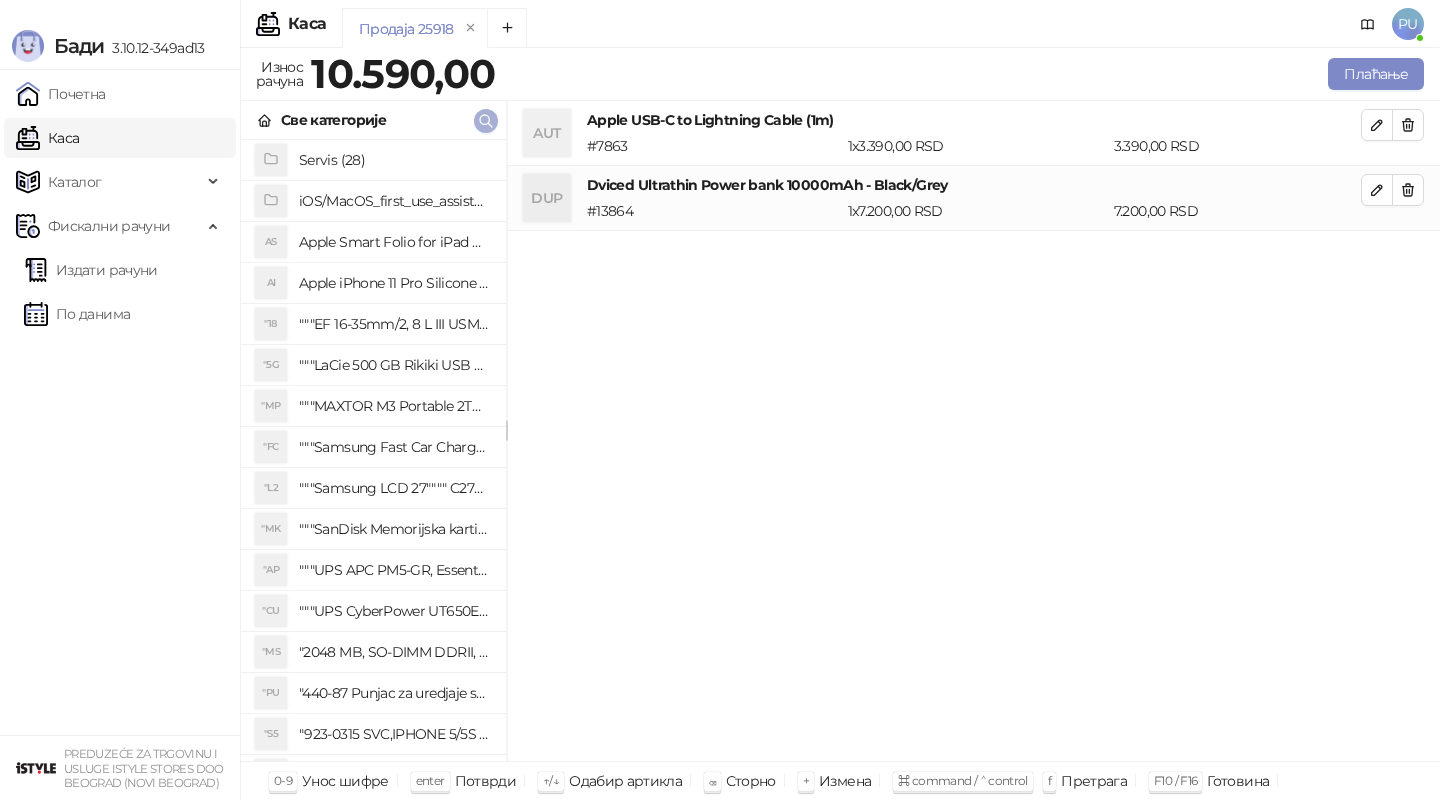 click at bounding box center [486, 121] 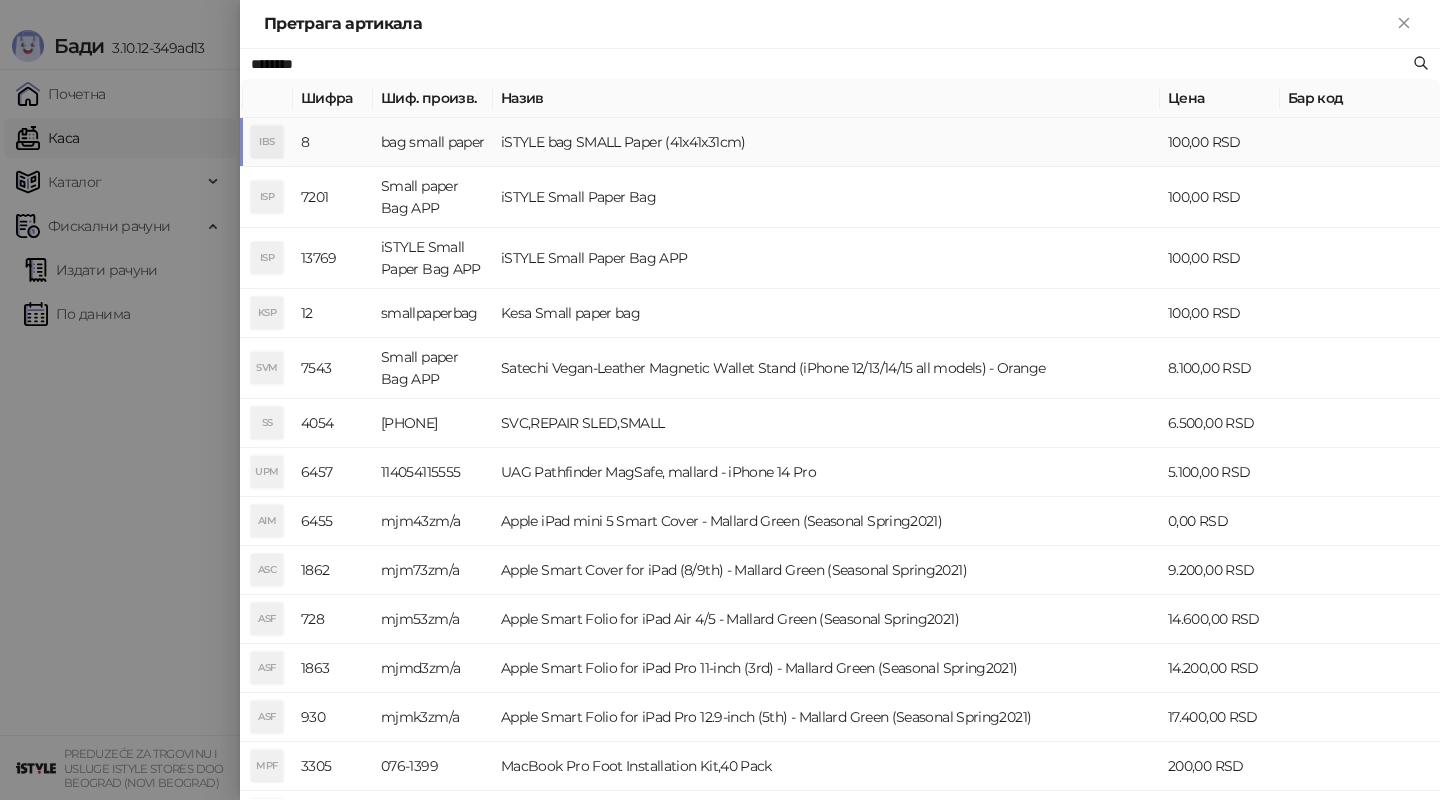 type on "********" 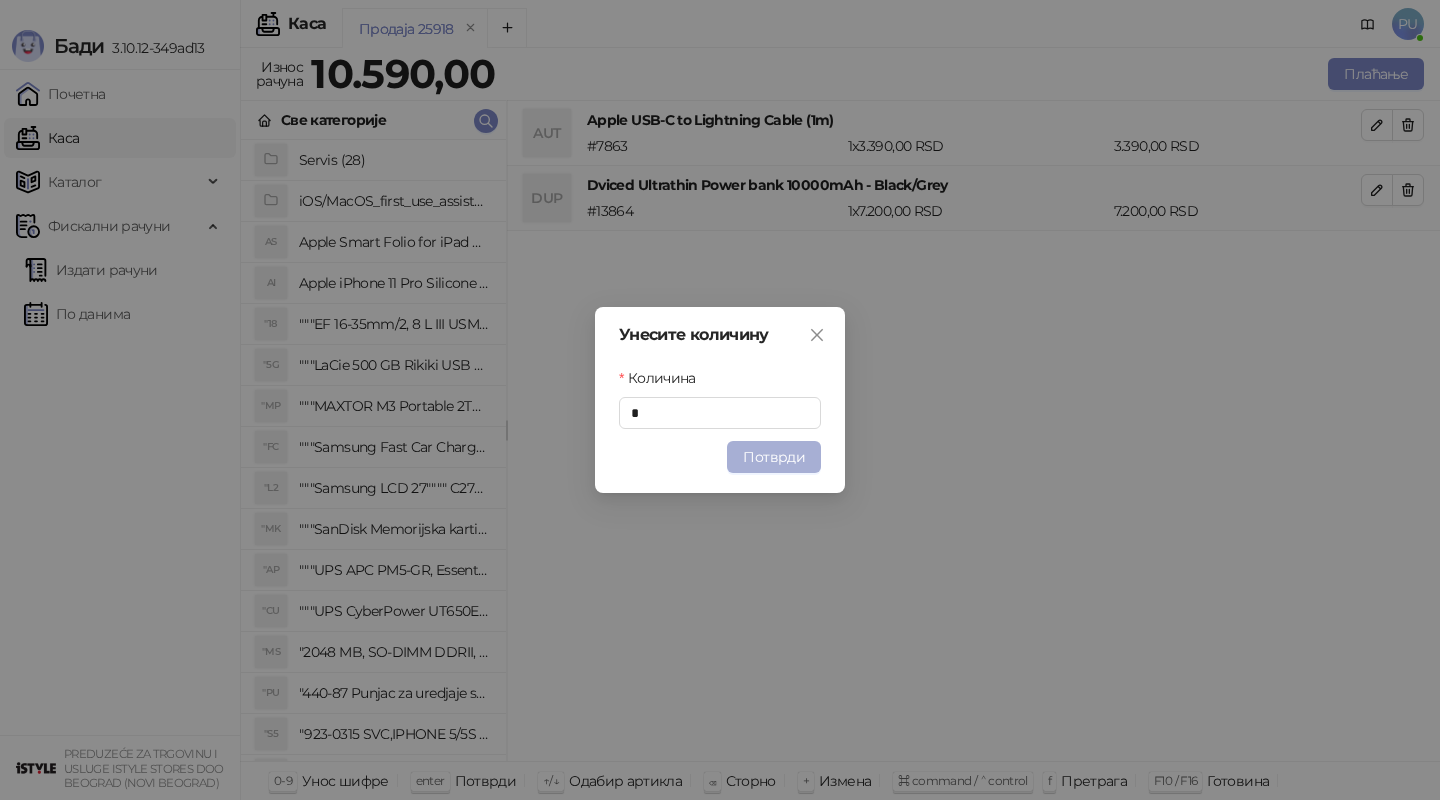 click on "Потврди" at bounding box center [774, 457] 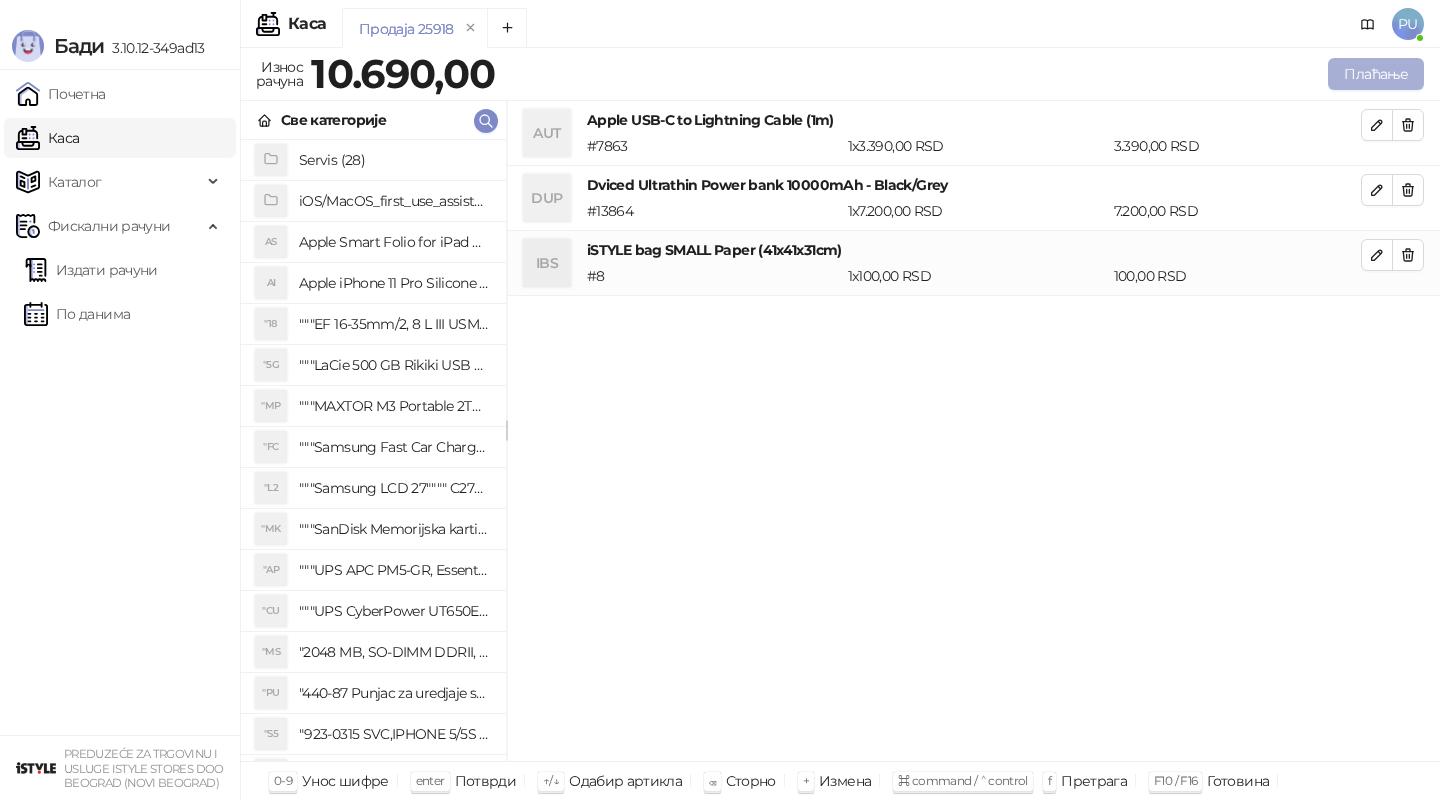 click on "Плаћање" at bounding box center (1376, 74) 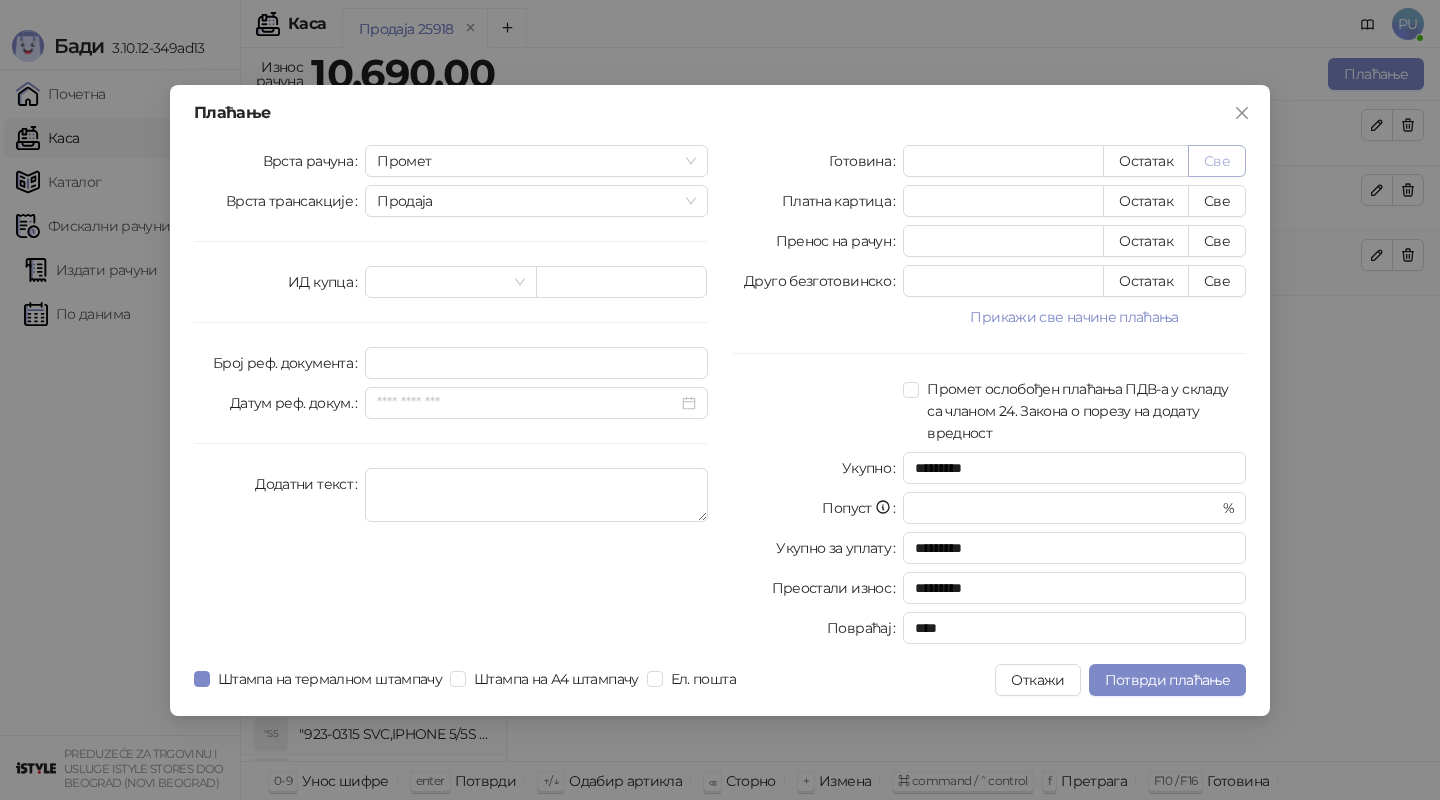 click on "Све" at bounding box center [1217, 161] 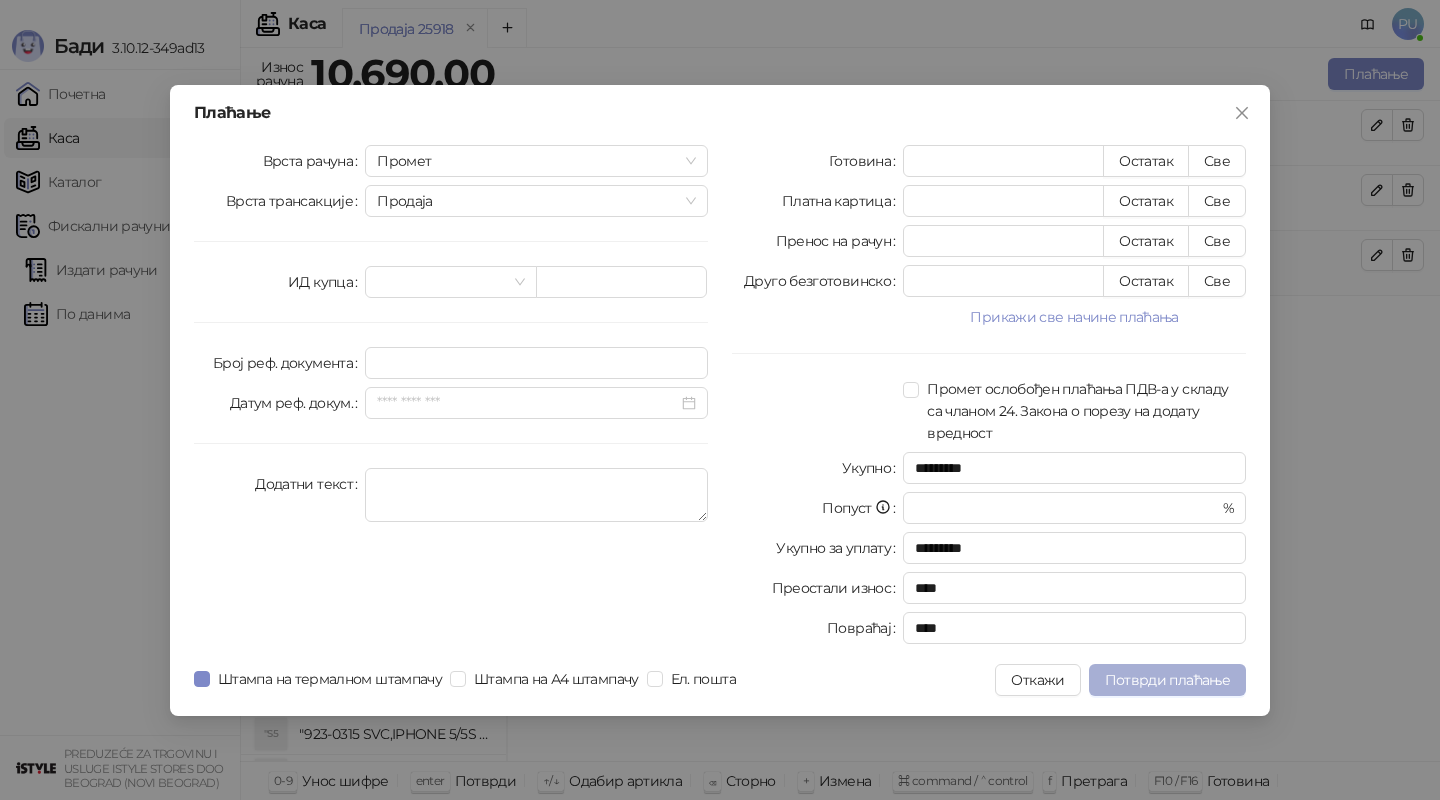 click on "Потврди плаћање" at bounding box center (1167, 680) 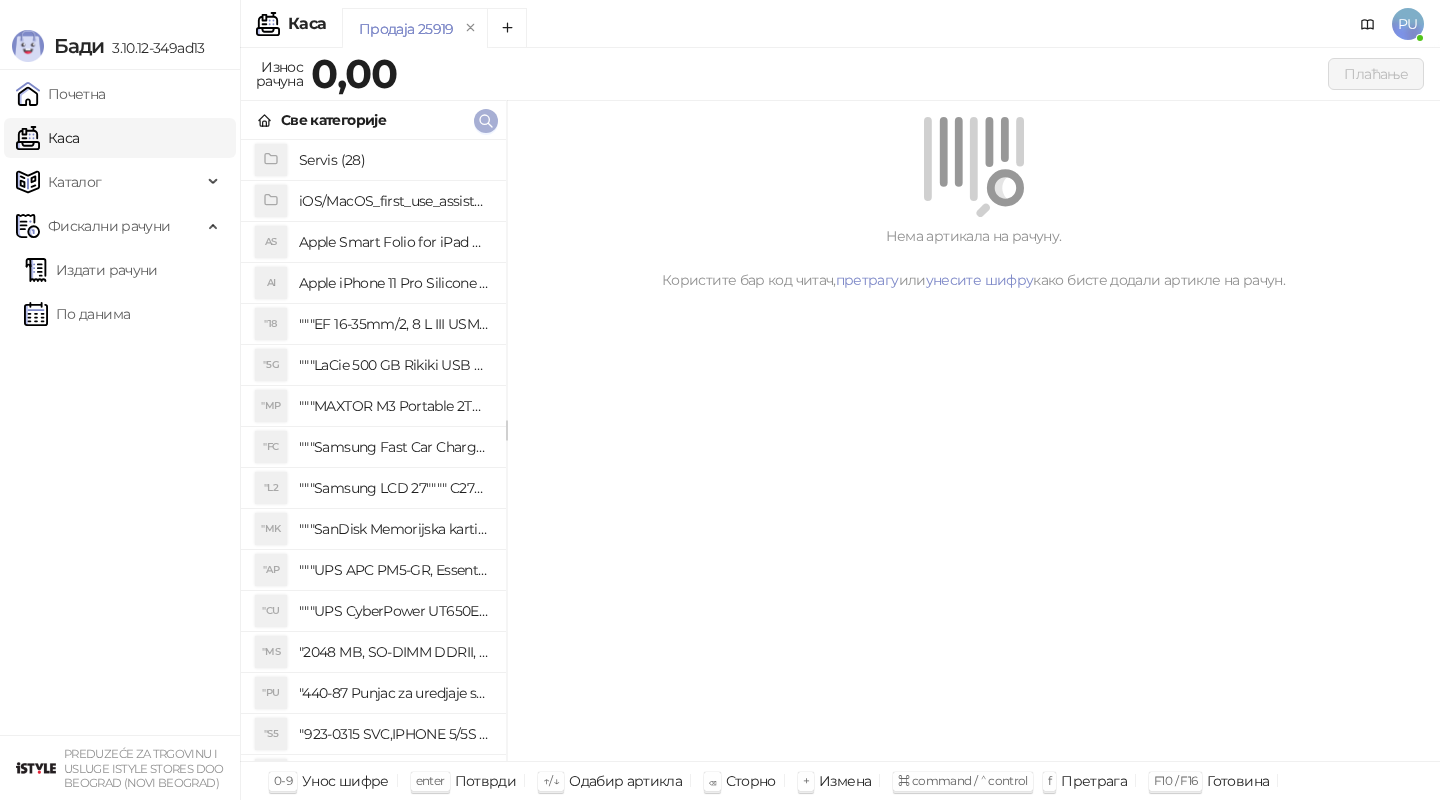 click 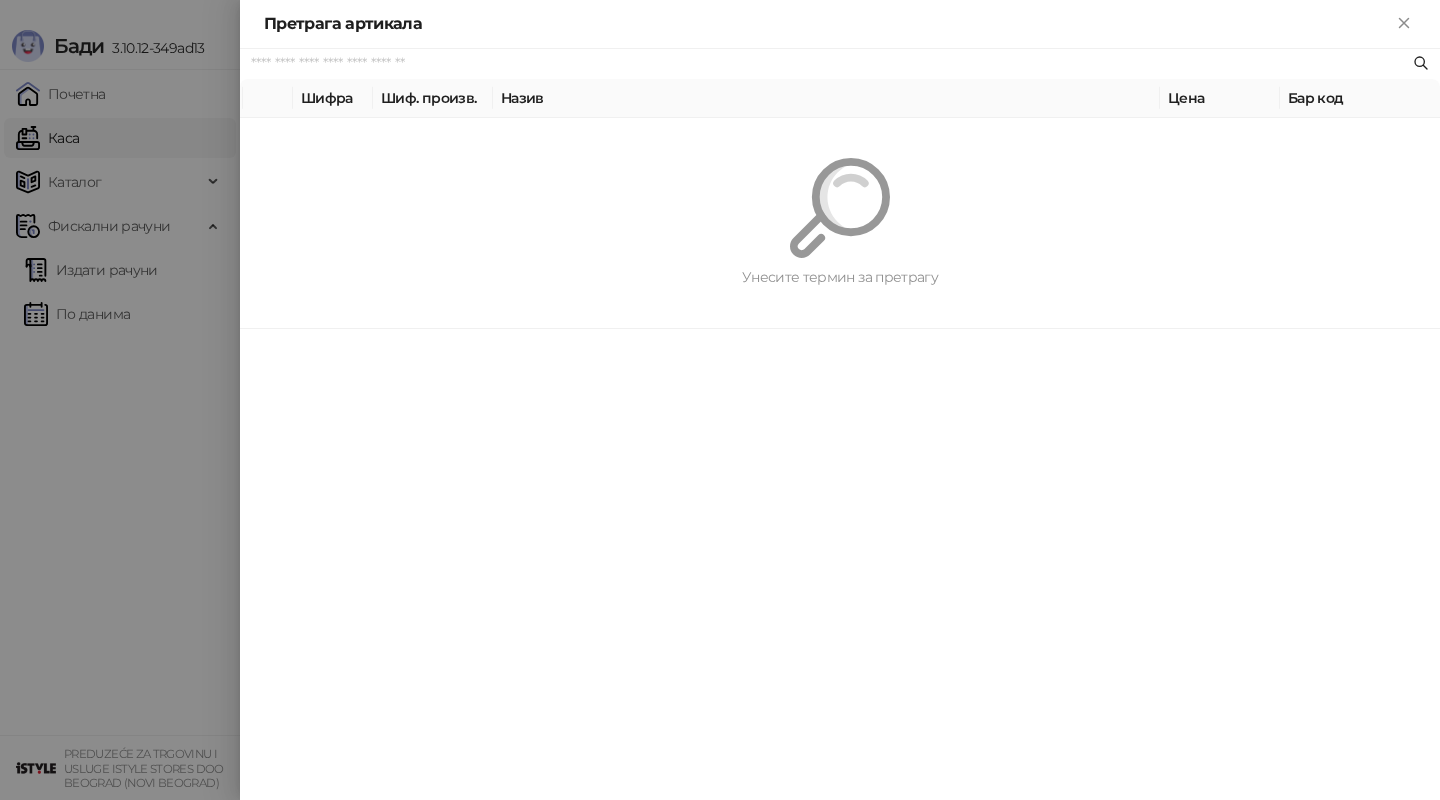 paste on "**********" 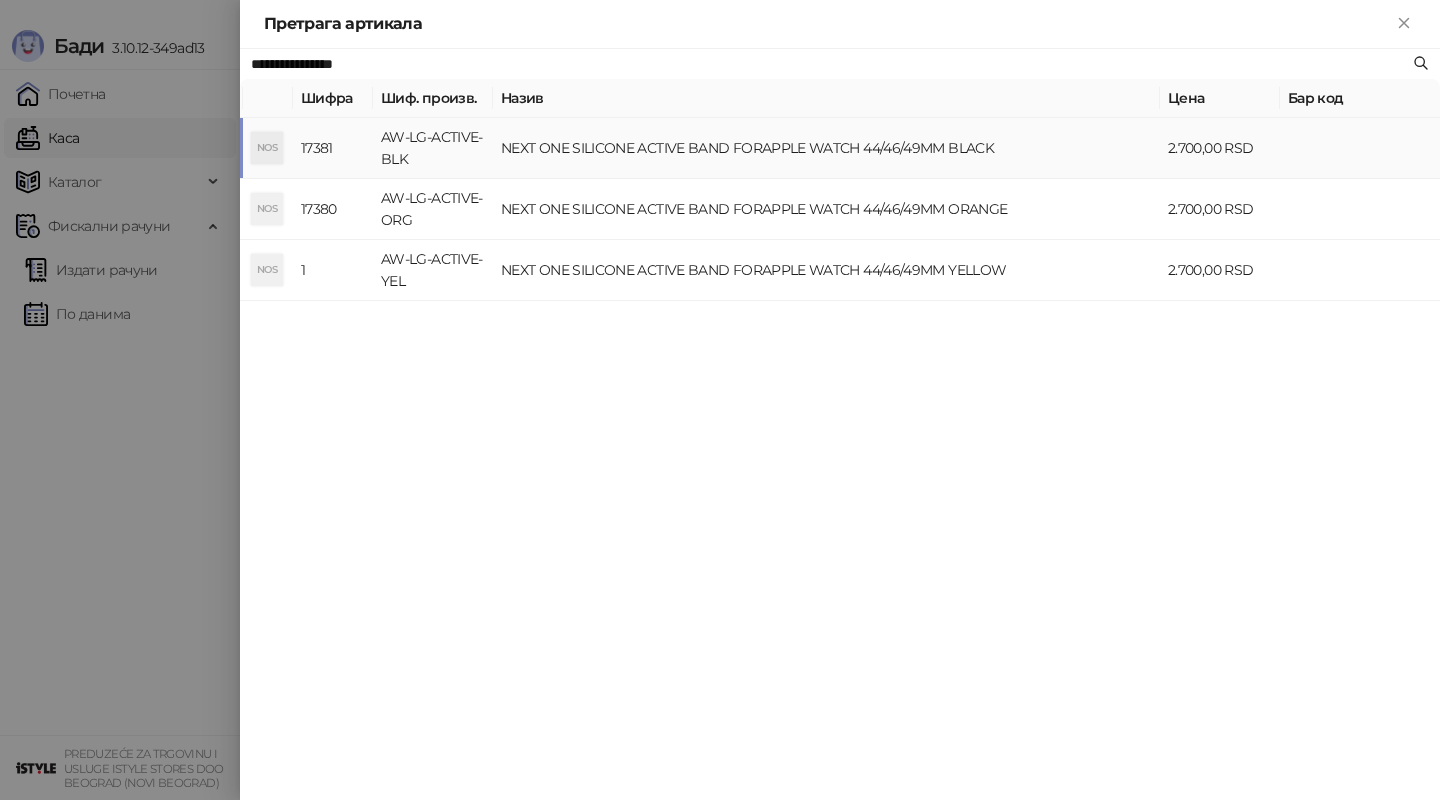 click on "NEXT ONE SILICONE ACTIVE BAND FORAPPLE WATCH 44/46/49MM BLACK" at bounding box center (826, 148) 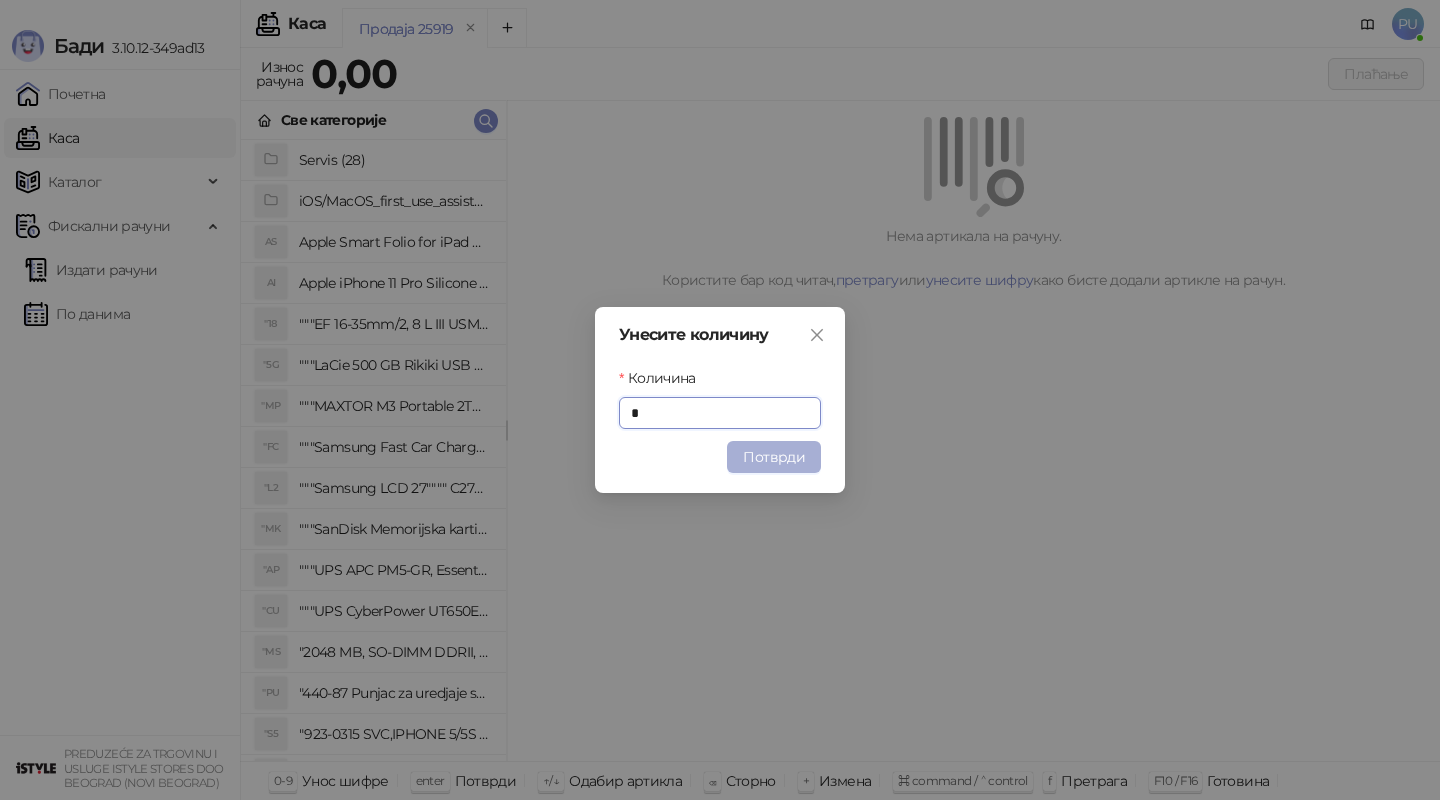 click on "Потврди" at bounding box center [774, 457] 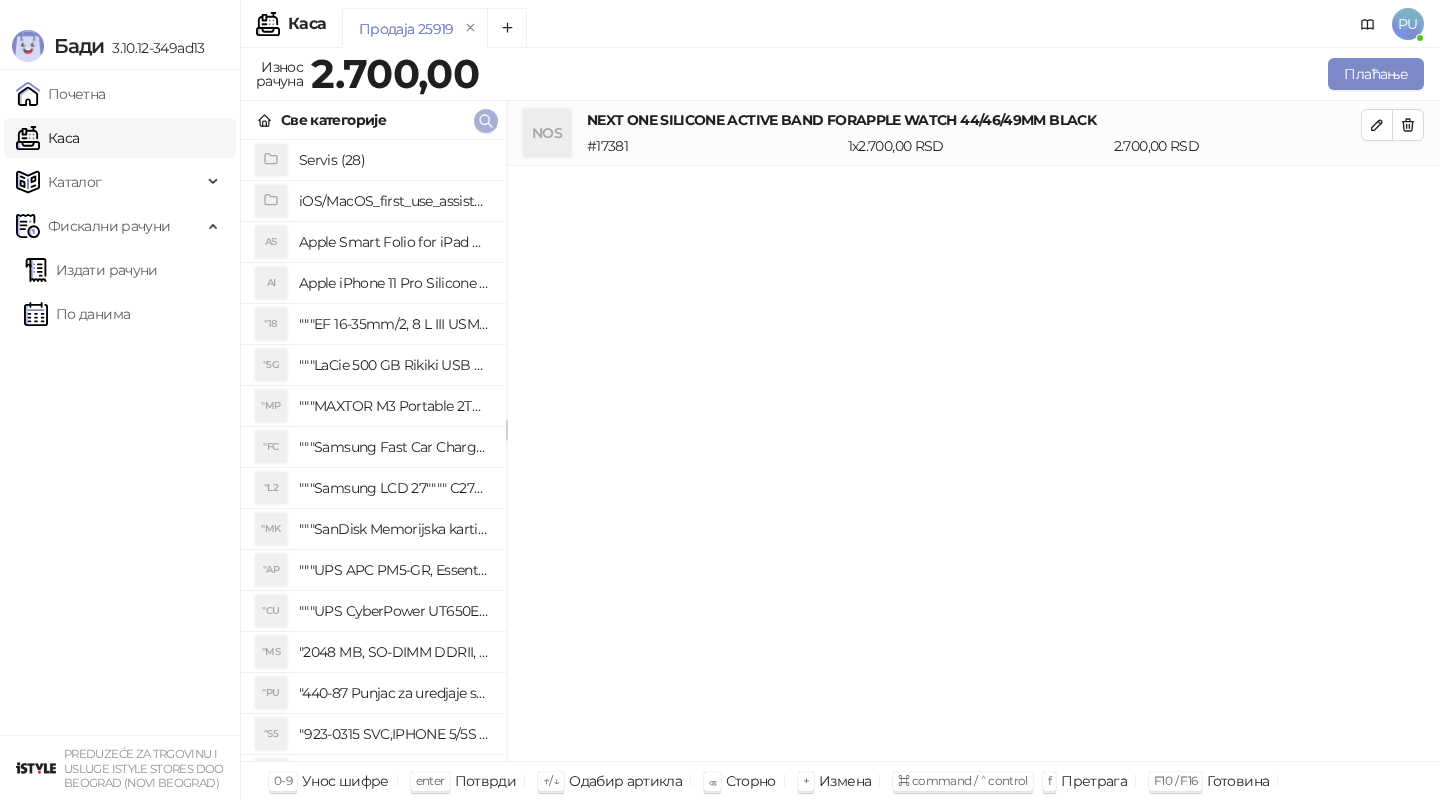 click 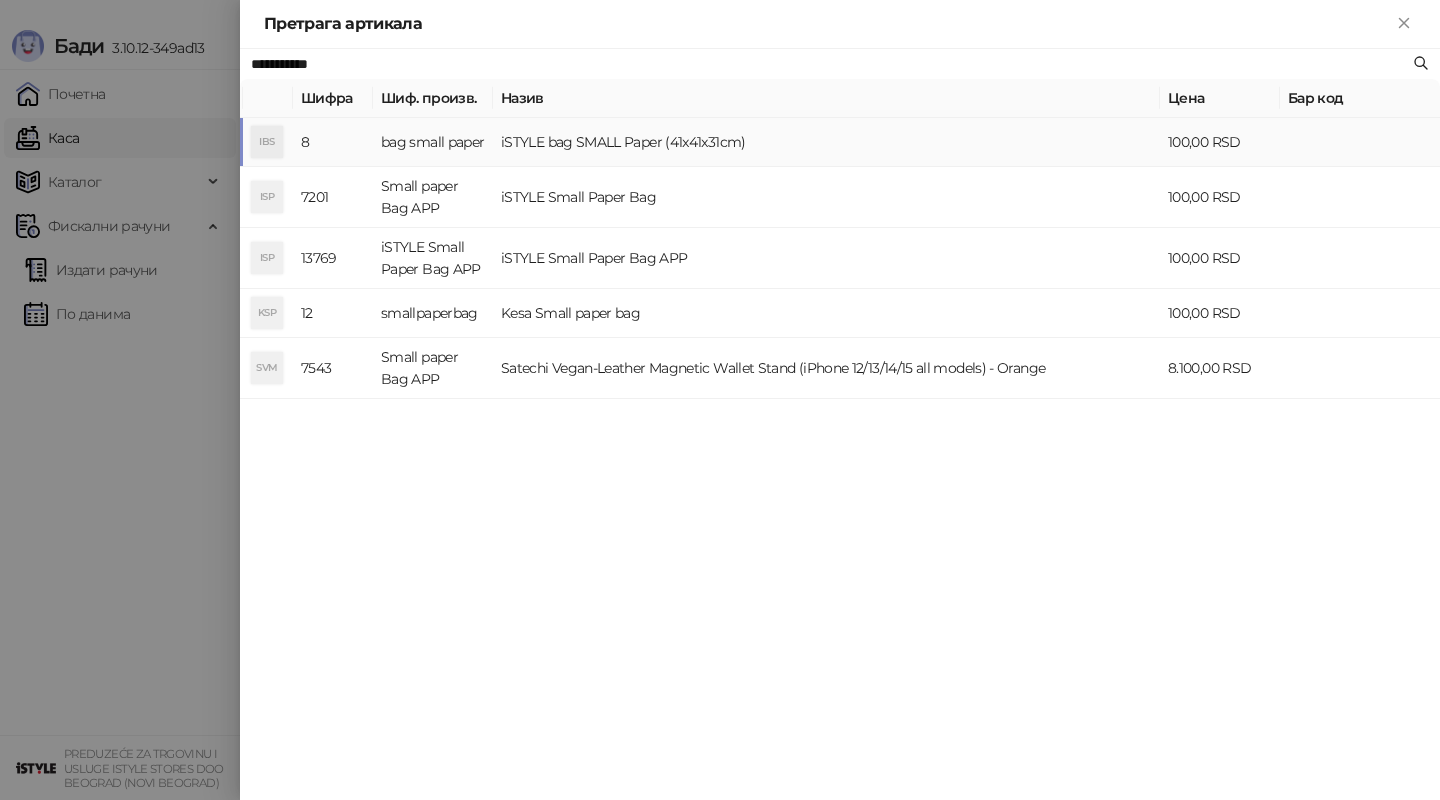 type on "**********" 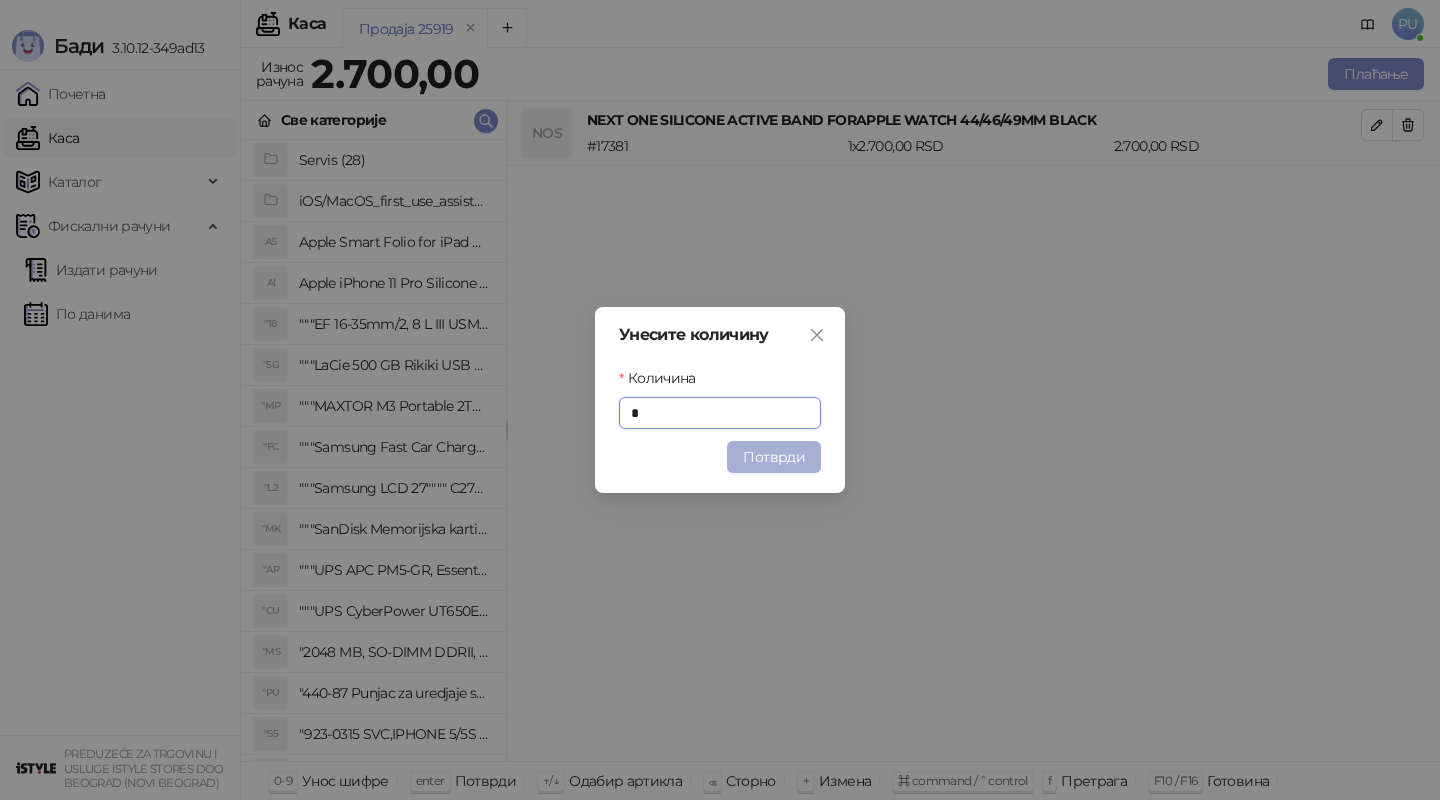 click on "Потврди" at bounding box center [774, 457] 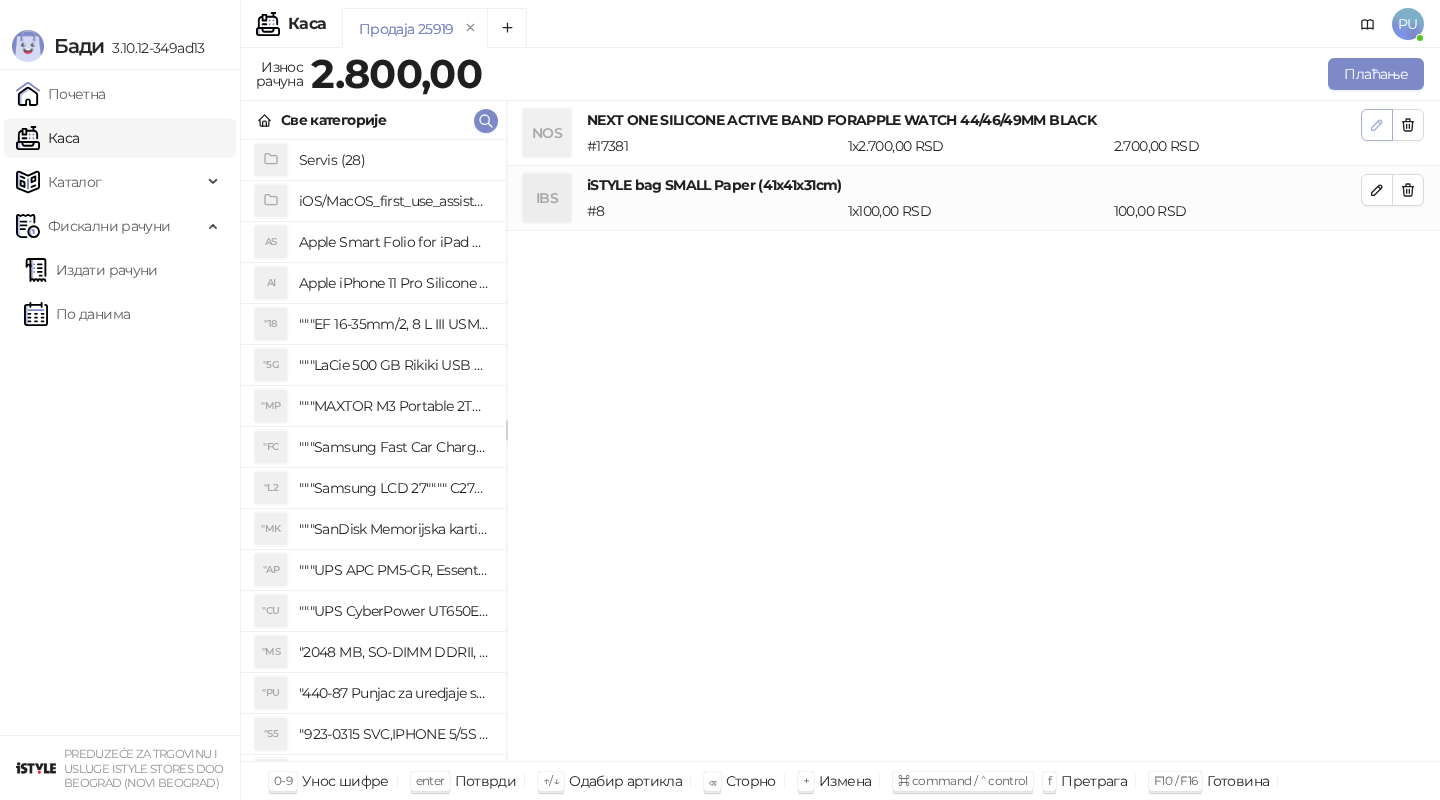 click 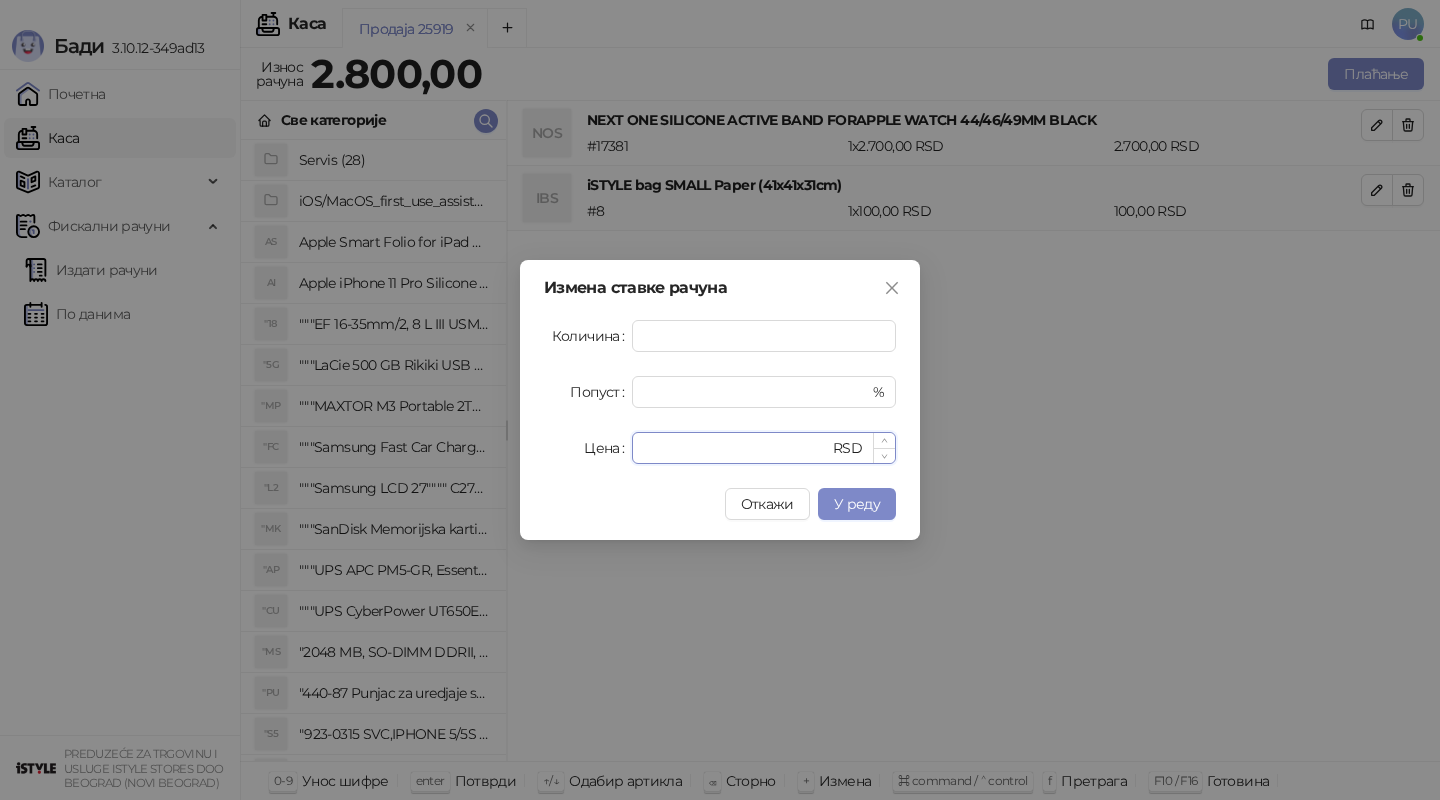 click on "****" at bounding box center [736, 448] 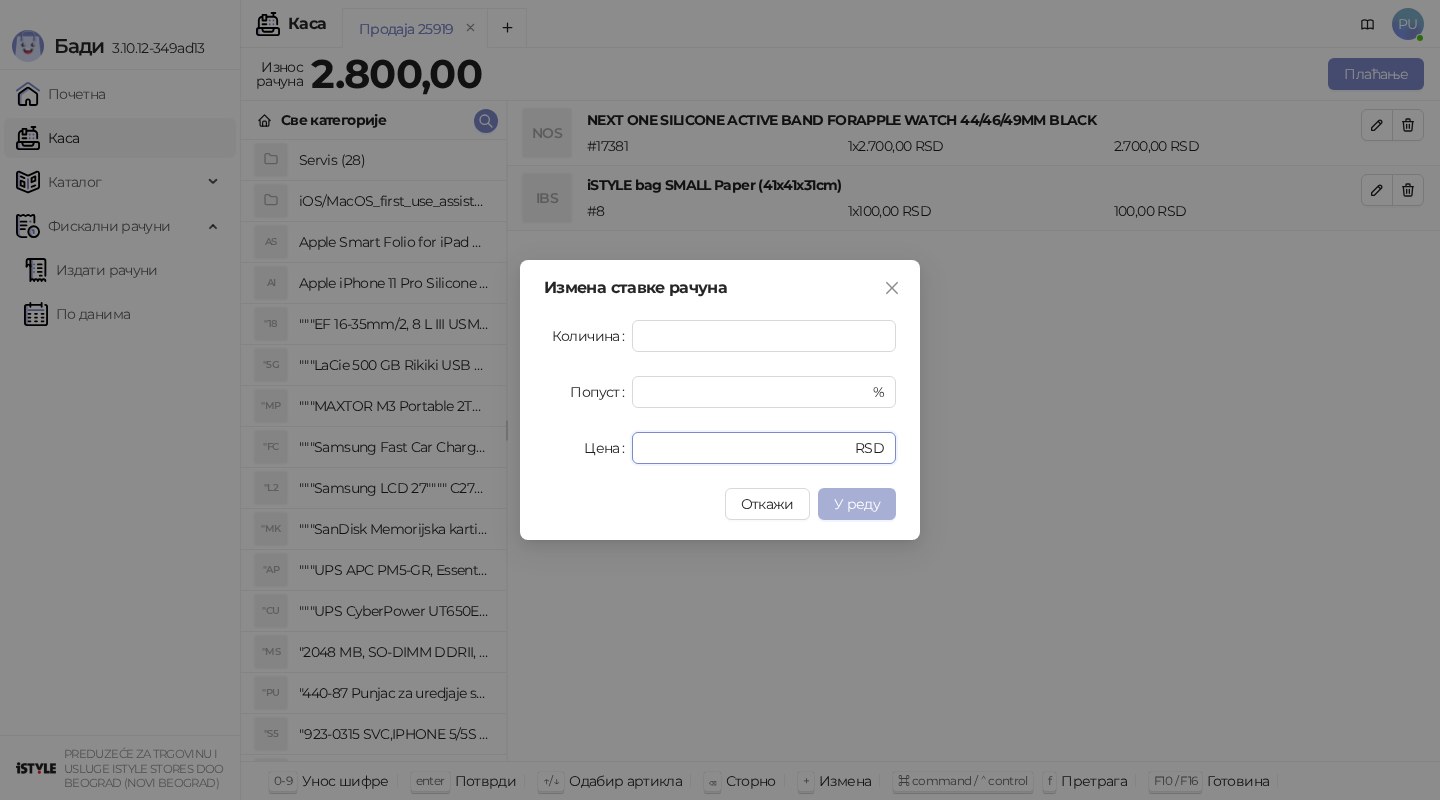 type on "****" 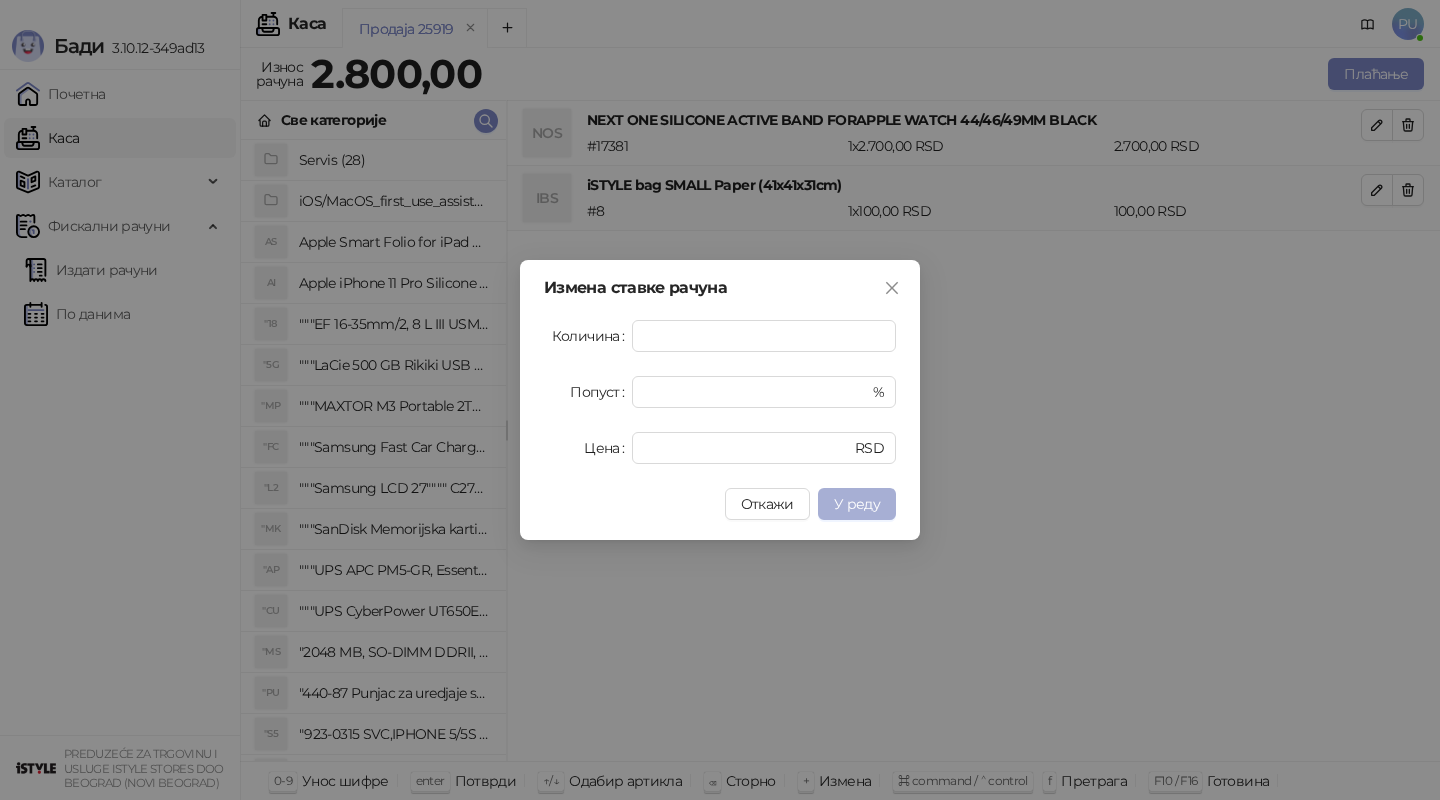 click on "У реду" at bounding box center [857, 504] 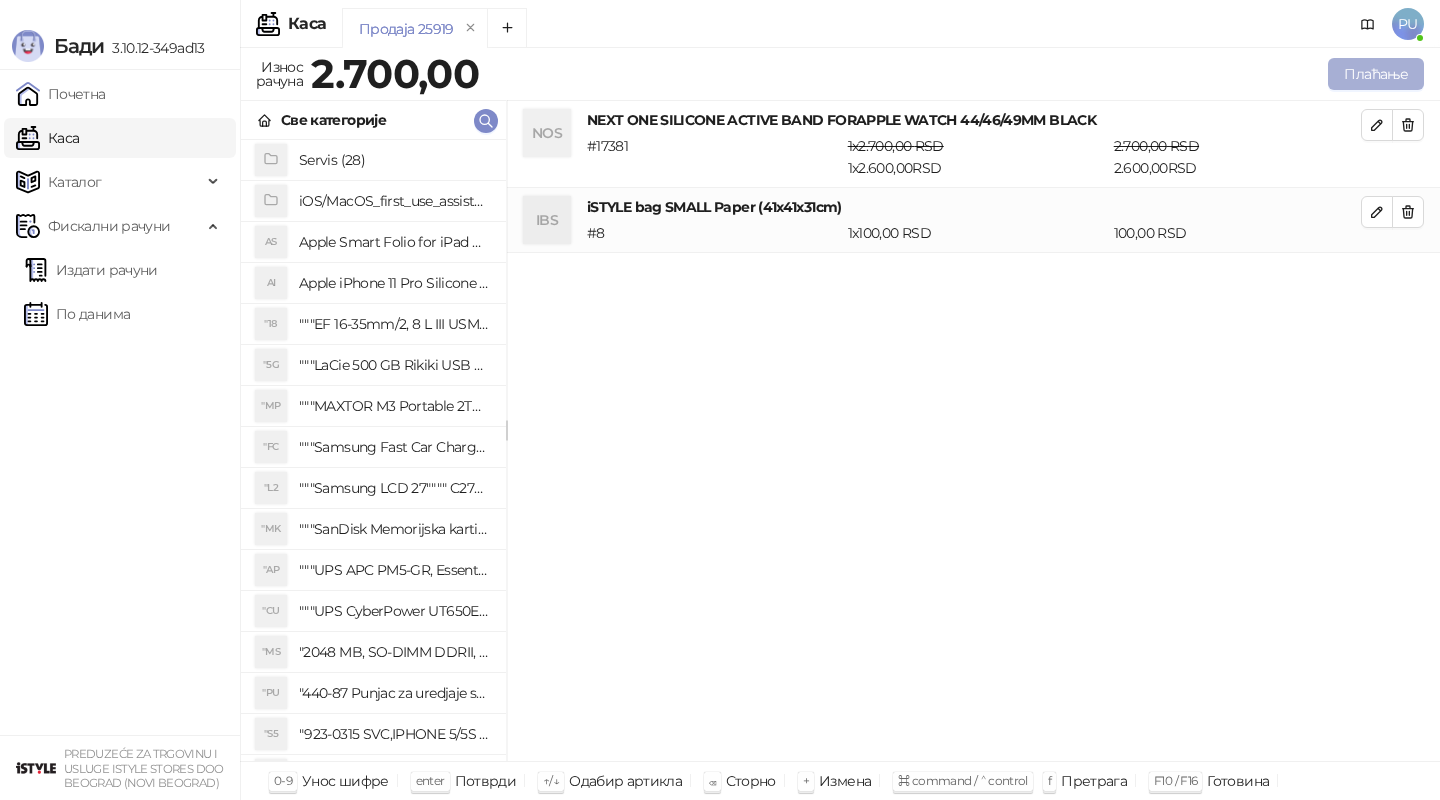 click on "Плаћање" at bounding box center [1376, 74] 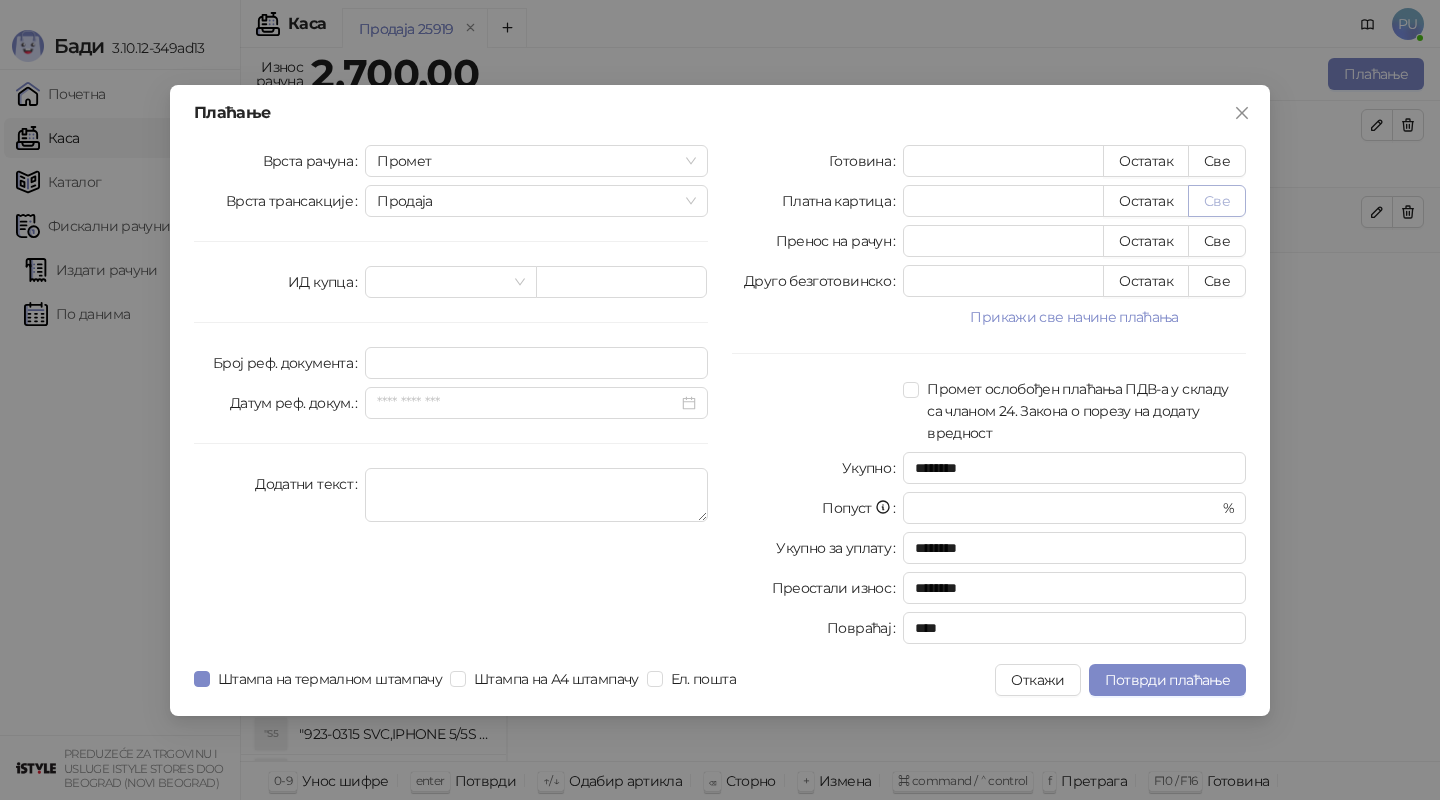 click on "Све" at bounding box center (1217, 201) 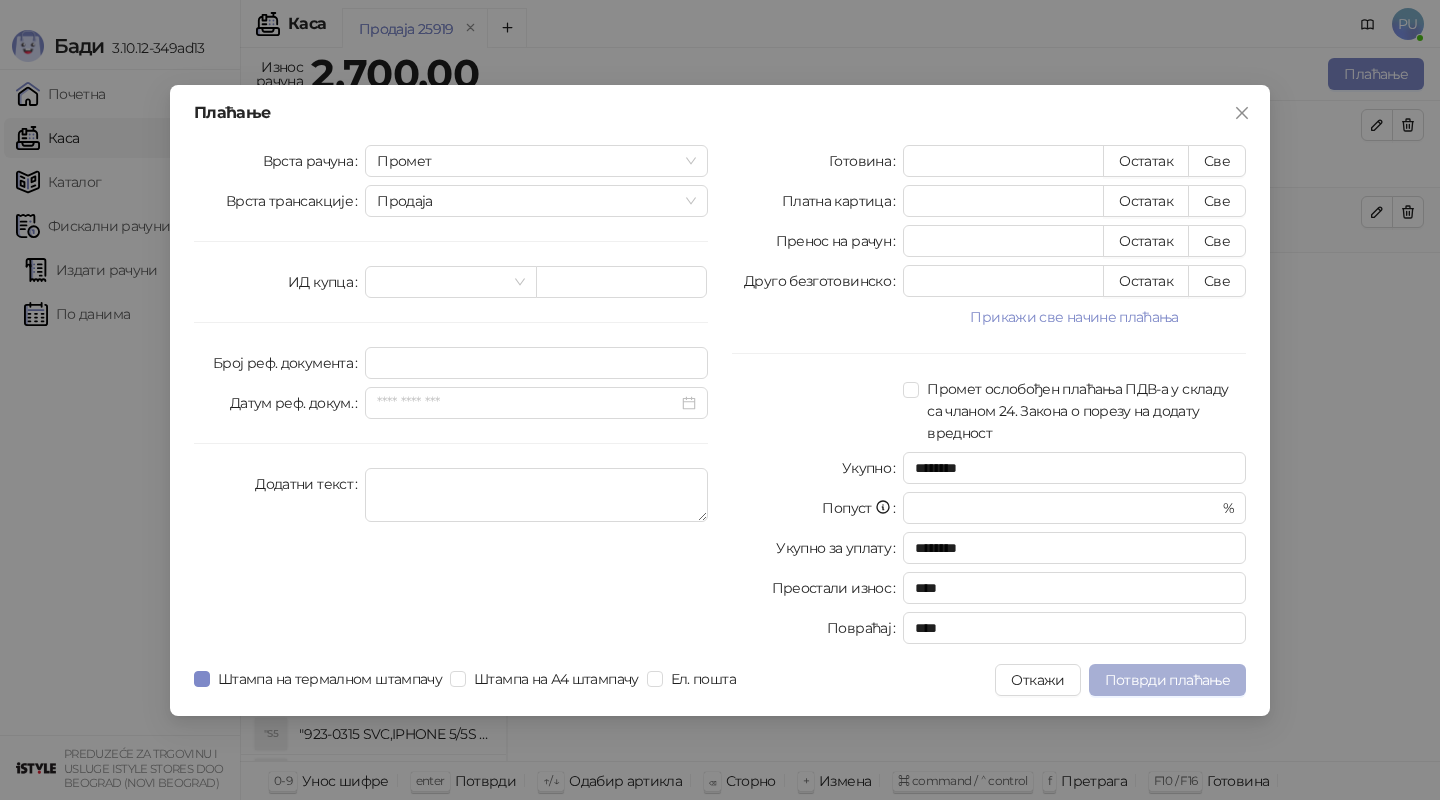 click on "Потврди плаћање" at bounding box center (1167, 680) 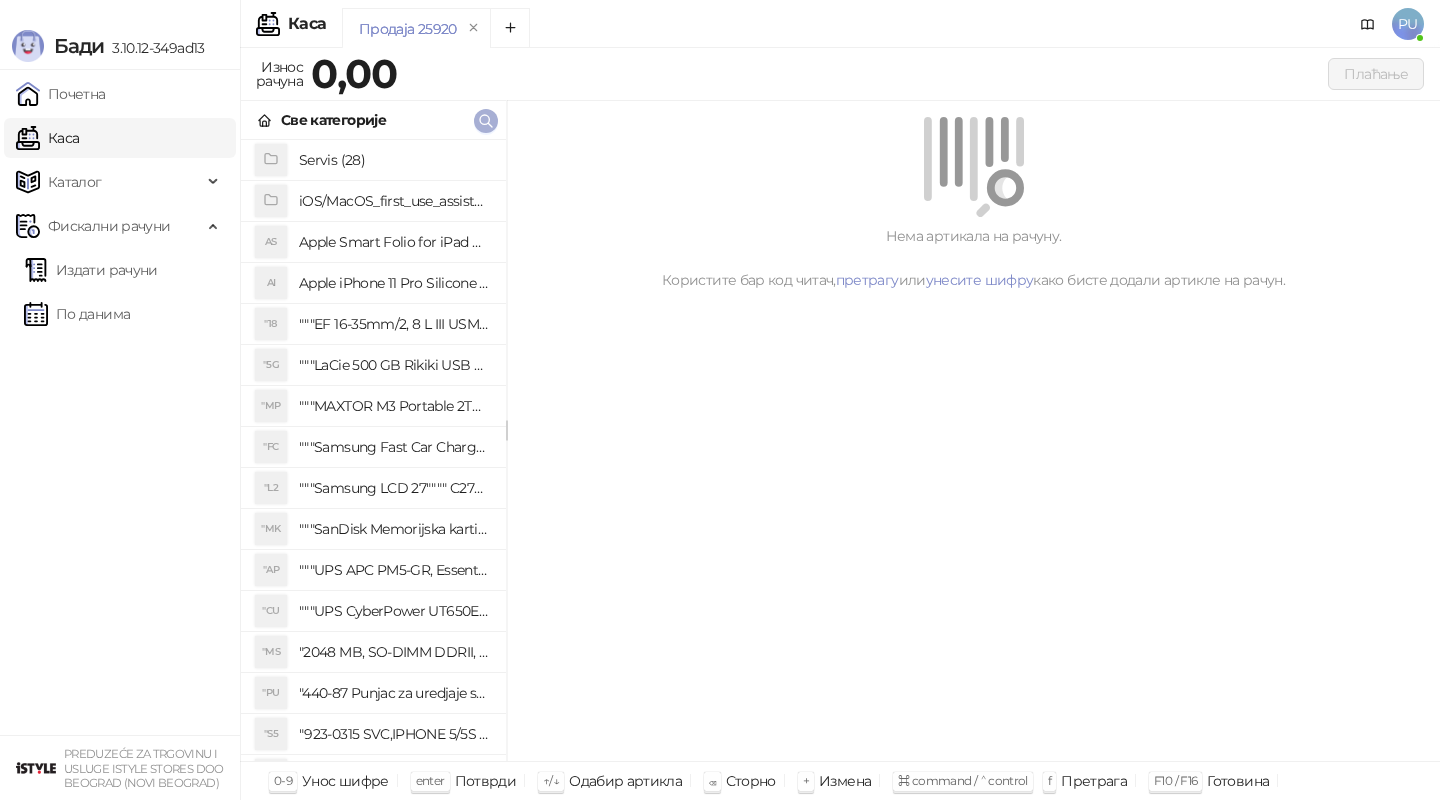 click 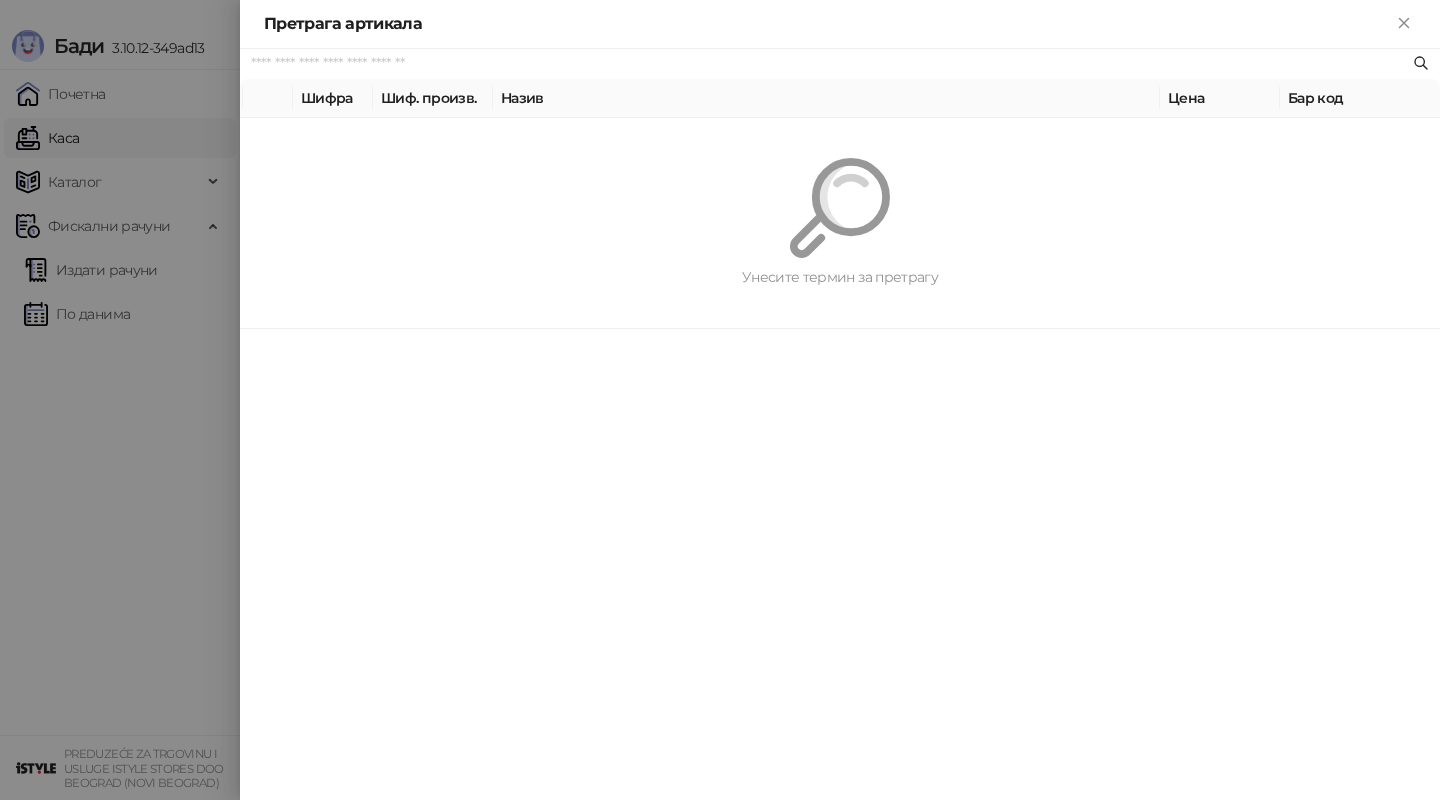paste on "*********" 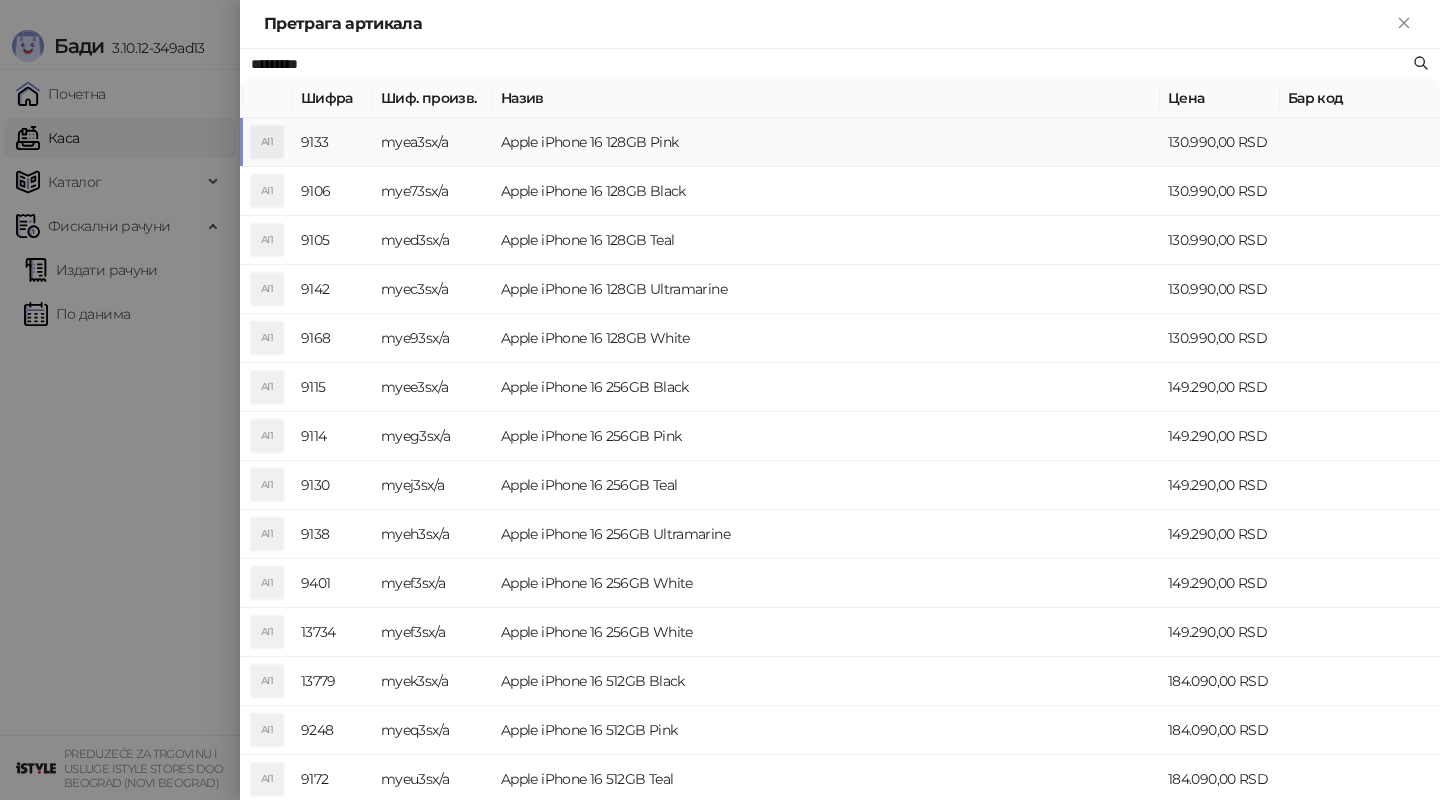click on "Apple iPhone 16 128GB Pink" at bounding box center [826, 142] 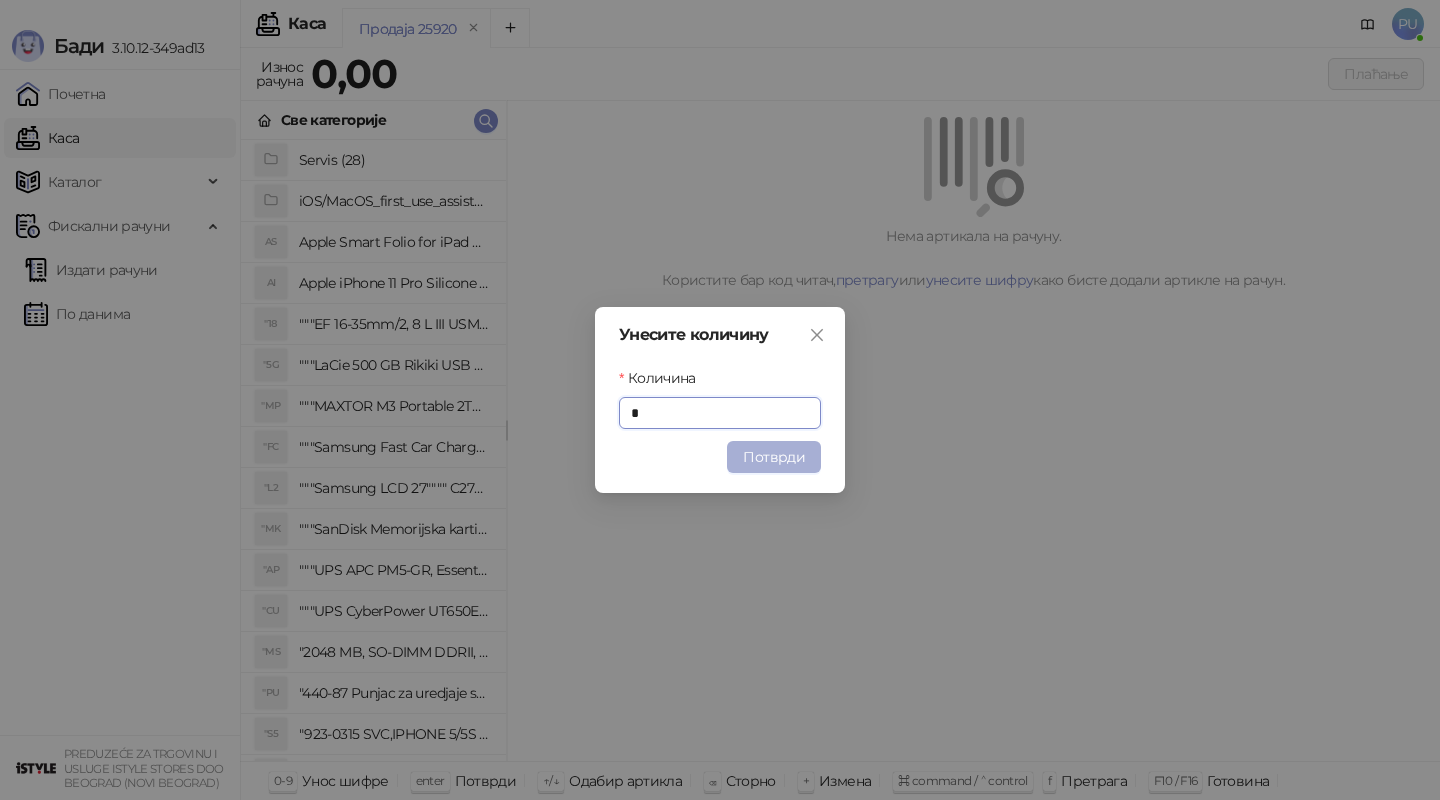 click on "Потврди" at bounding box center (774, 457) 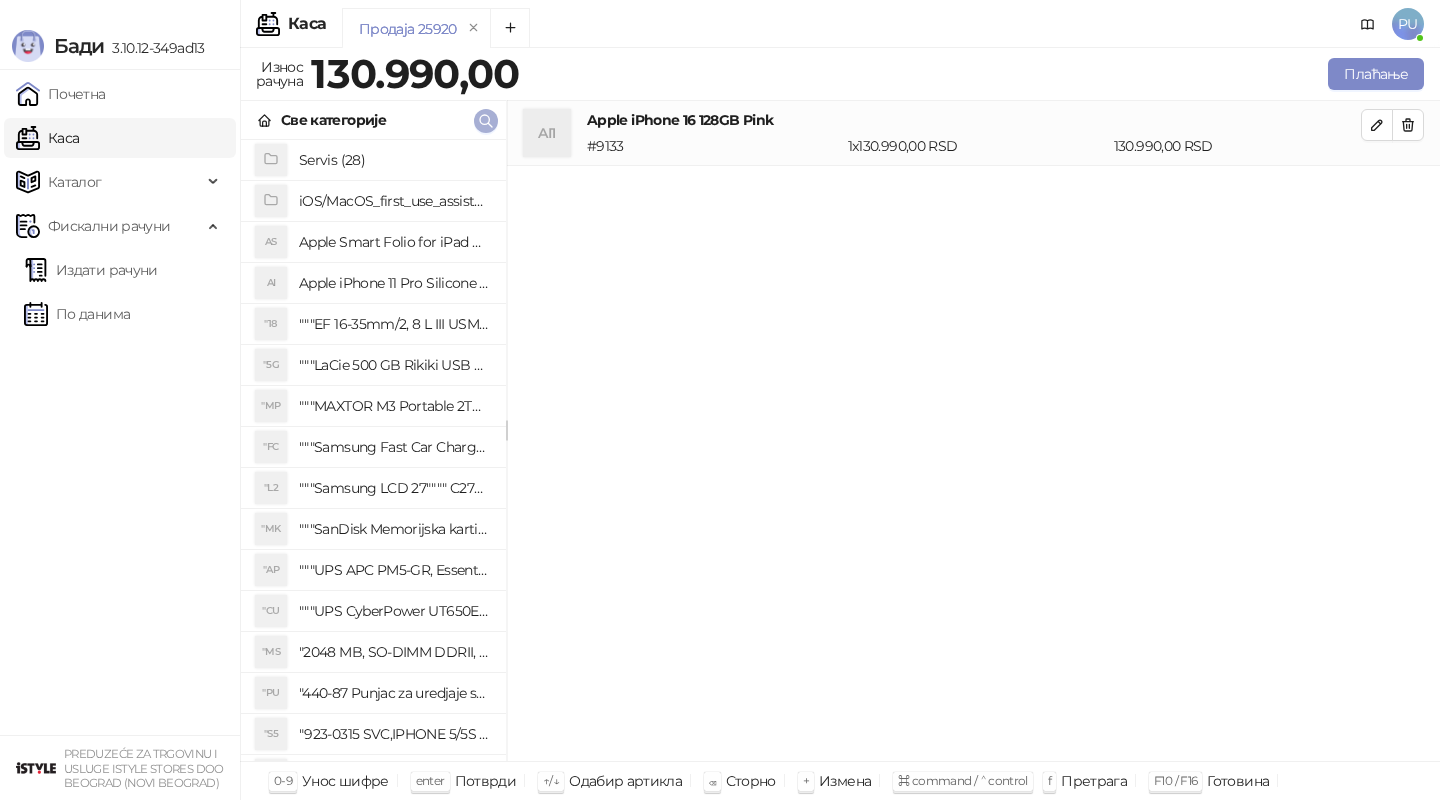 click 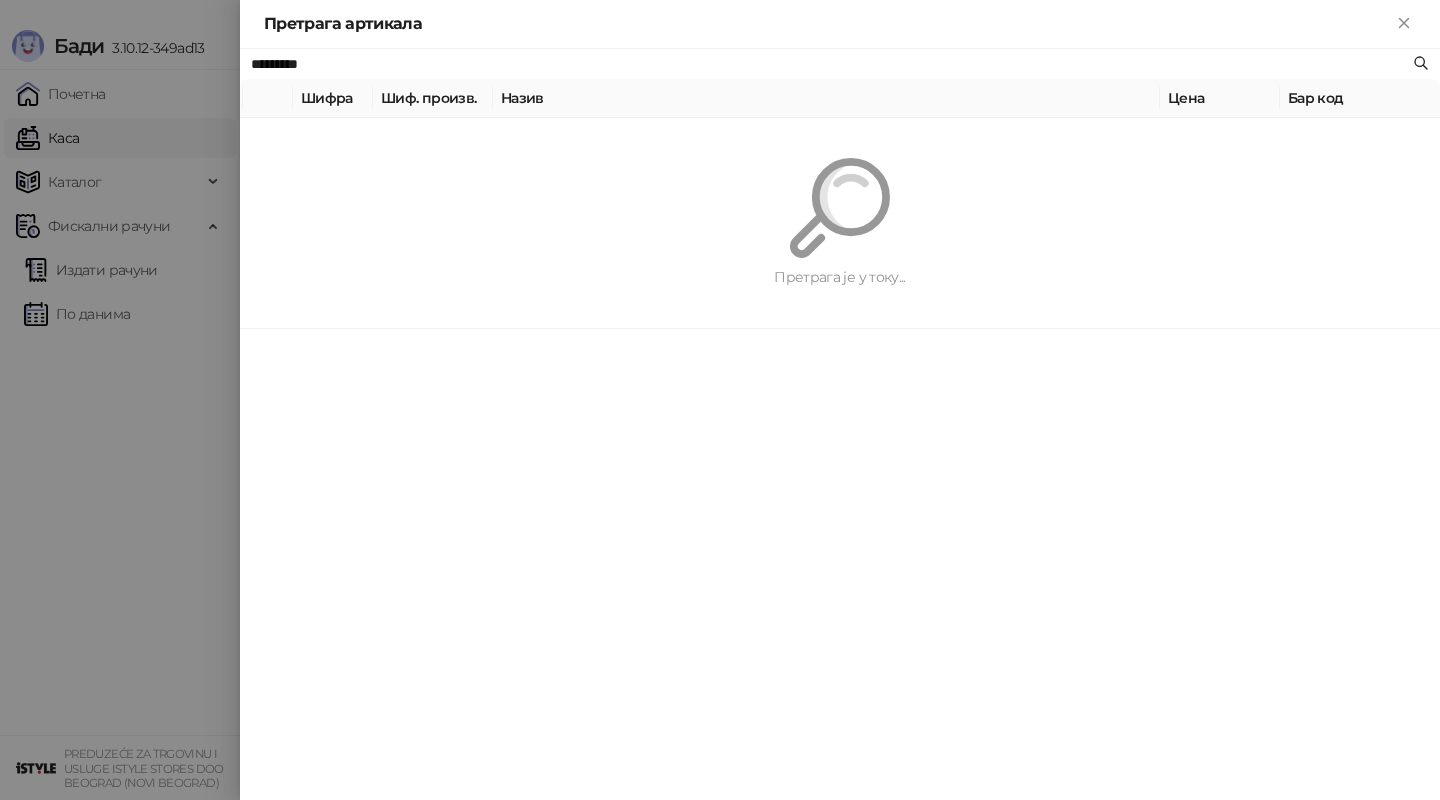 paste 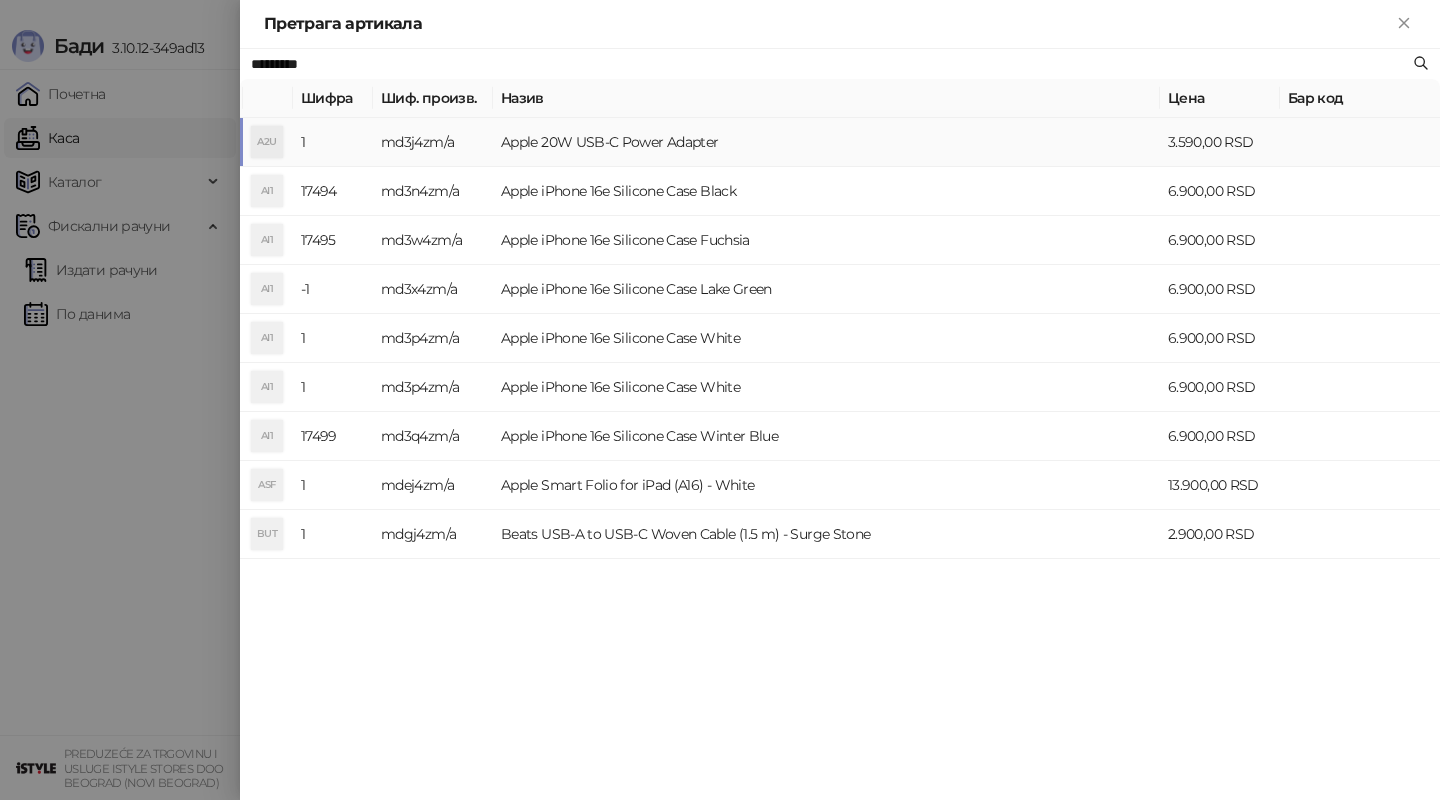 click on "Apple 20W USB-C Power Adapter" at bounding box center (826, 142) 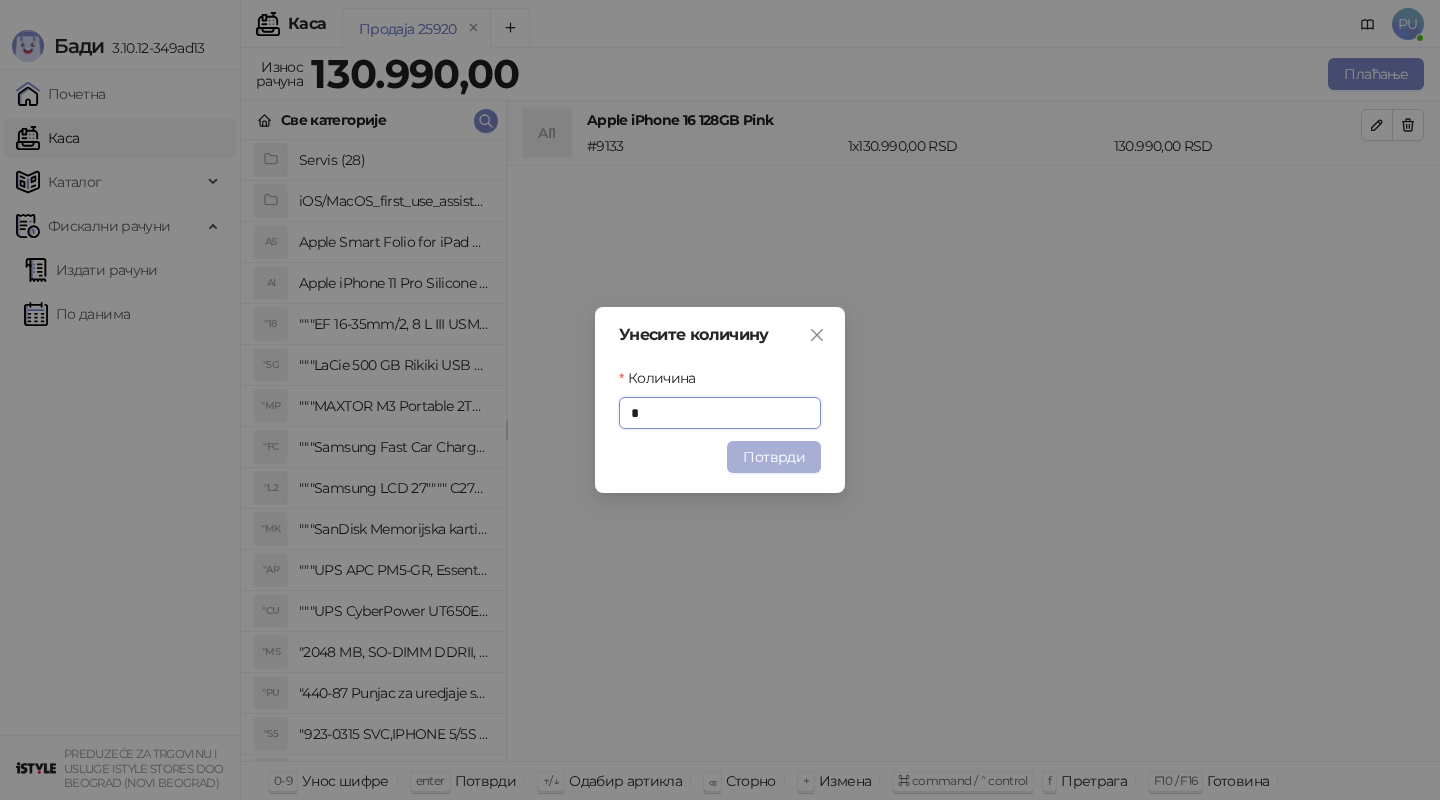 click on "Потврди" at bounding box center (774, 457) 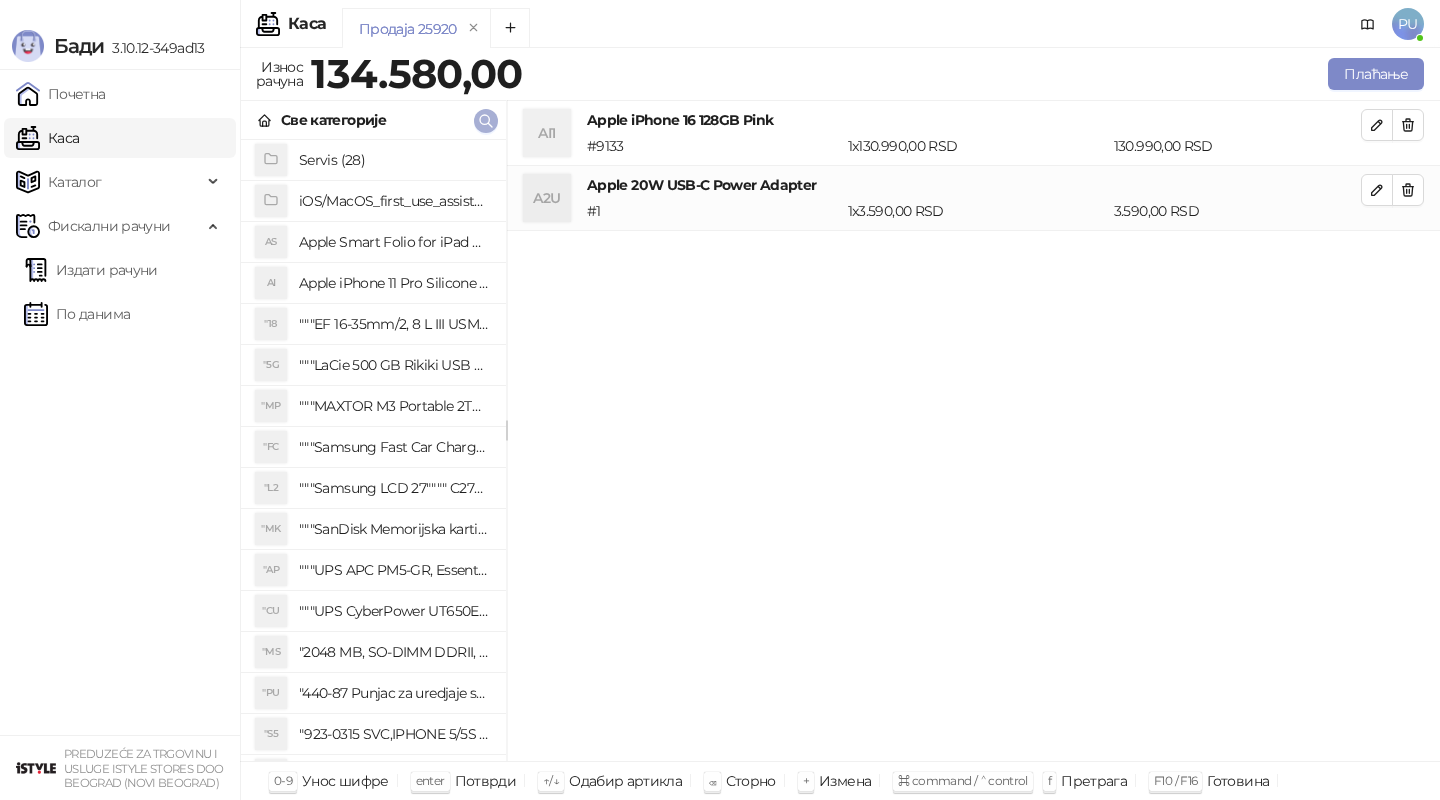 click 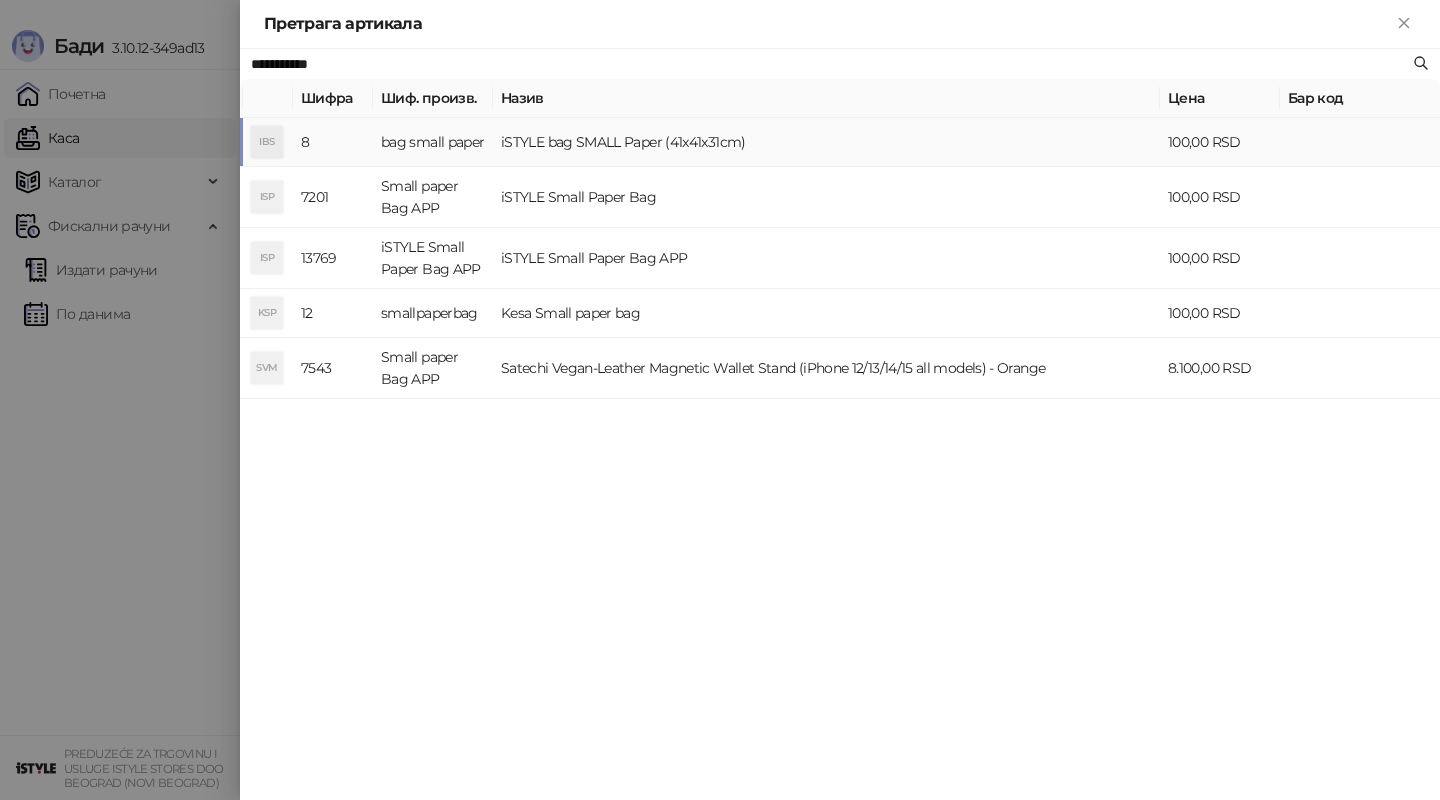 type on "**********" 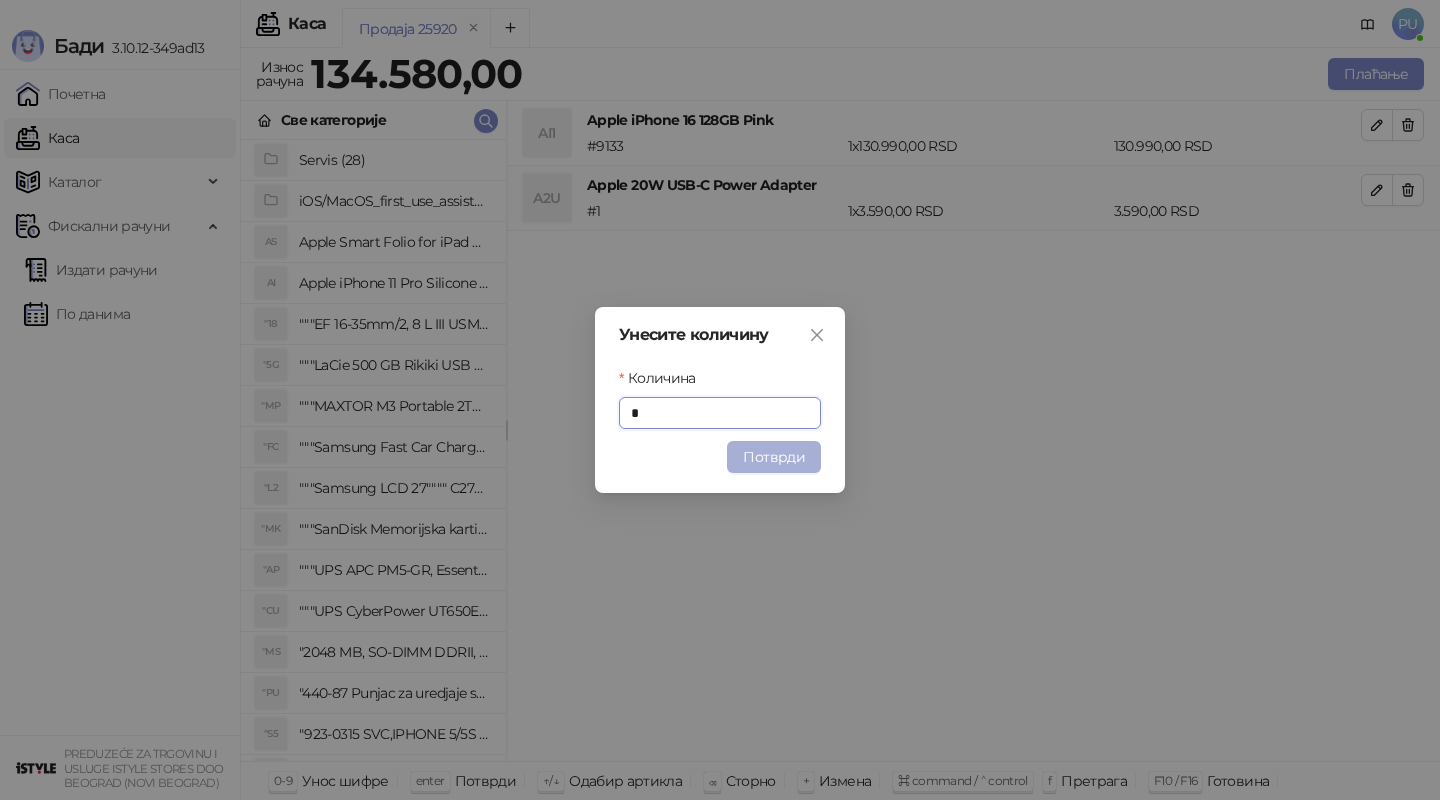 click on "Потврди" at bounding box center [774, 457] 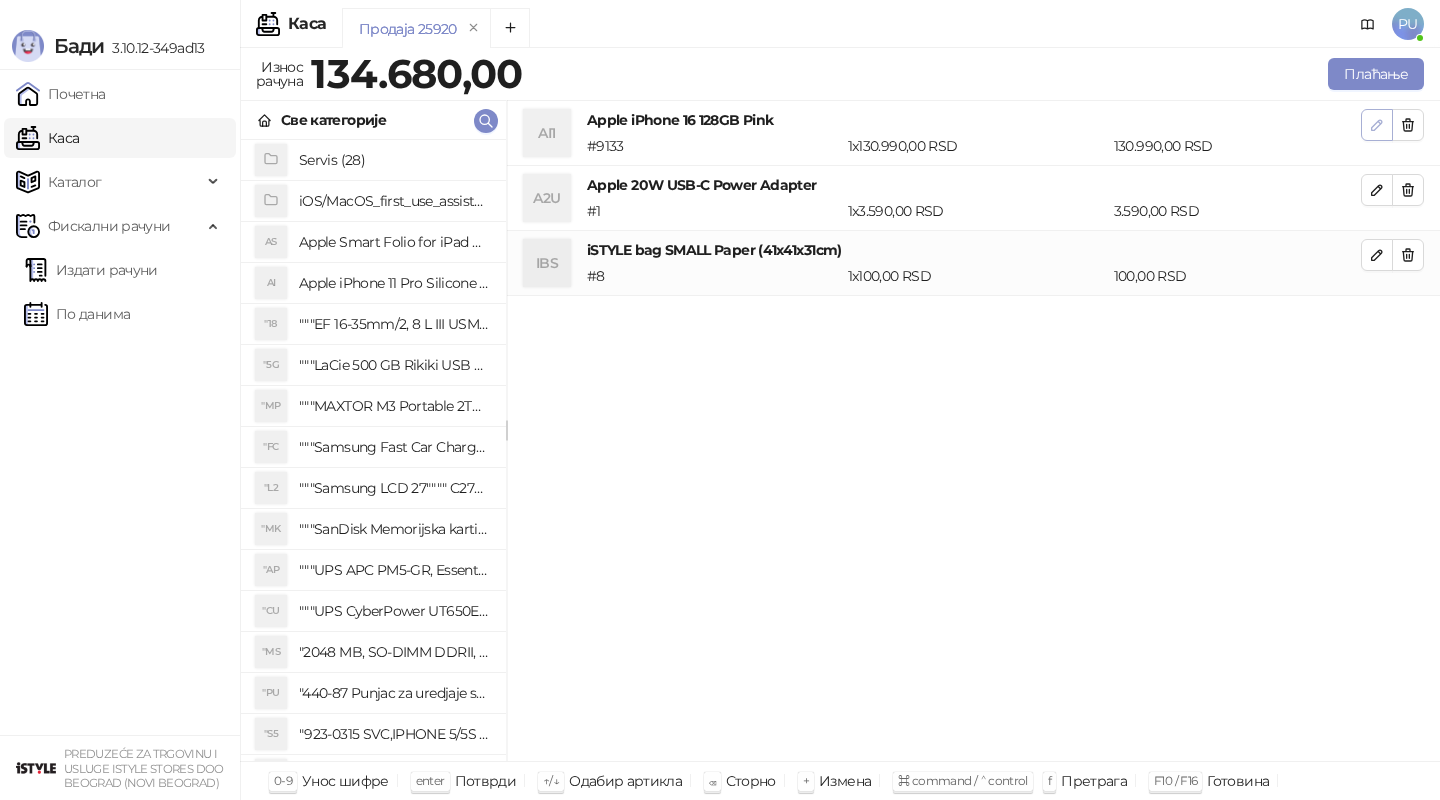 click 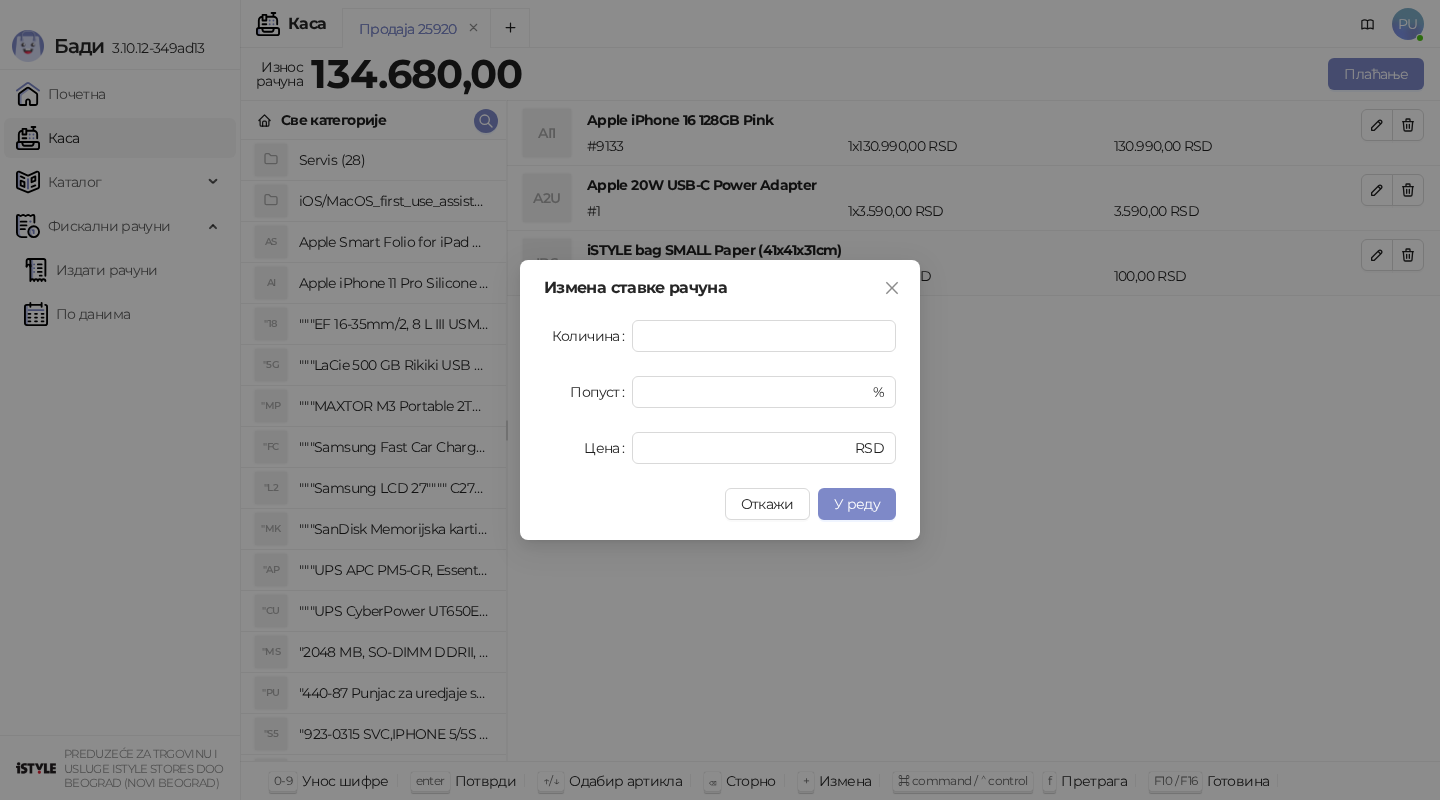 click on "Измена ставке рачуна Количина * Попуст * % Цена ****** RSD Откажи У реду" at bounding box center [720, 400] 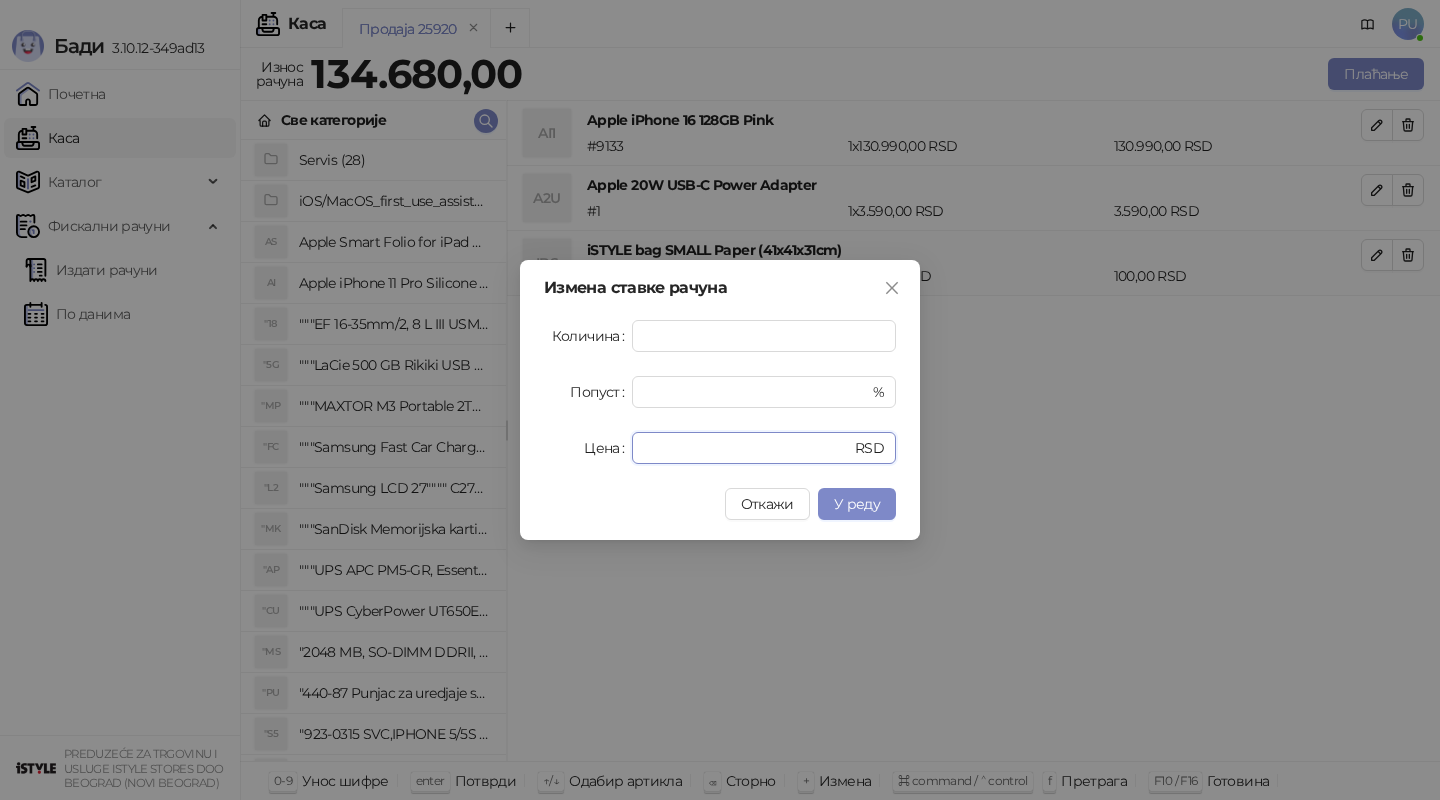 drag, startPoint x: 707, startPoint y: 455, endPoint x: 539, endPoint y: 452, distance: 168.02678 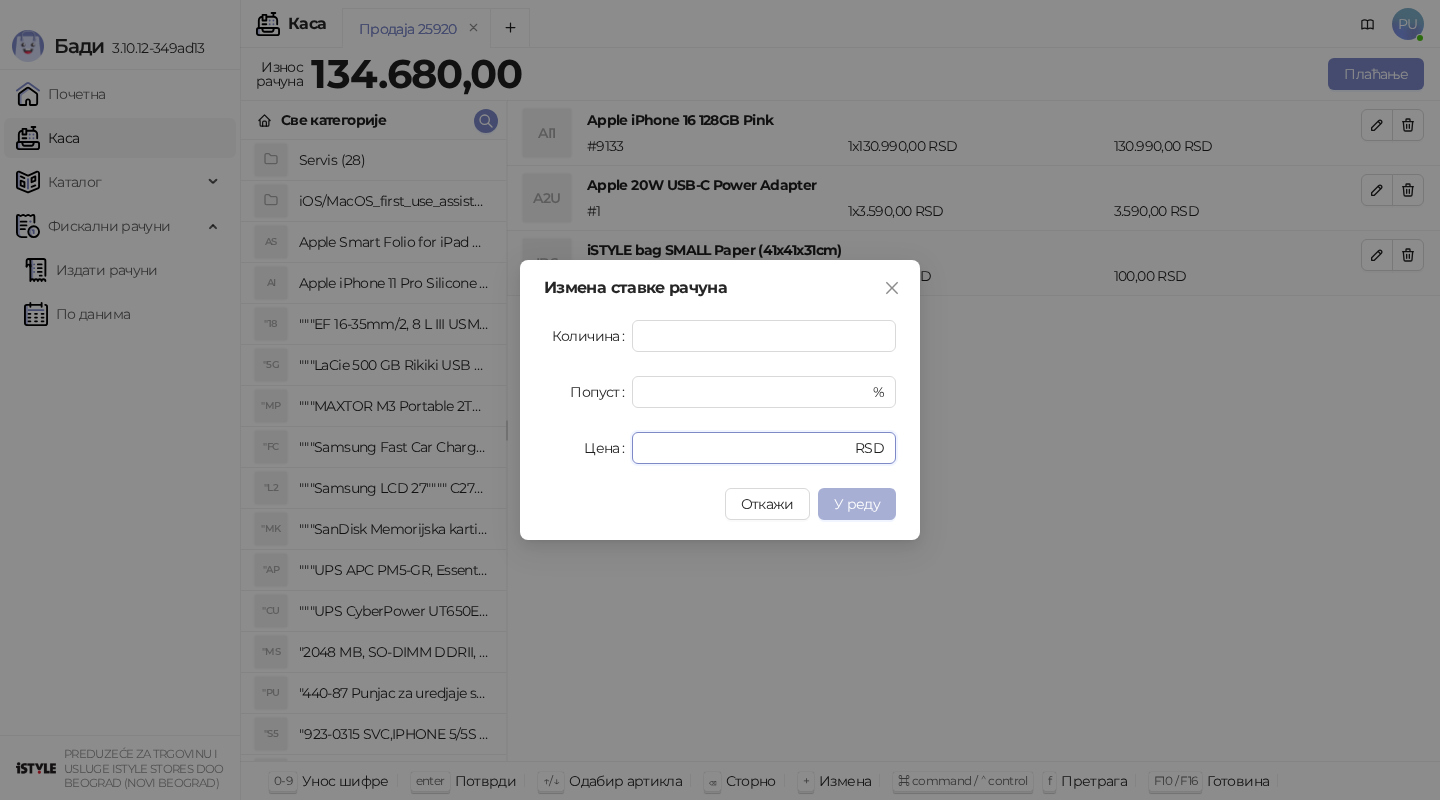 type on "******" 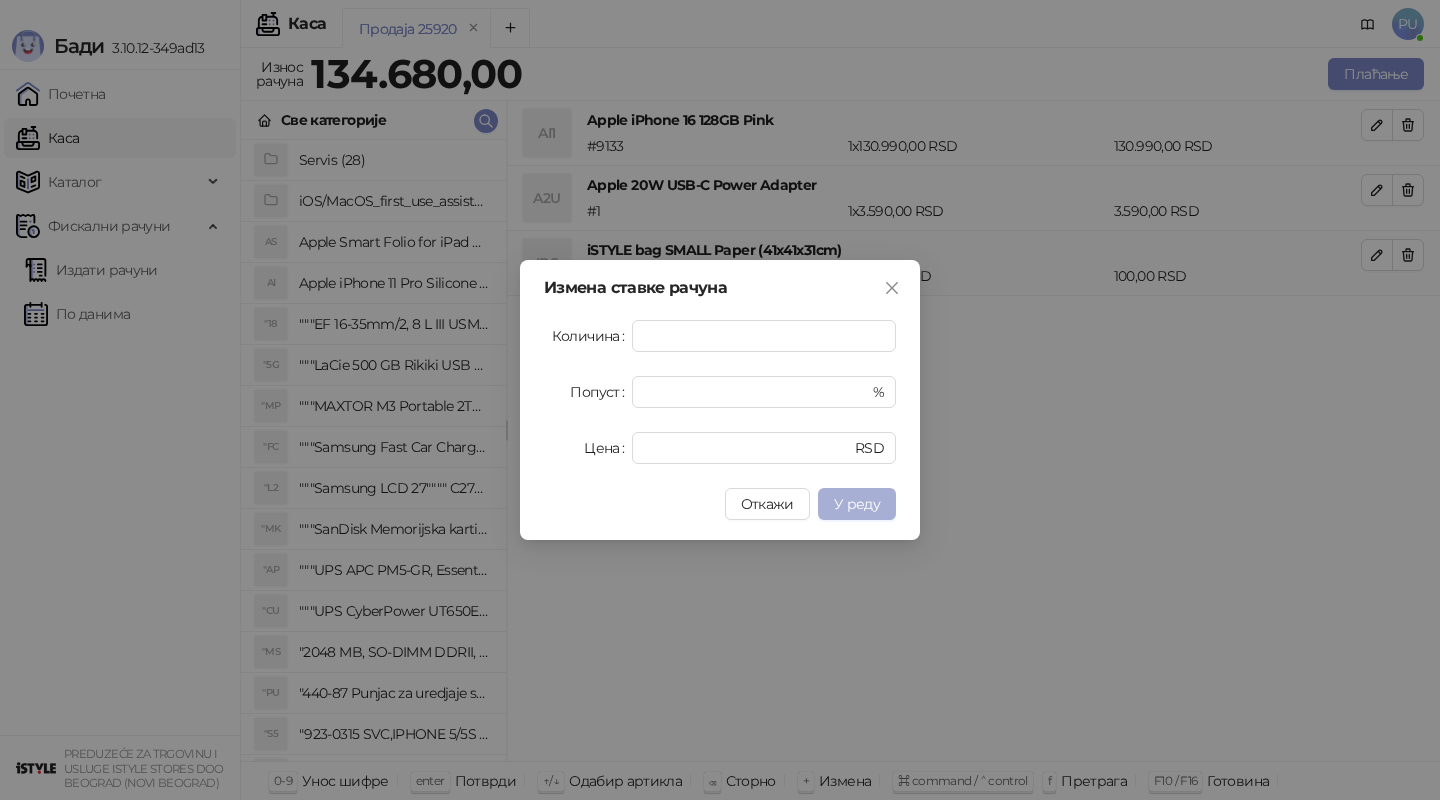 click on "У реду" at bounding box center [857, 504] 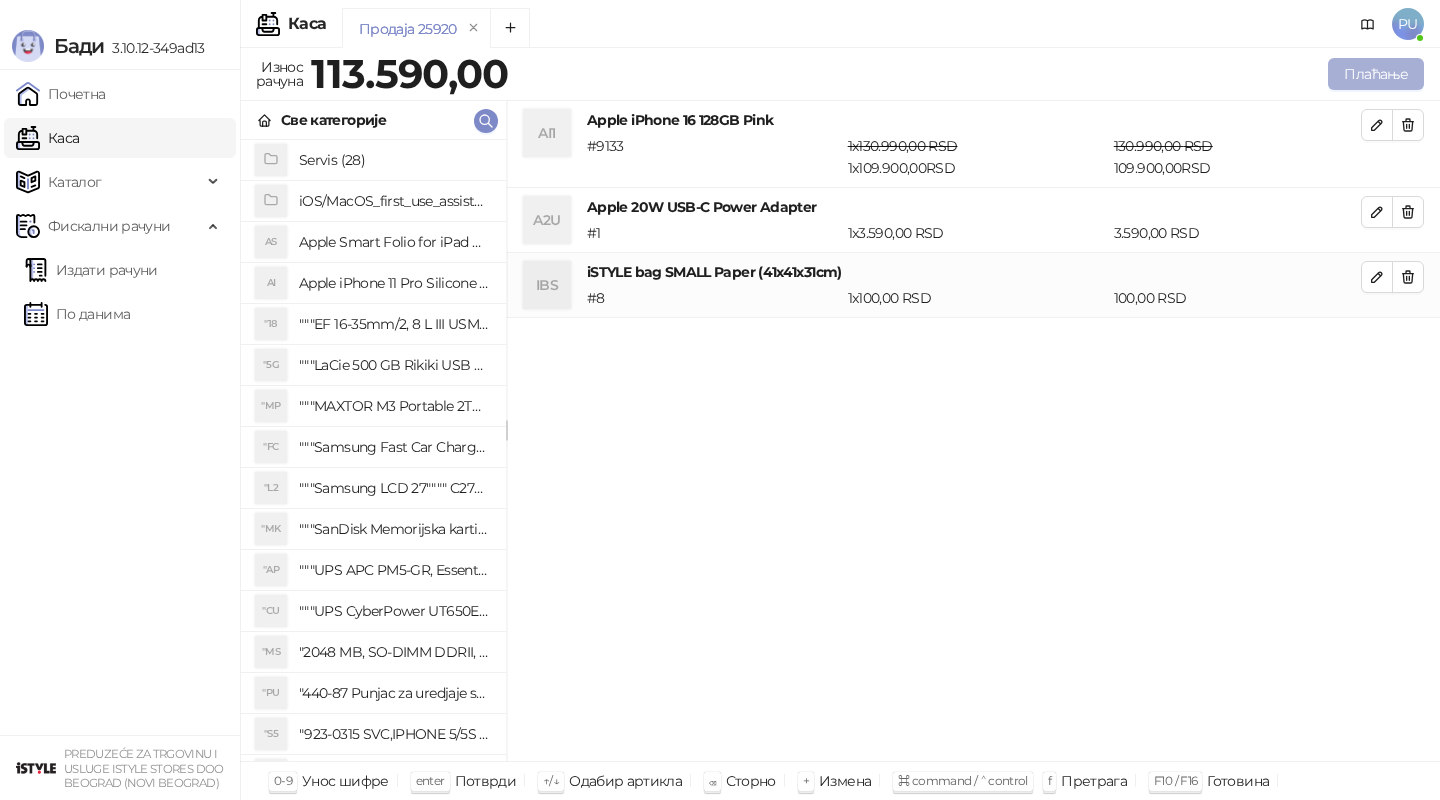 click on "Плаћање" at bounding box center [1376, 74] 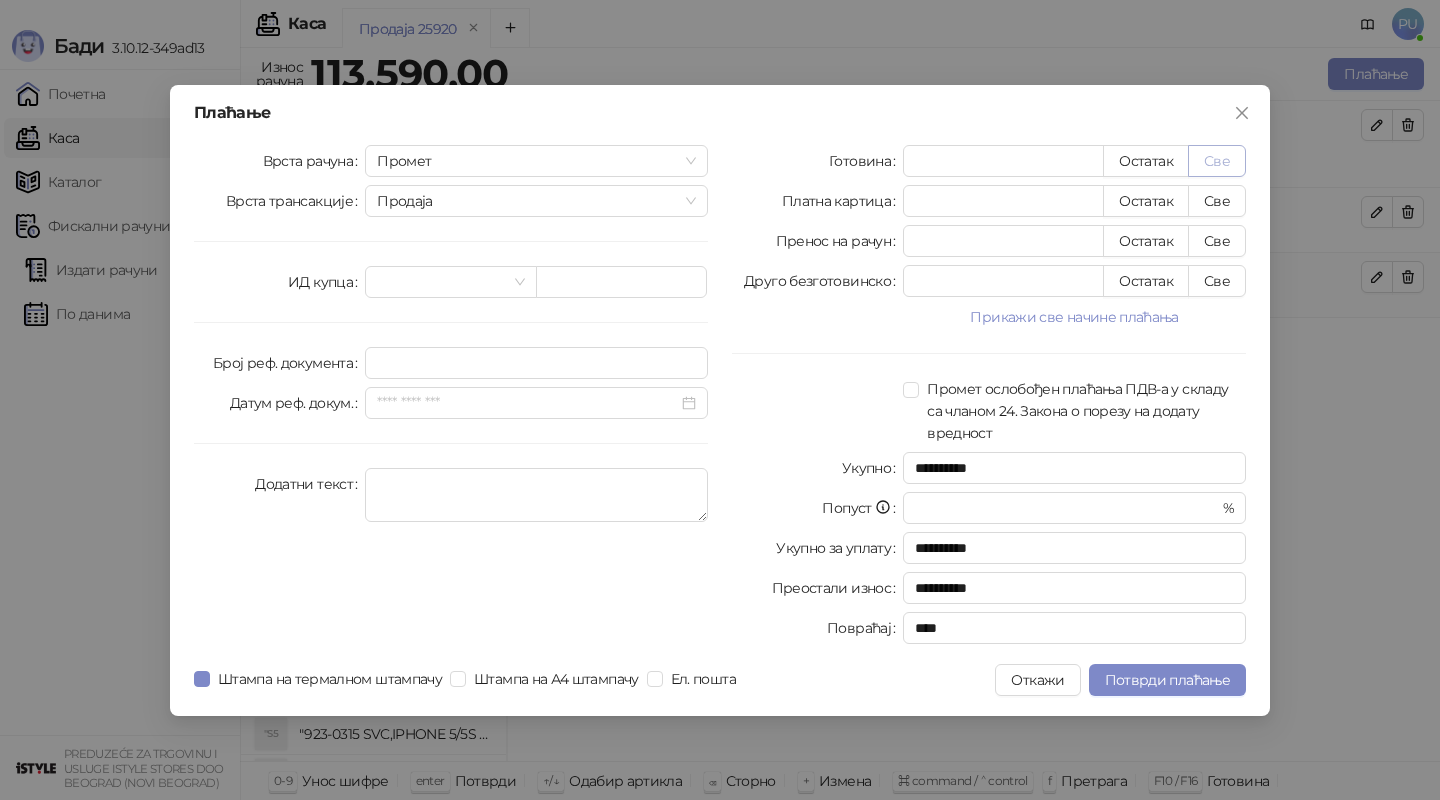 click on "Све" at bounding box center [1217, 161] 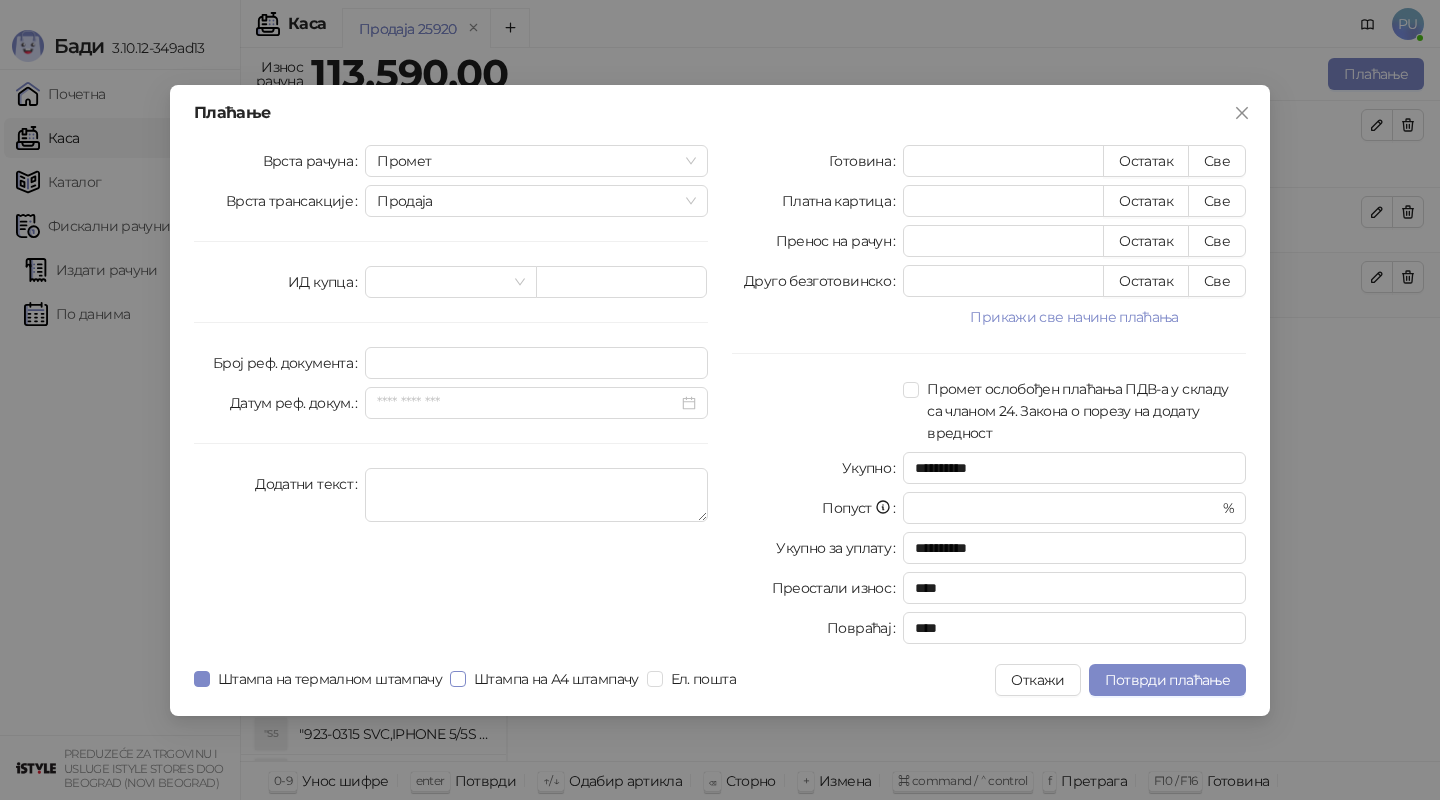click on "Штампа на А4 штампачу" at bounding box center [556, 679] 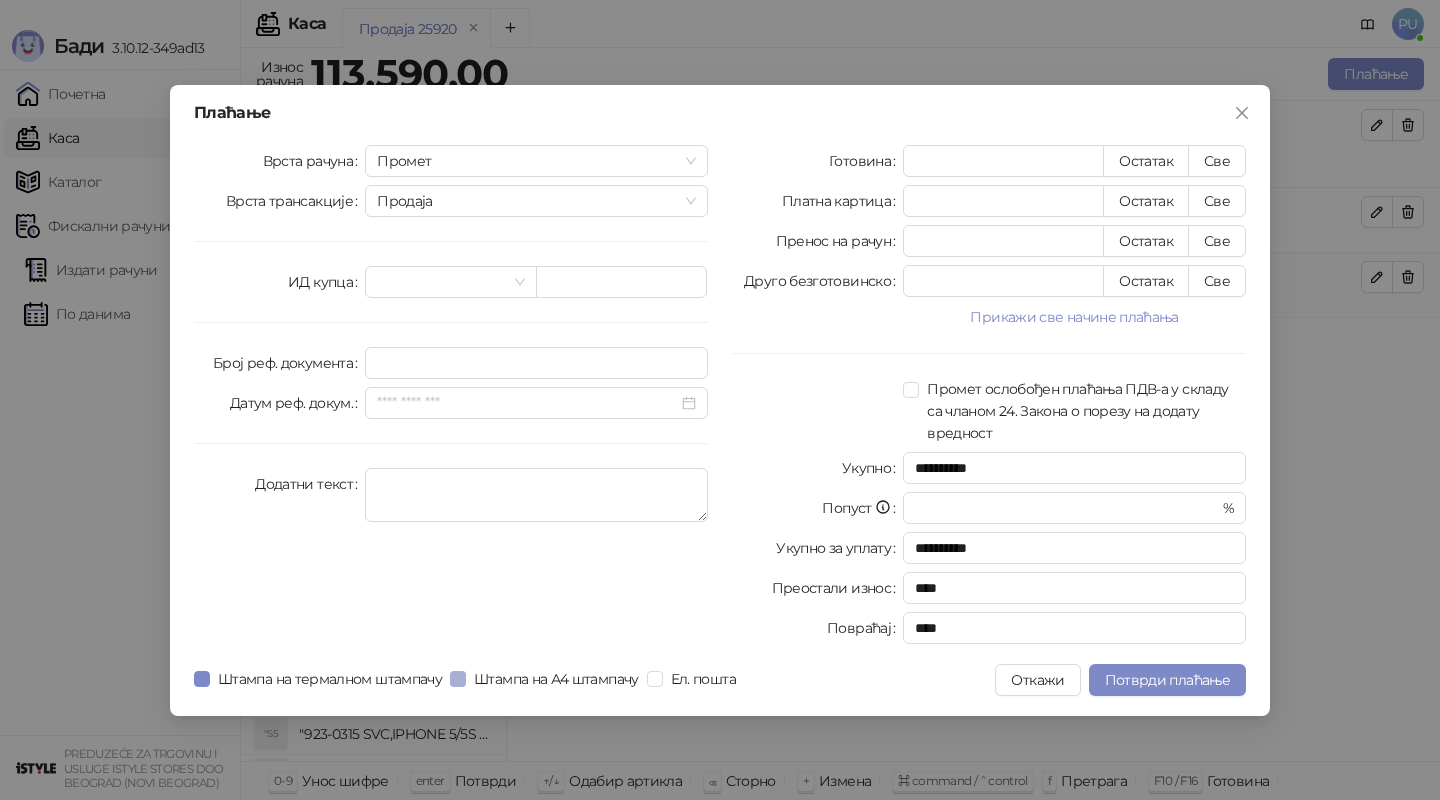 click on "Штампа на А4 штампачу" at bounding box center (556, 679) 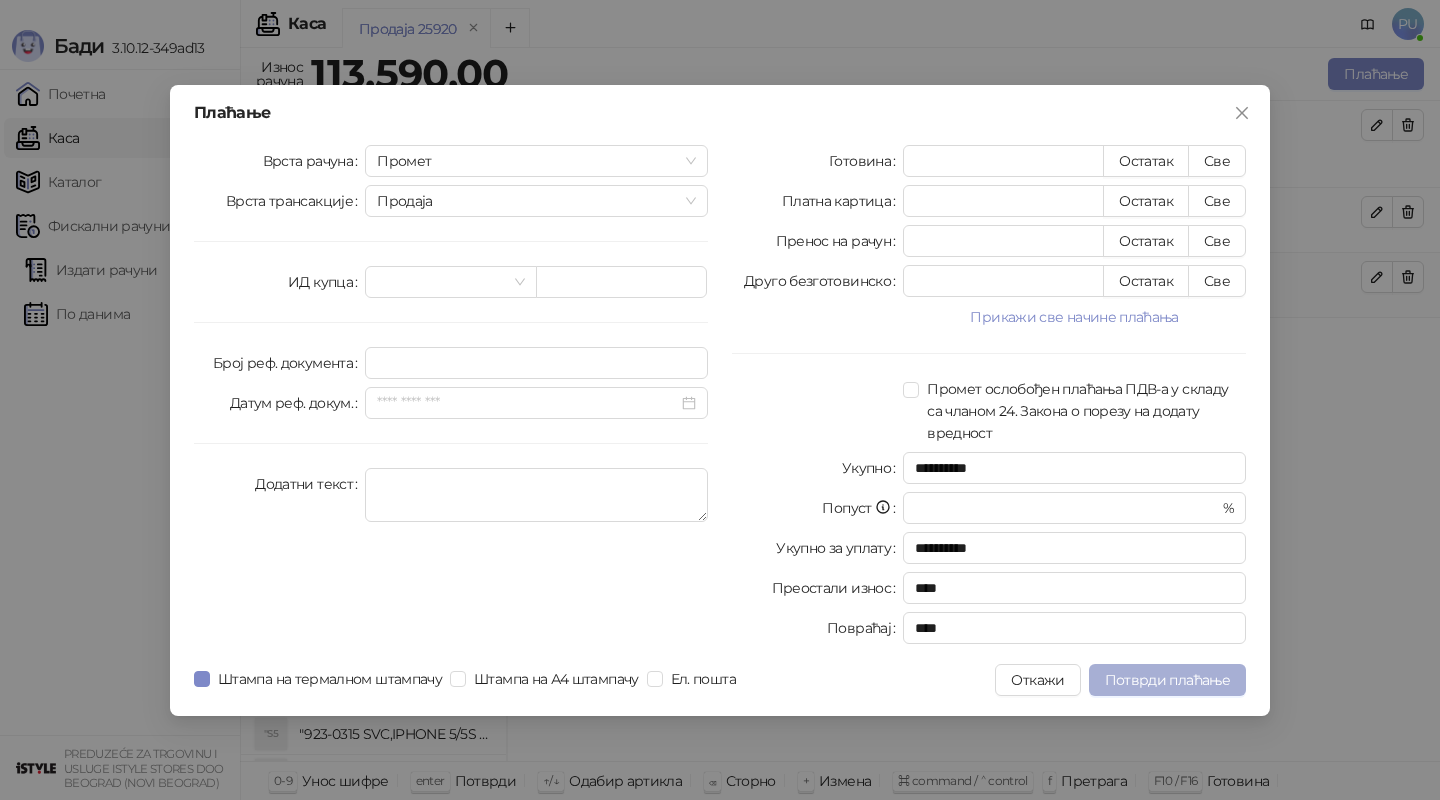 click on "Потврди плаћање" at bounding box center [1167, 680] 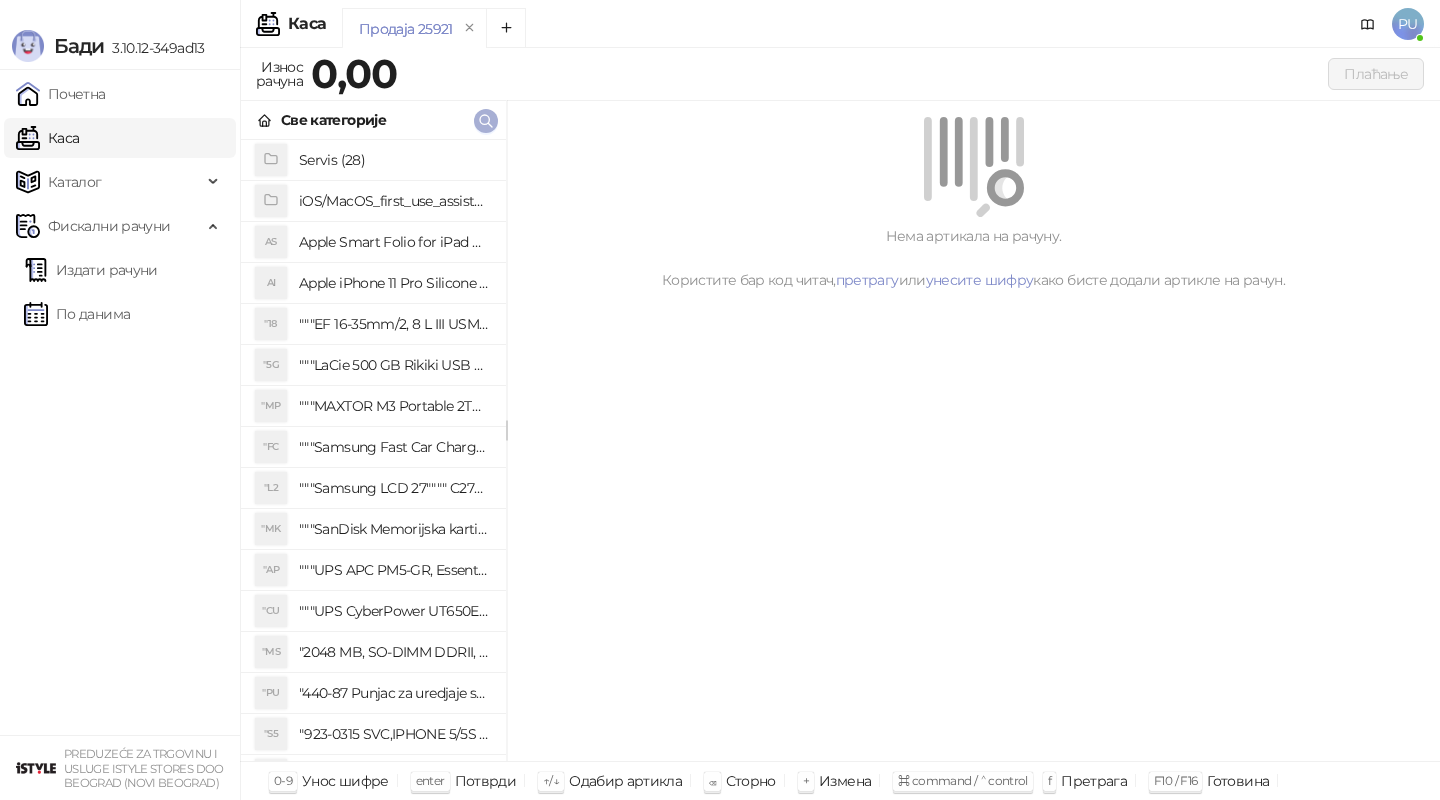 click 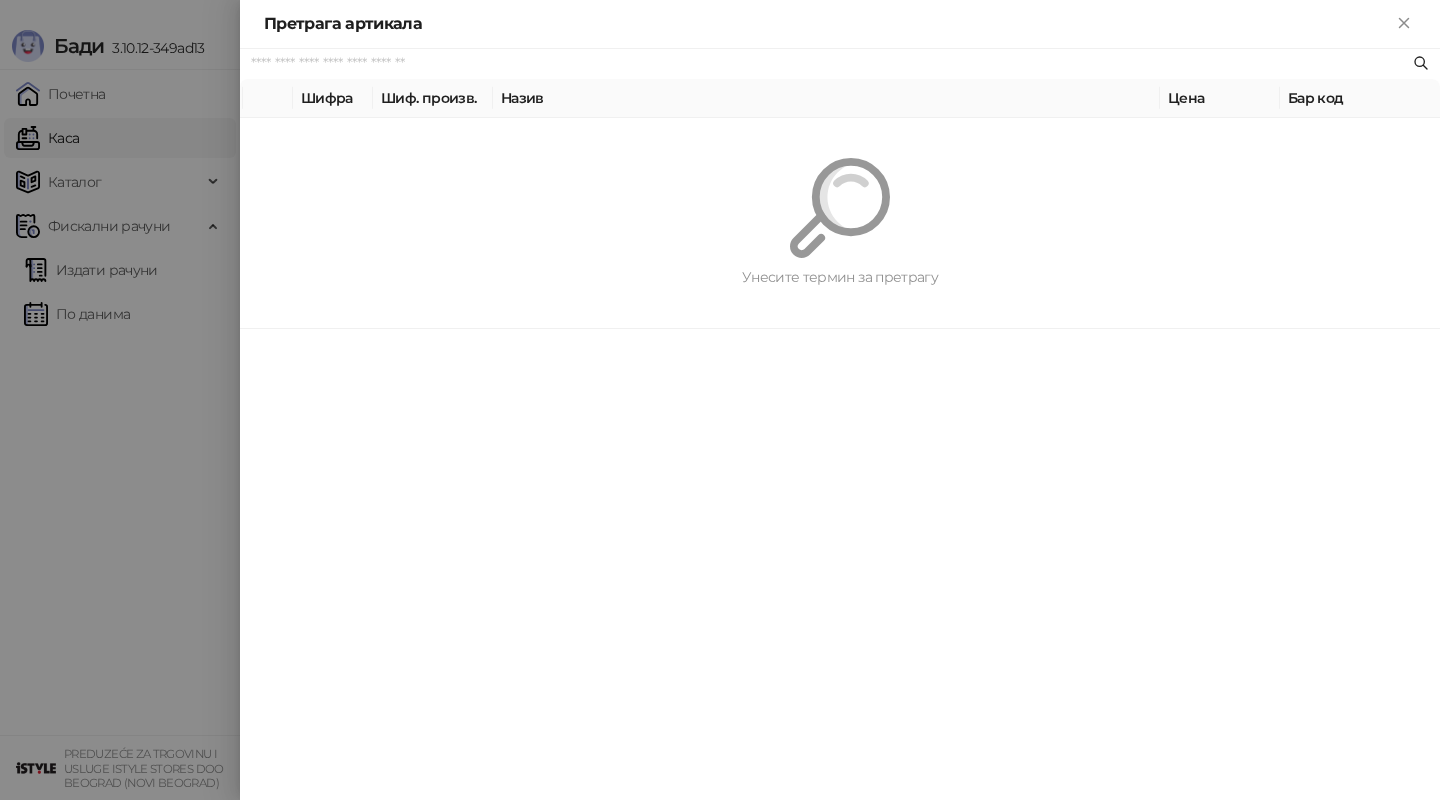 paste on "*********" 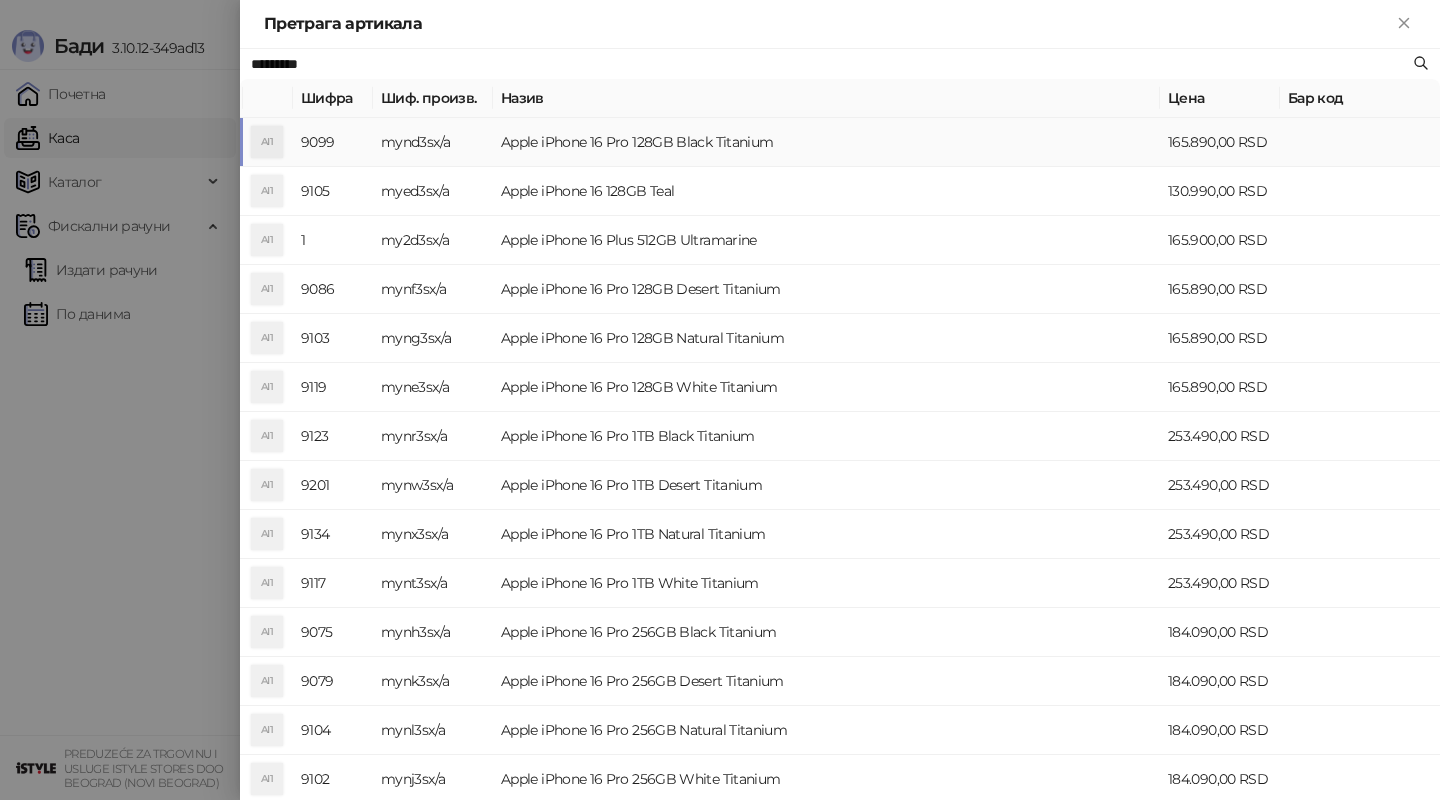 click on "Apple iPhone 16 Pro 128GB Black Titanium" at bounding box center (826, 142) 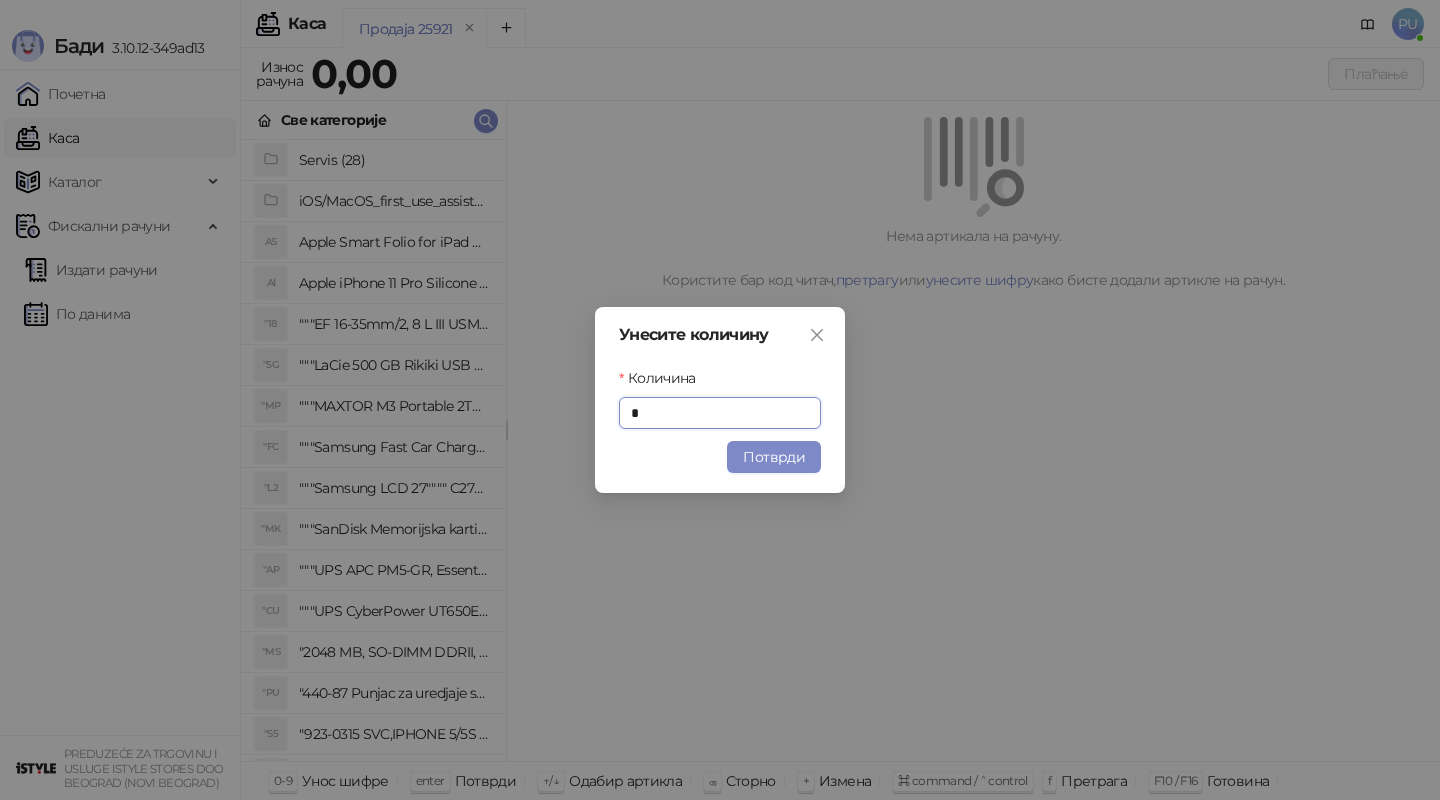 click on "Унесите количину Количина * Потврди" at bounding box center (720, 400) 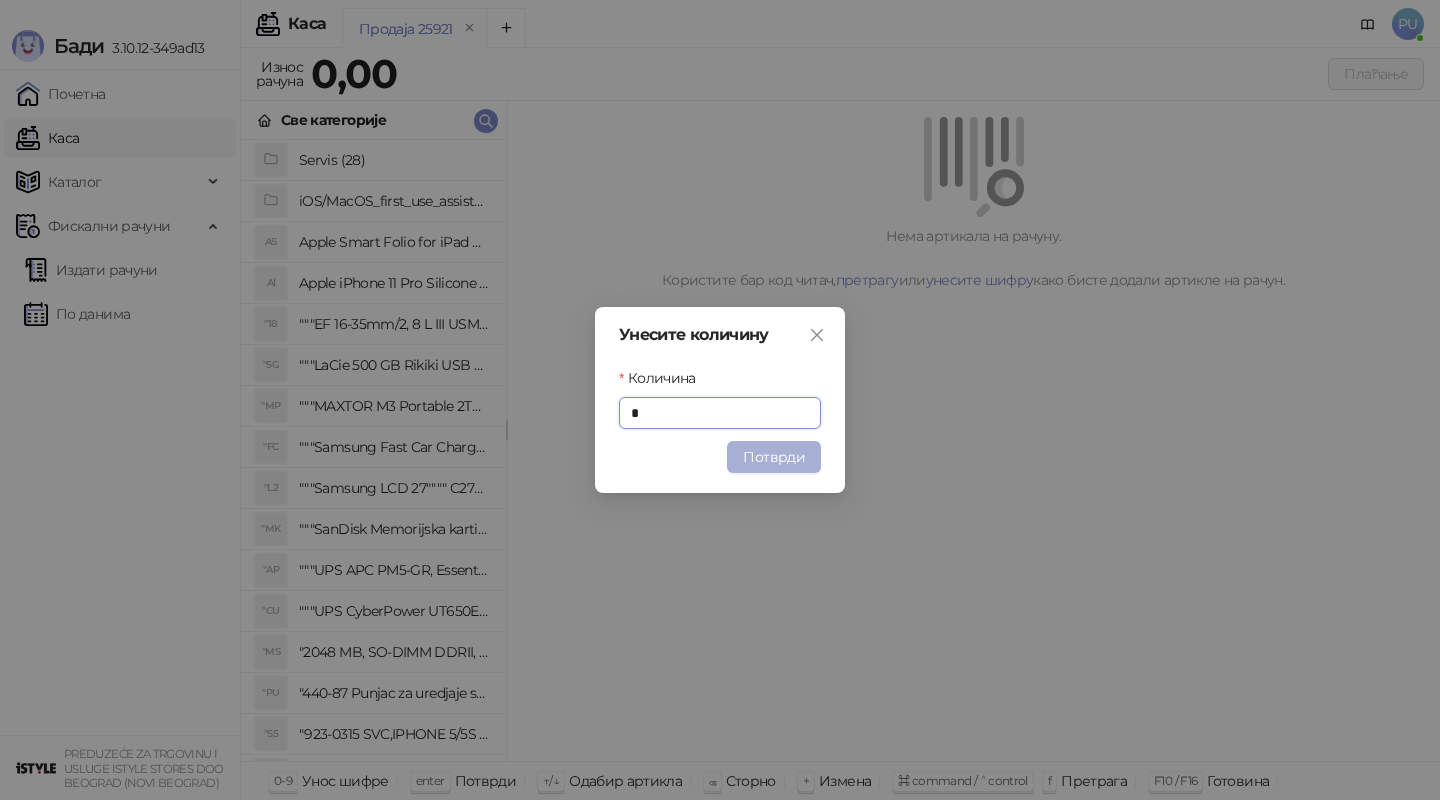 click on "Потврди" at bounding box center [774, 457] 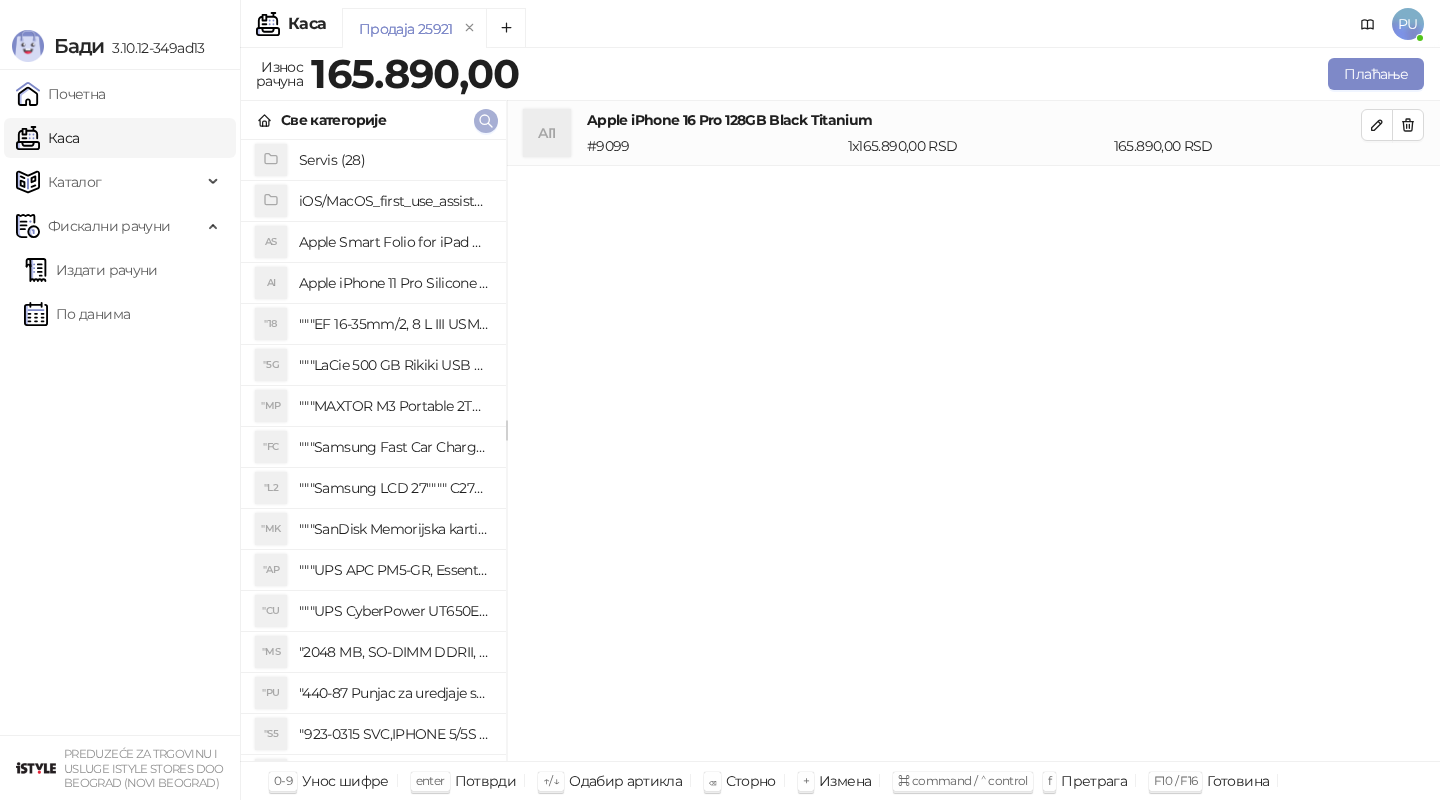 click 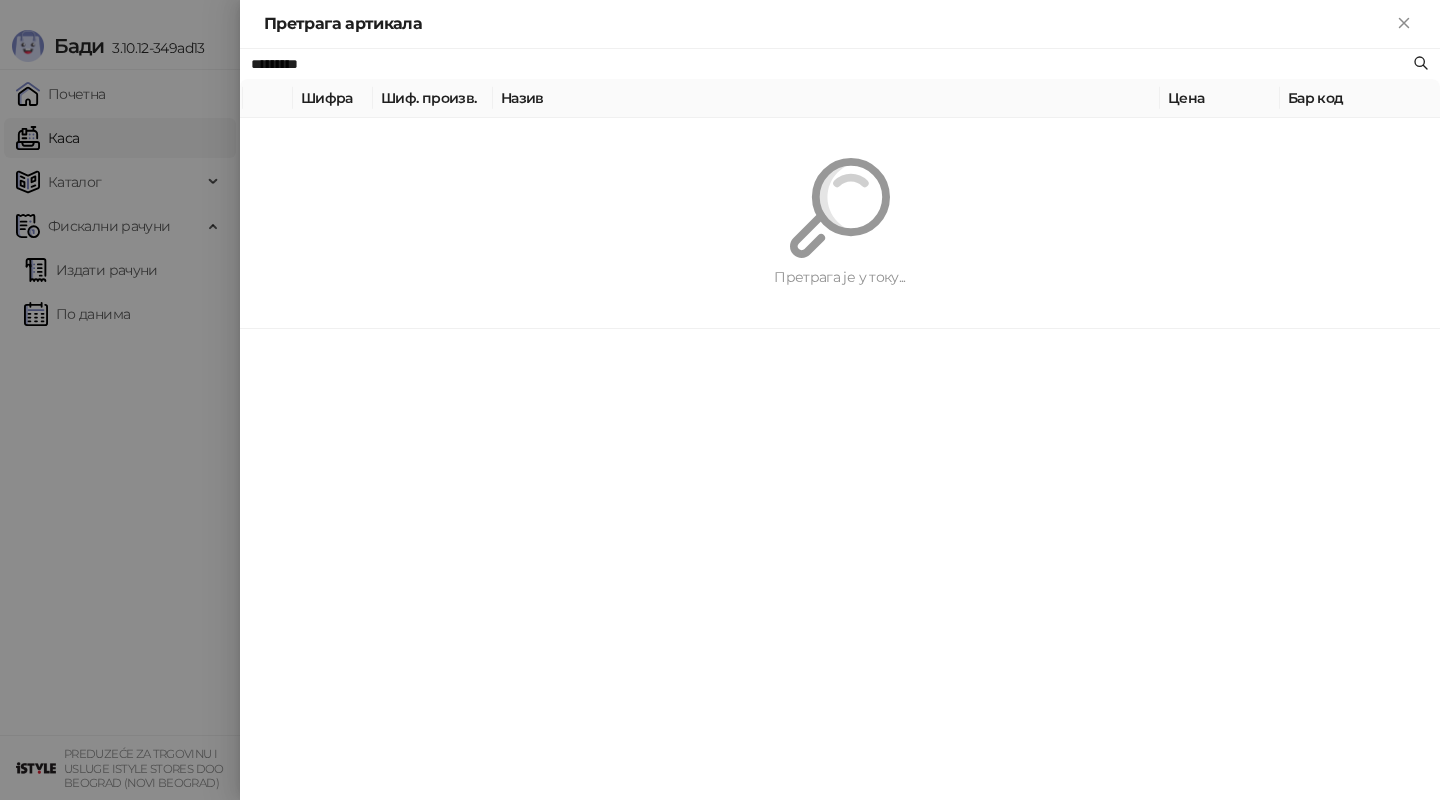 paste 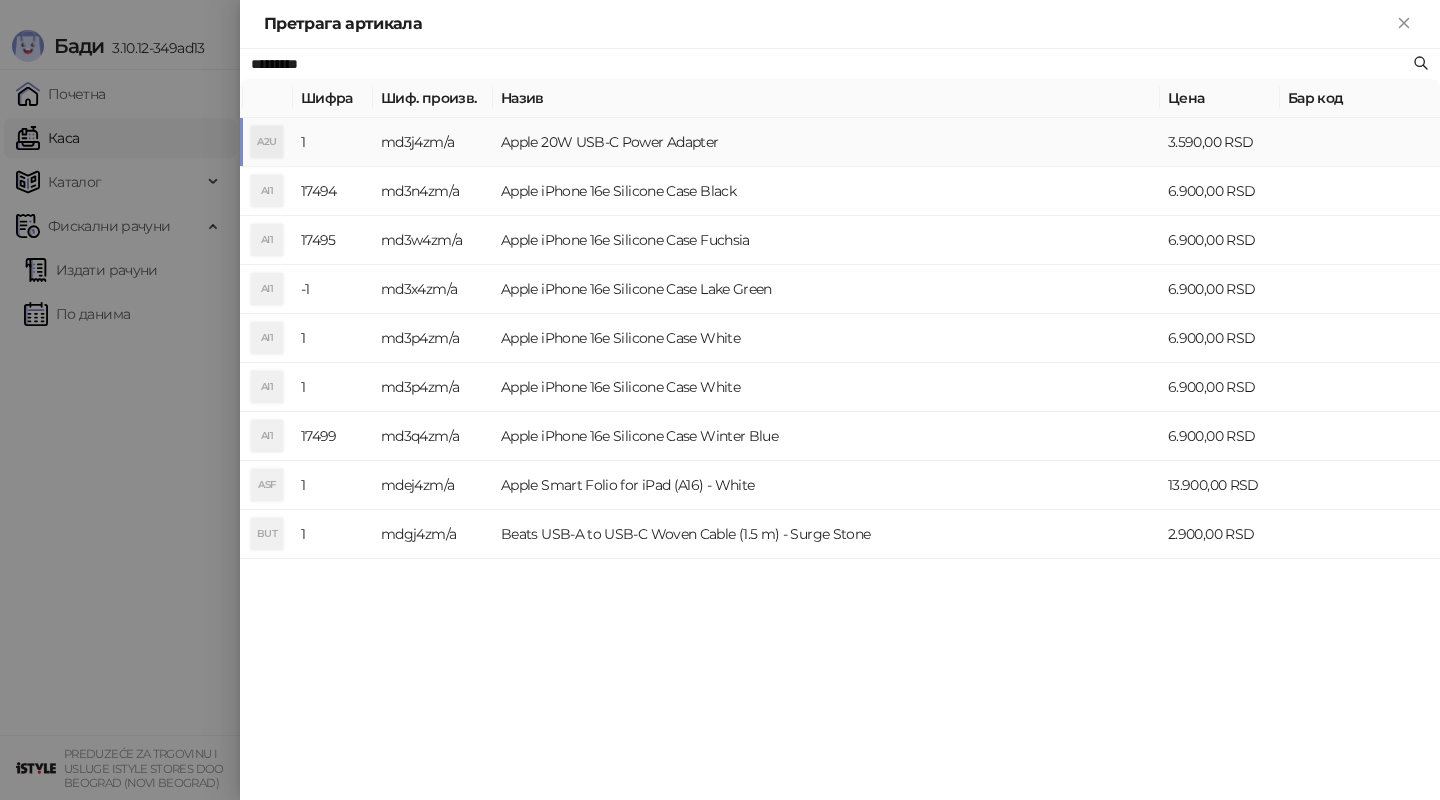 click on "Apple 20W USB-C Power Adapter" at bounding box center [826, 142] 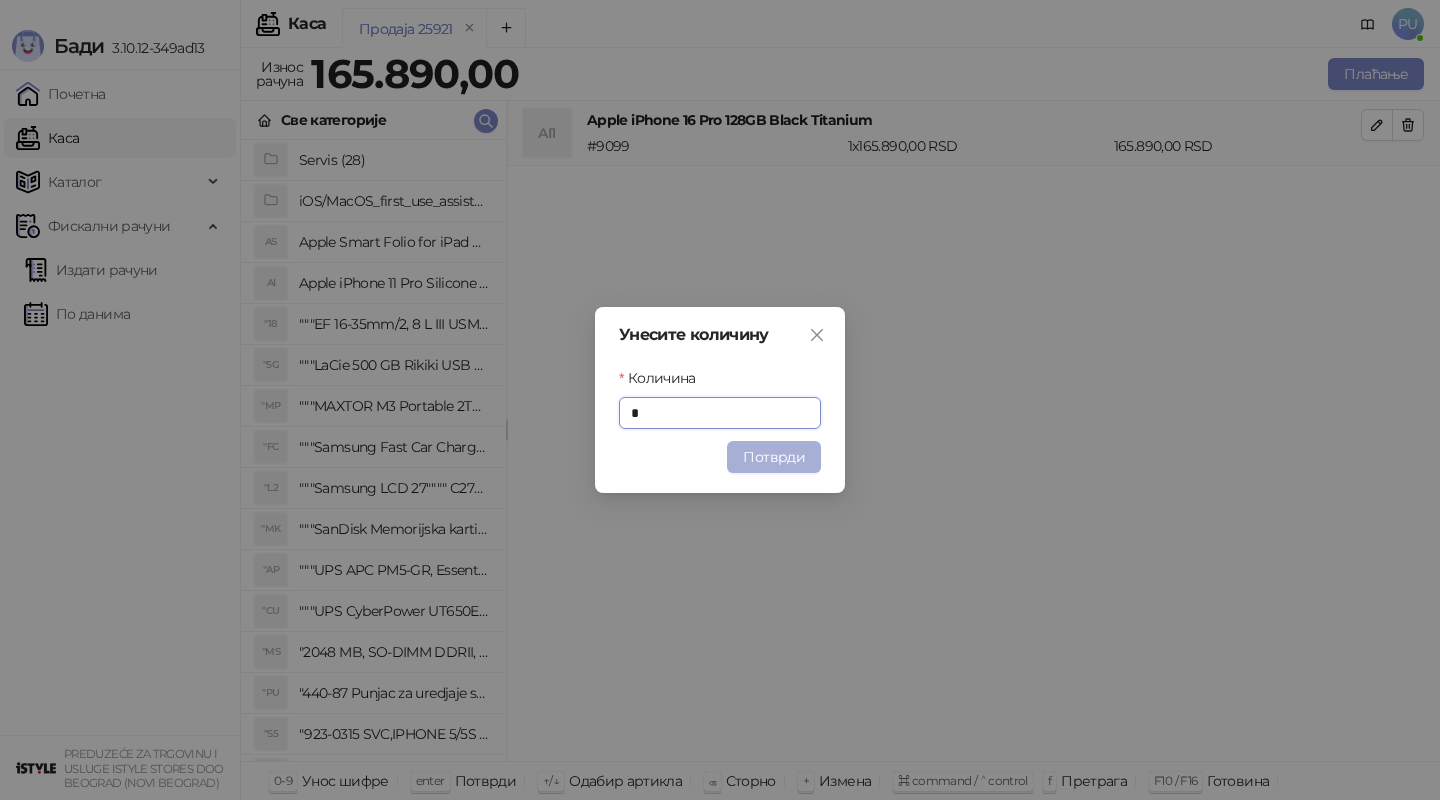 click on "Потврди" at bounding box center [774, 457] 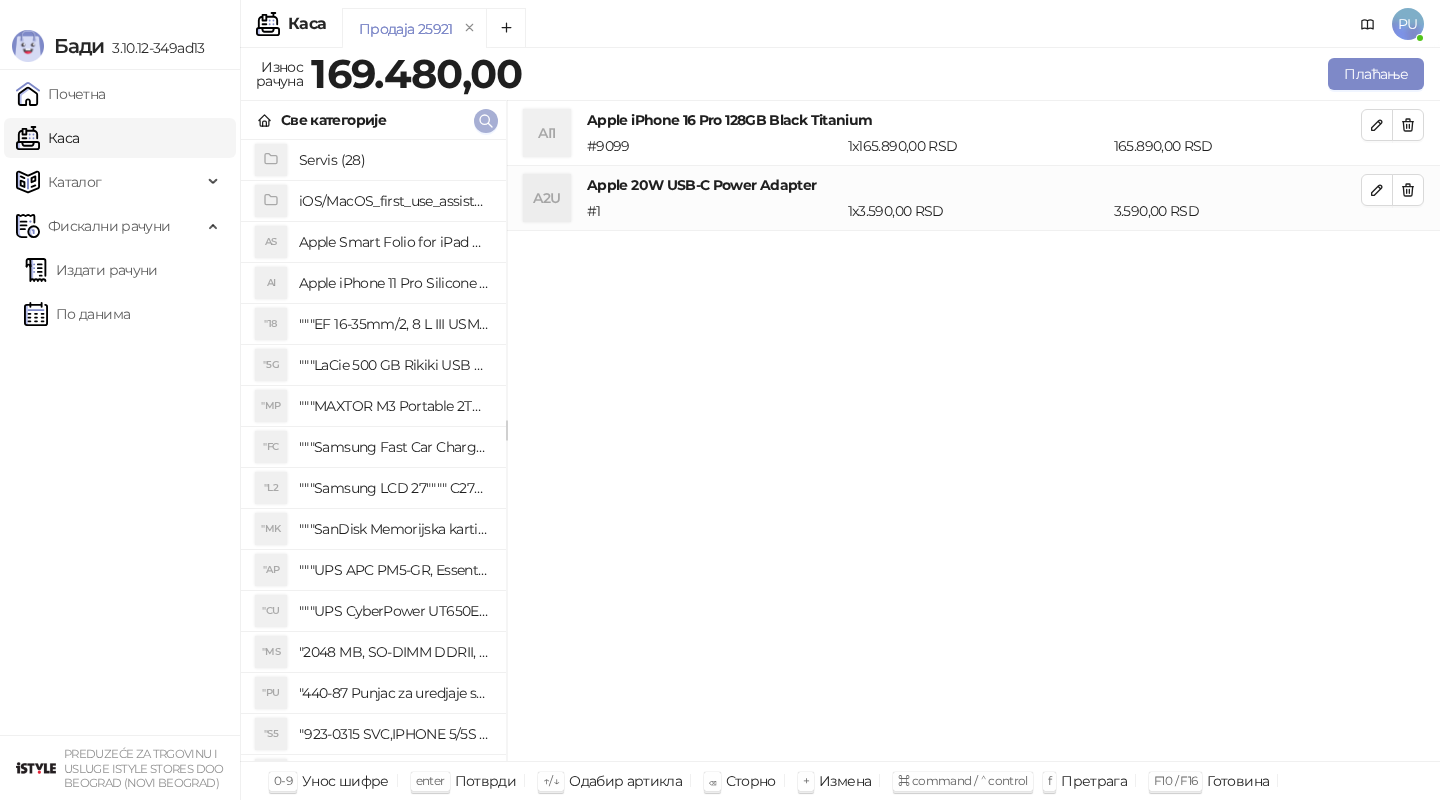 click 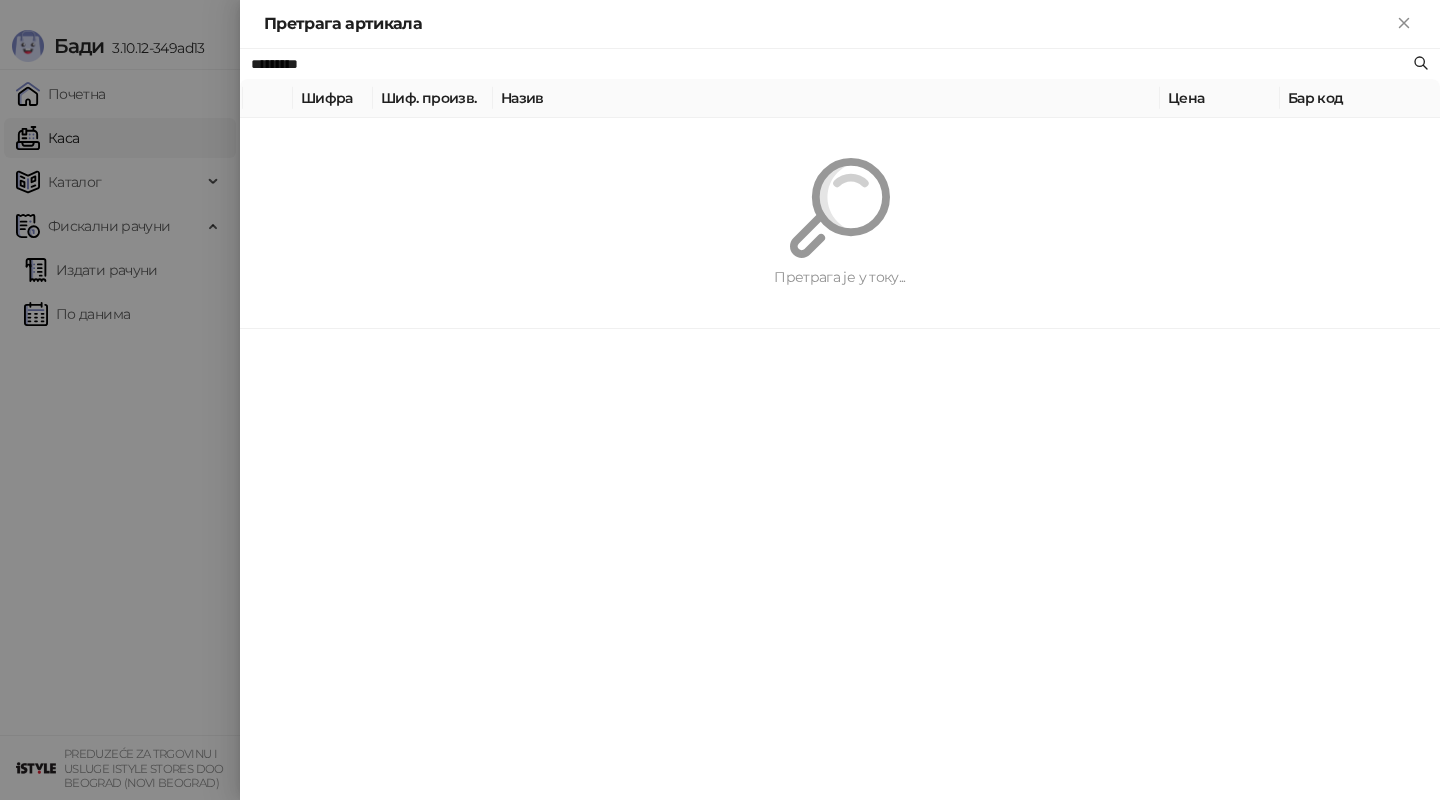 paste on "**********" 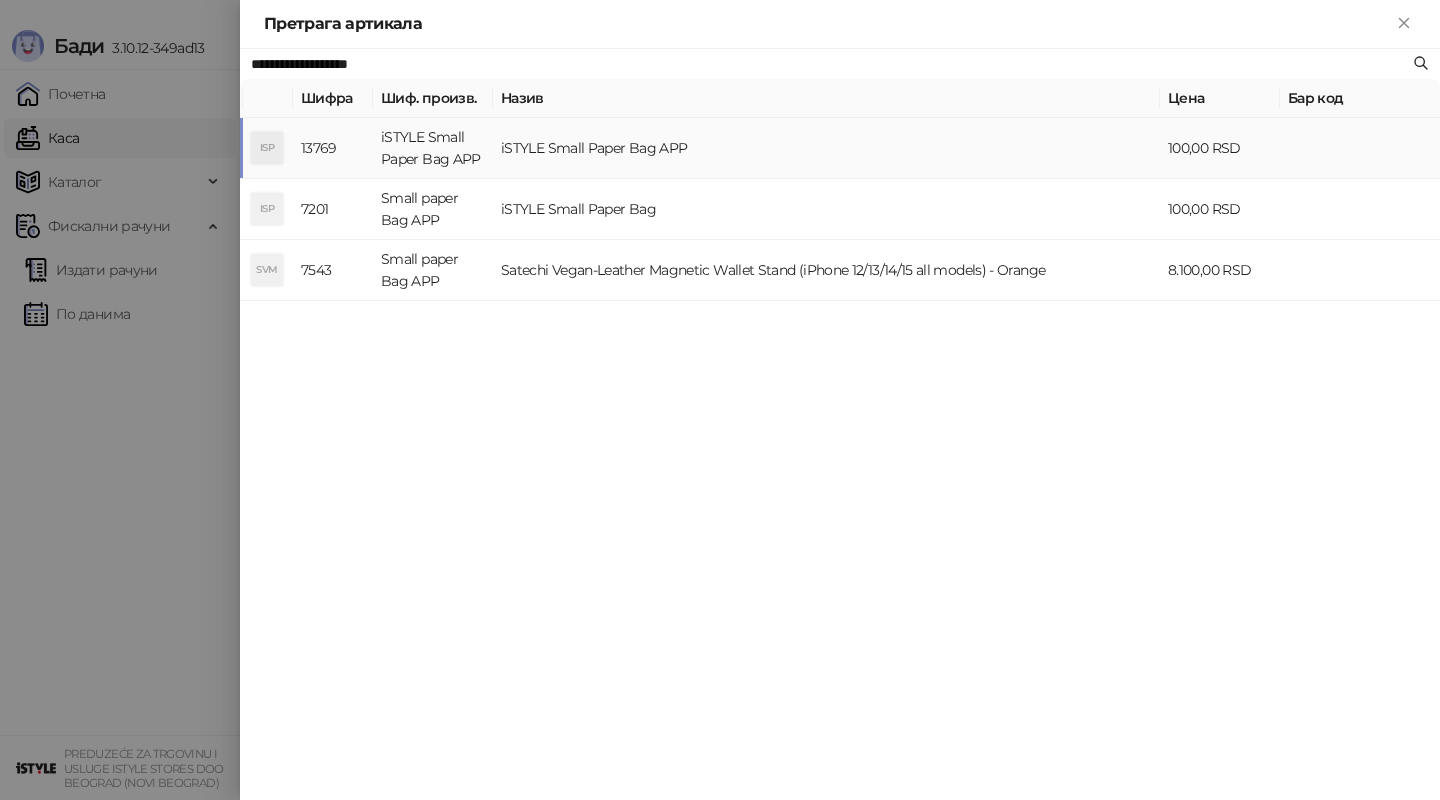 type on "**********" 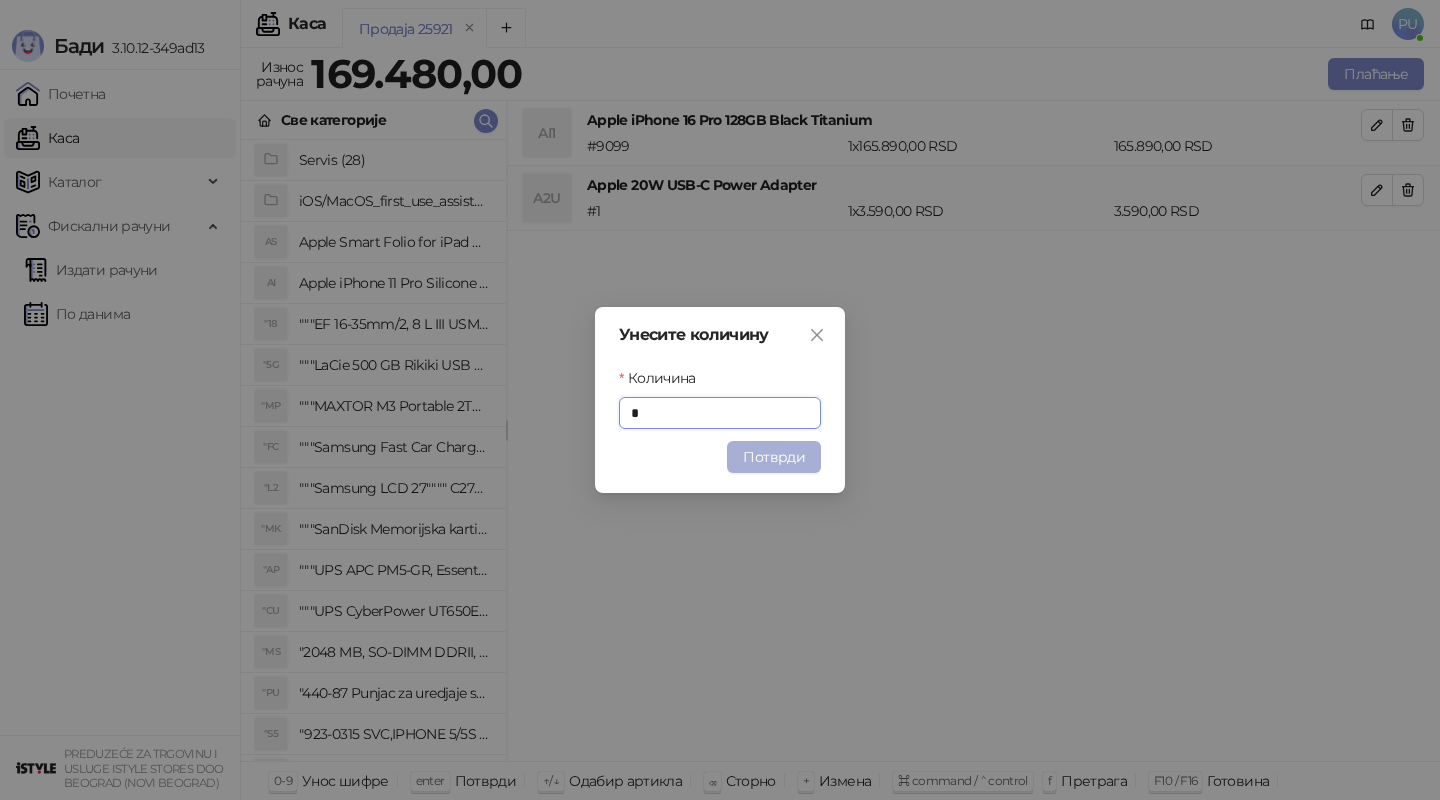 click on "Потврди" at bounding box center (774, 457) 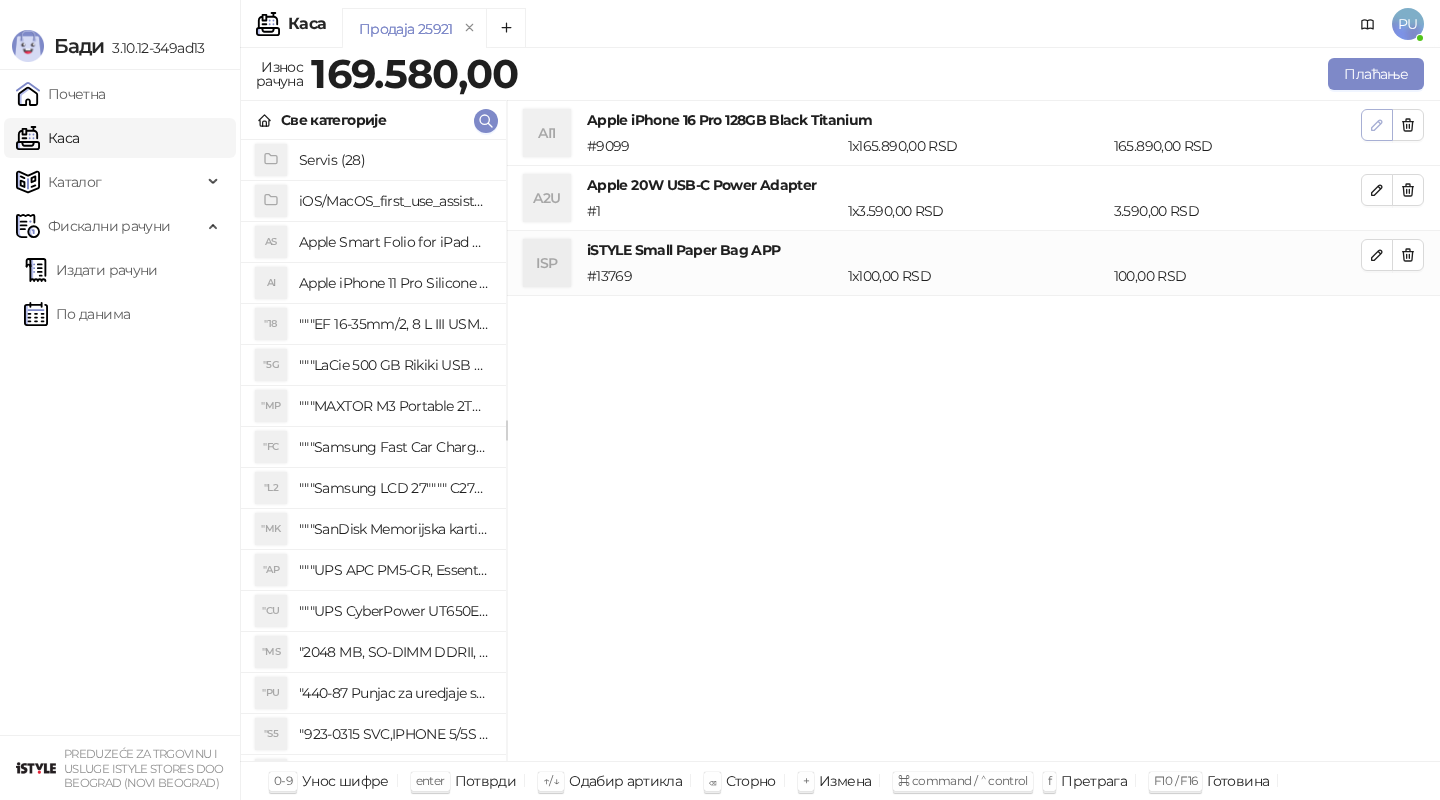 click 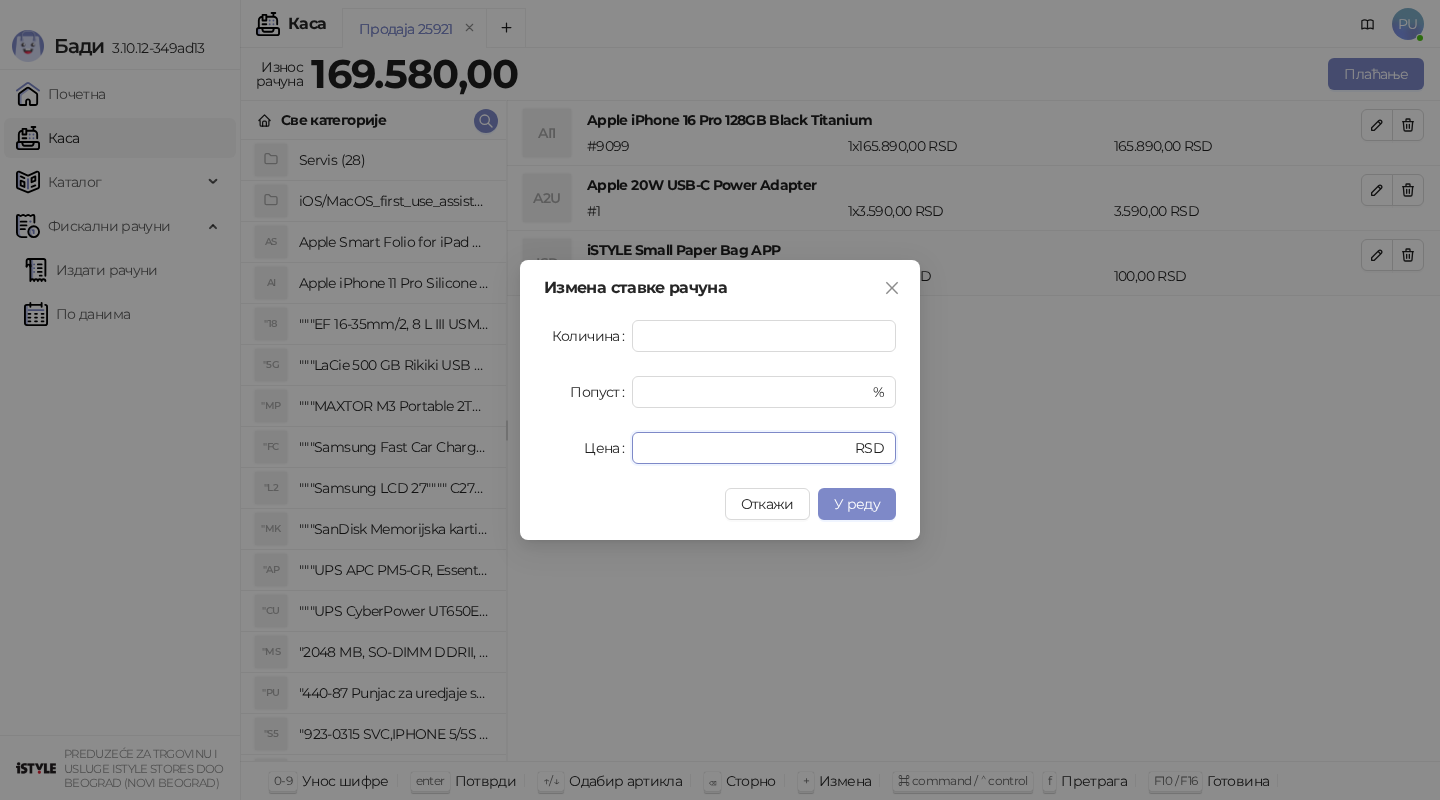 drag, startPoint x: 709, startPoint y: 445, endPoint x: 496, endPoint y: 440, distance: 213.05867 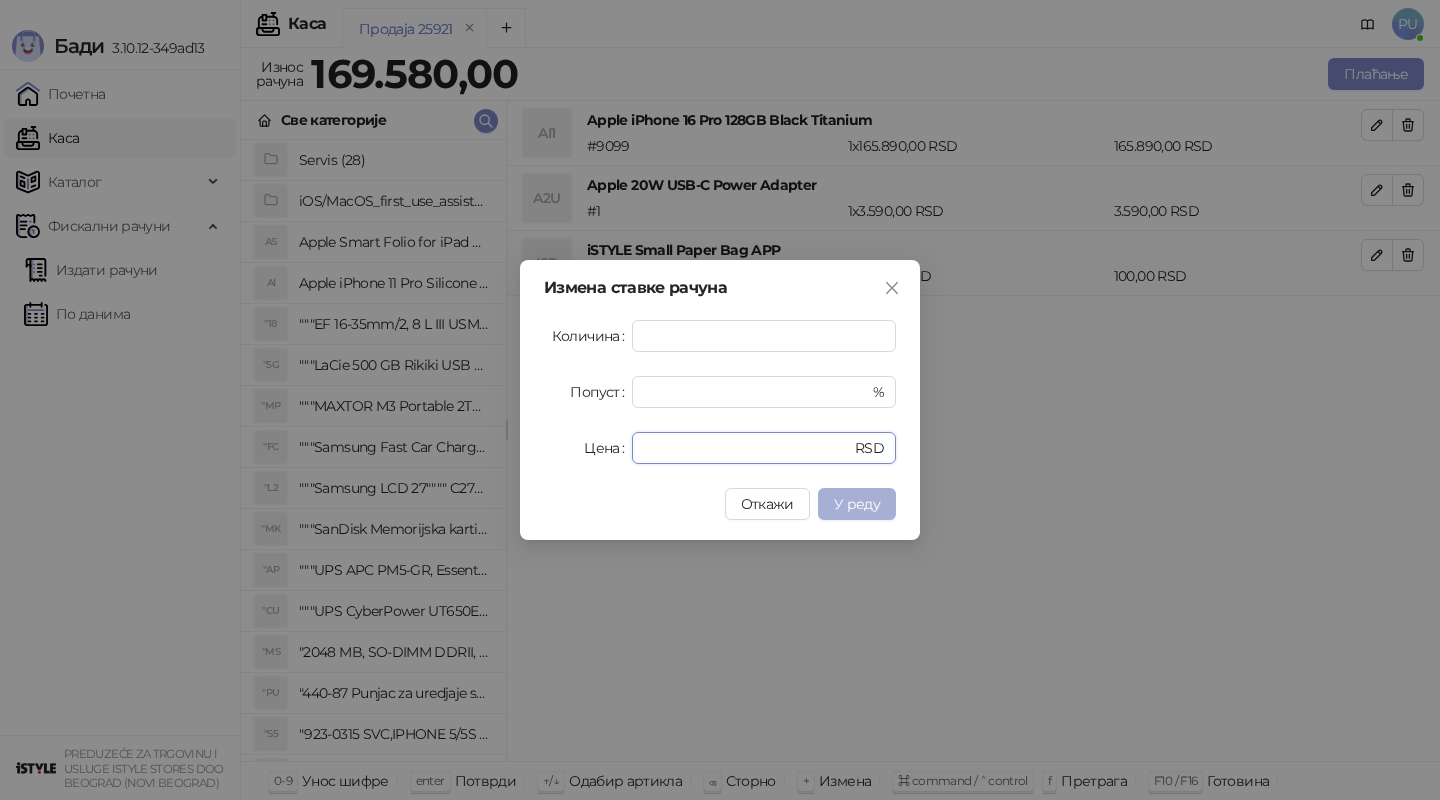 type on "******" 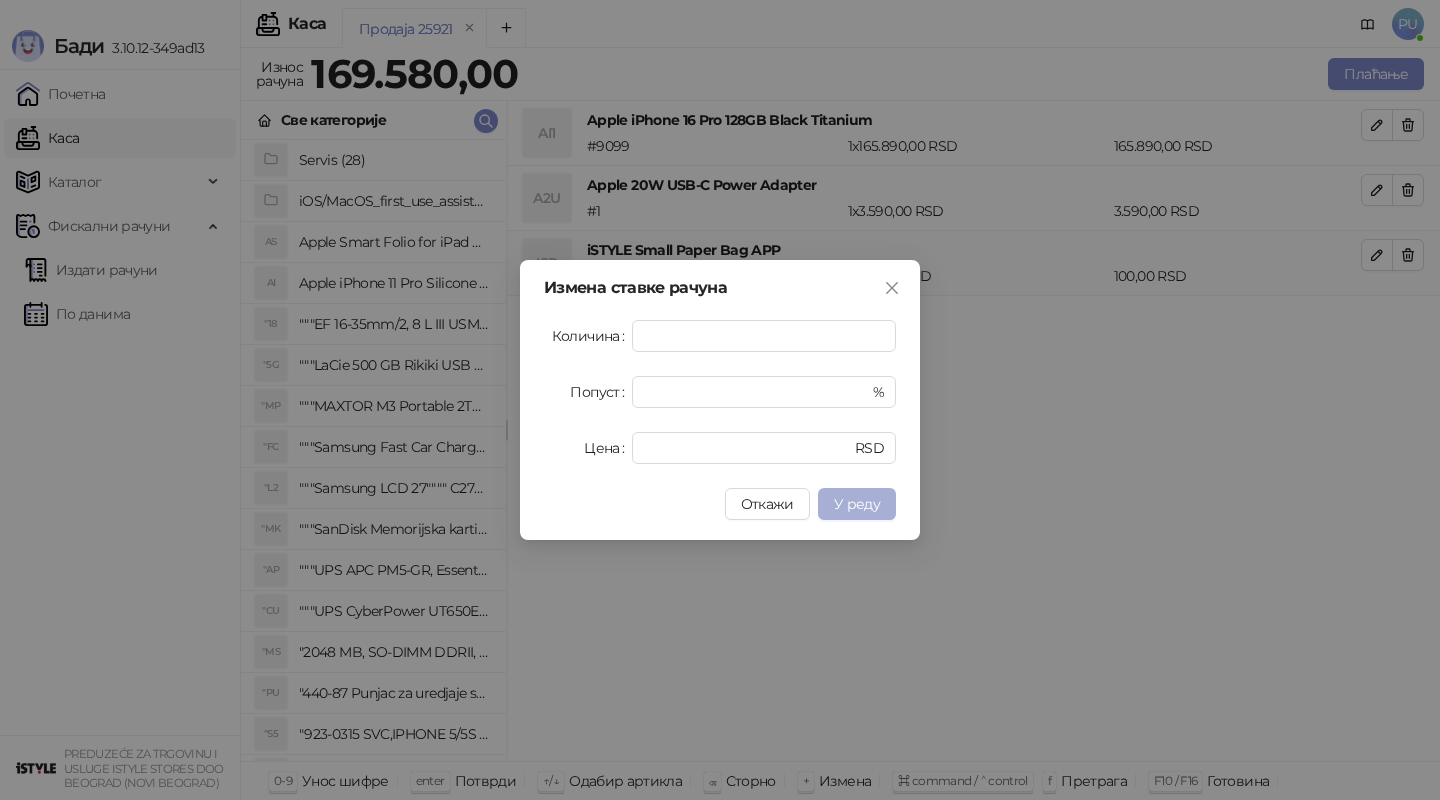 click on "У реду" at bounding box center [857, 504] 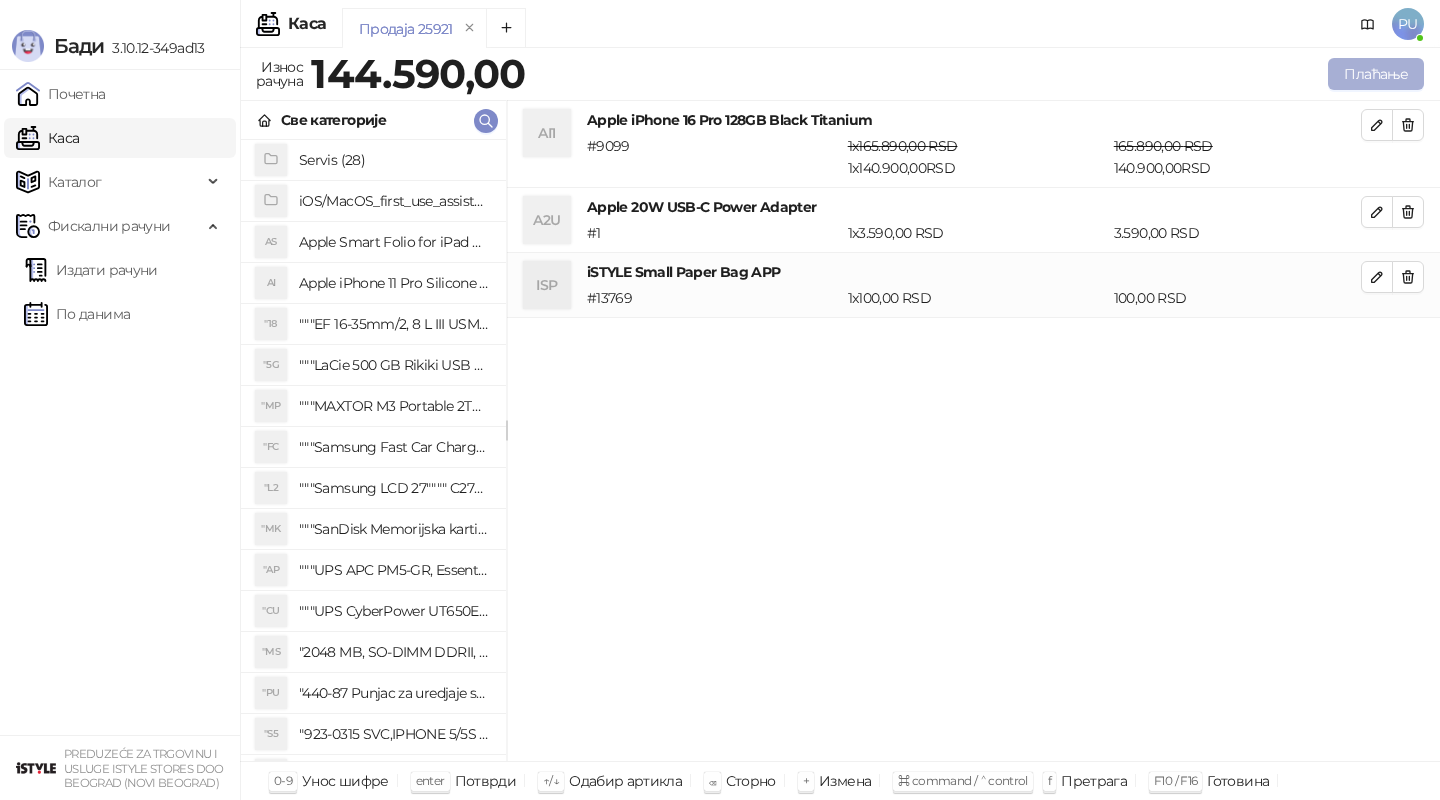 click on "Плаћање" at bounding box center (1376, 74) 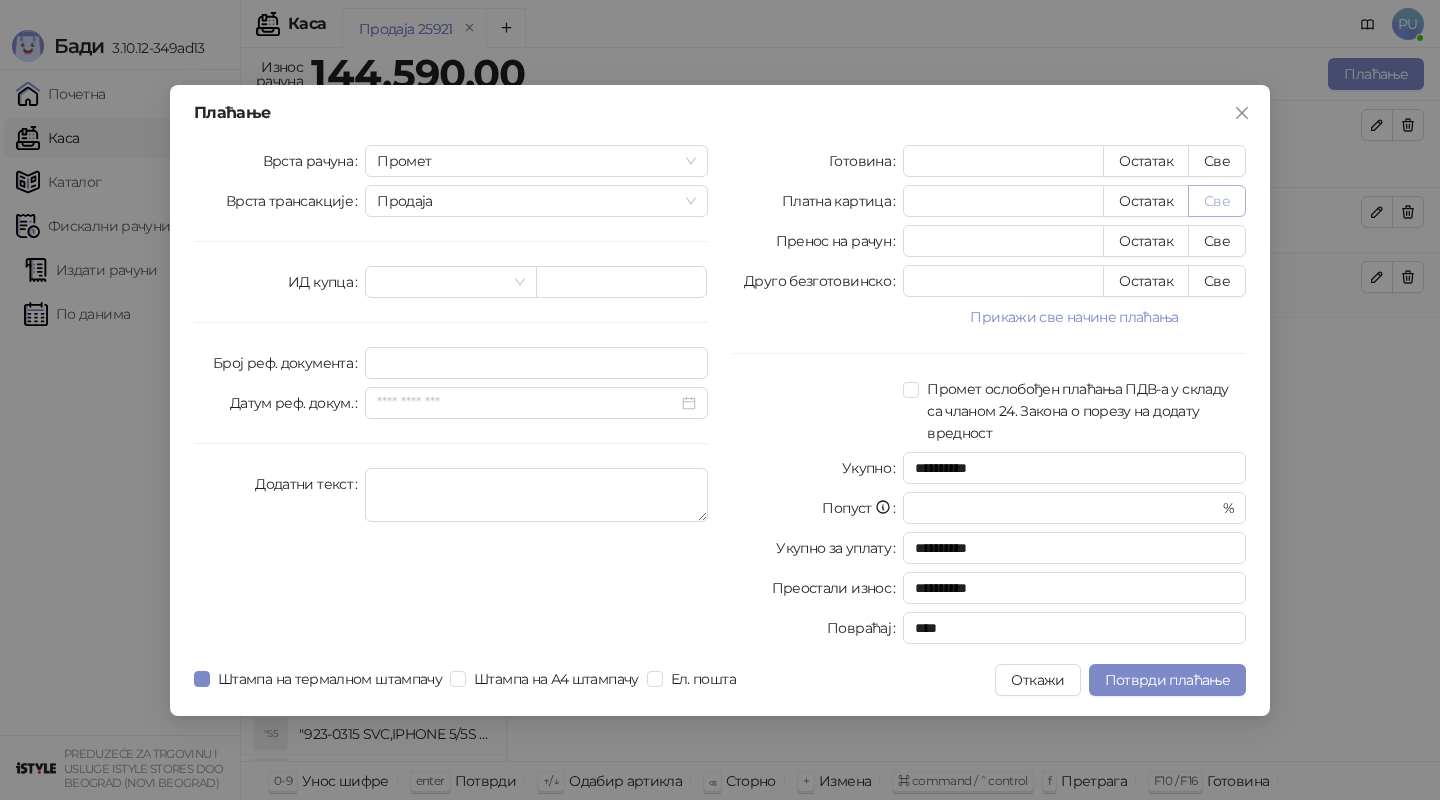 click on "Све" at bounding box center (1217, 201) 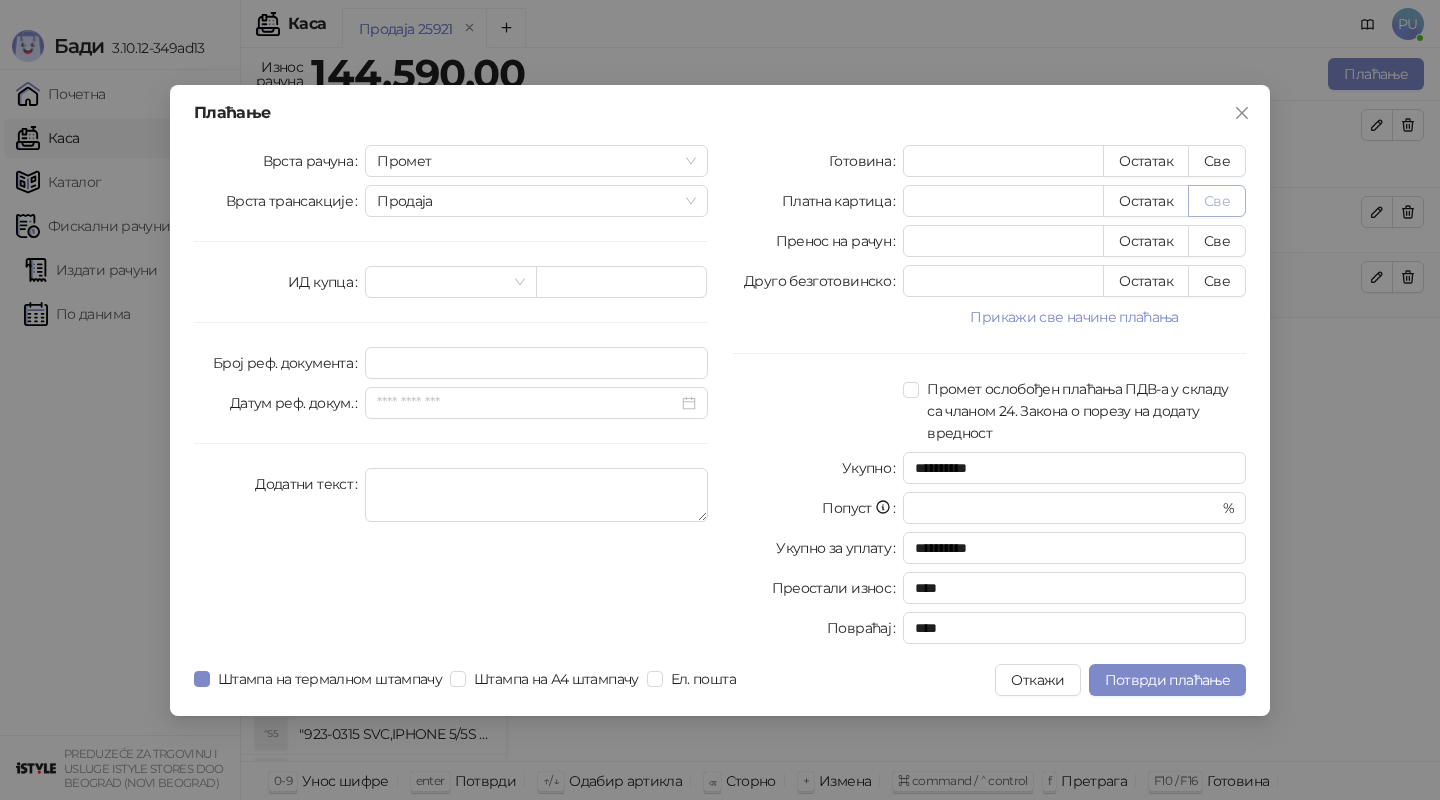 click on "Све" at bounding box center [1217, 201] 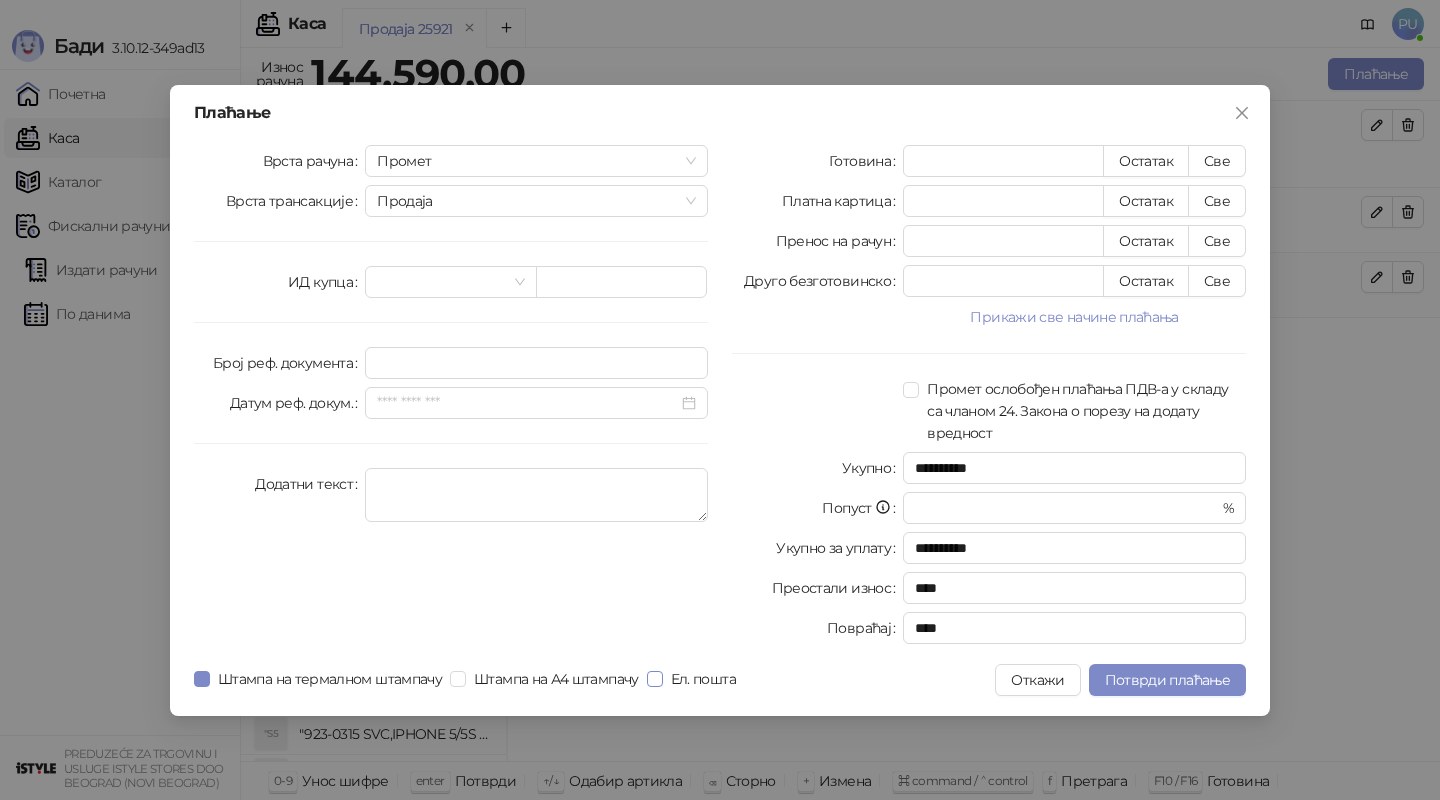 click on "Ел. пошта" at bounding box center [703, 679] 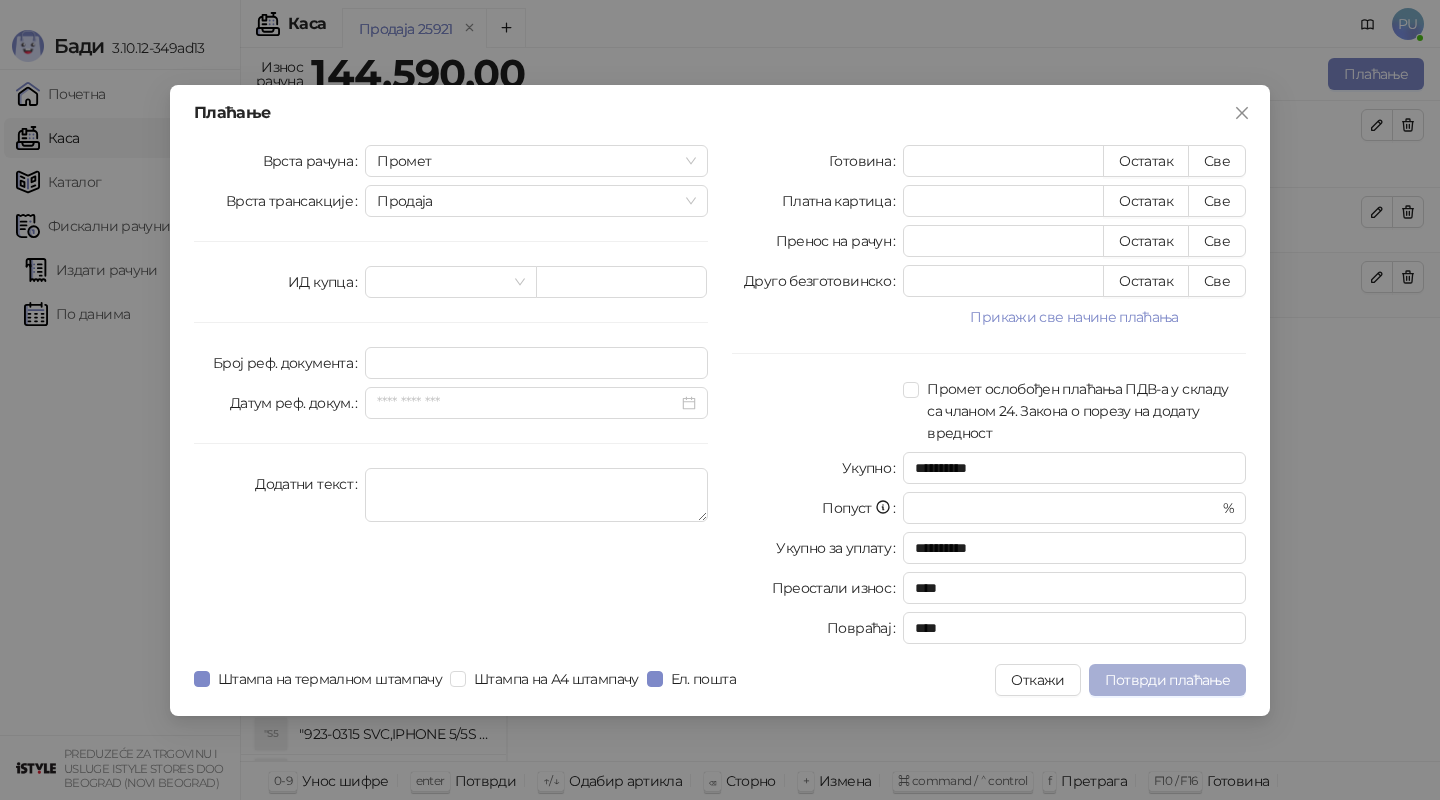 click on "Потврди плаћање" at bounding box center [1167, 680] 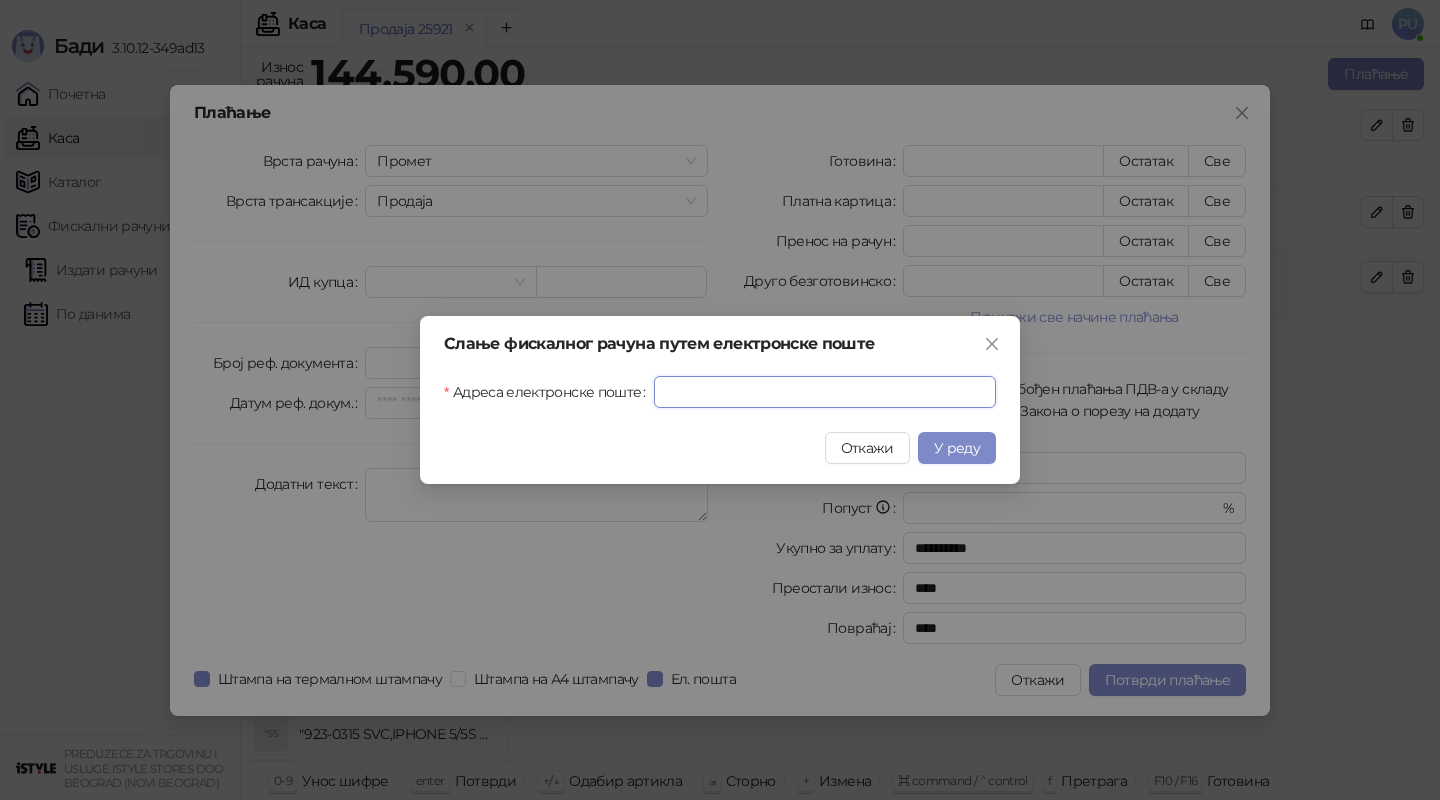 click on "Адреса електронске поште" at bounding box center [825, 392] 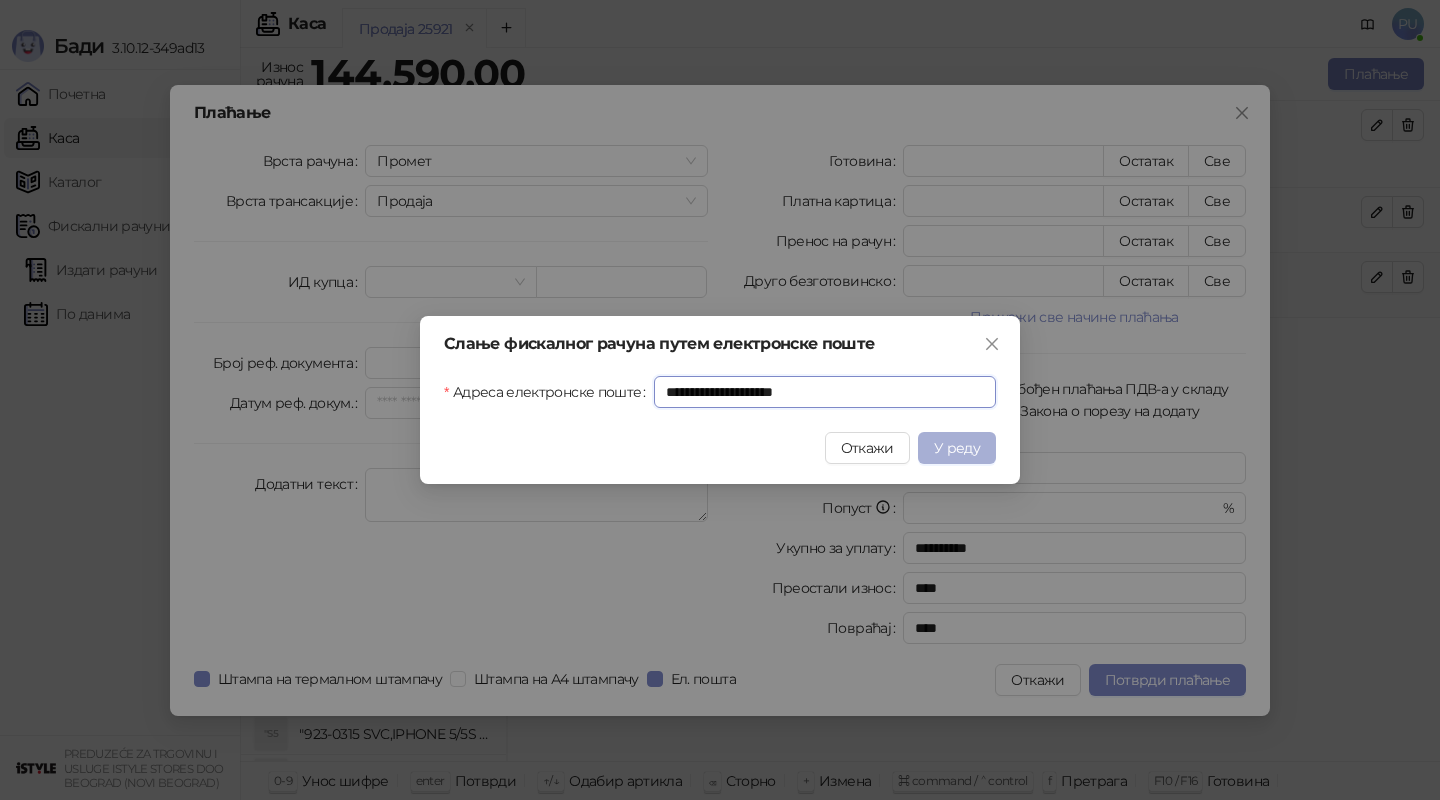type on "**********" 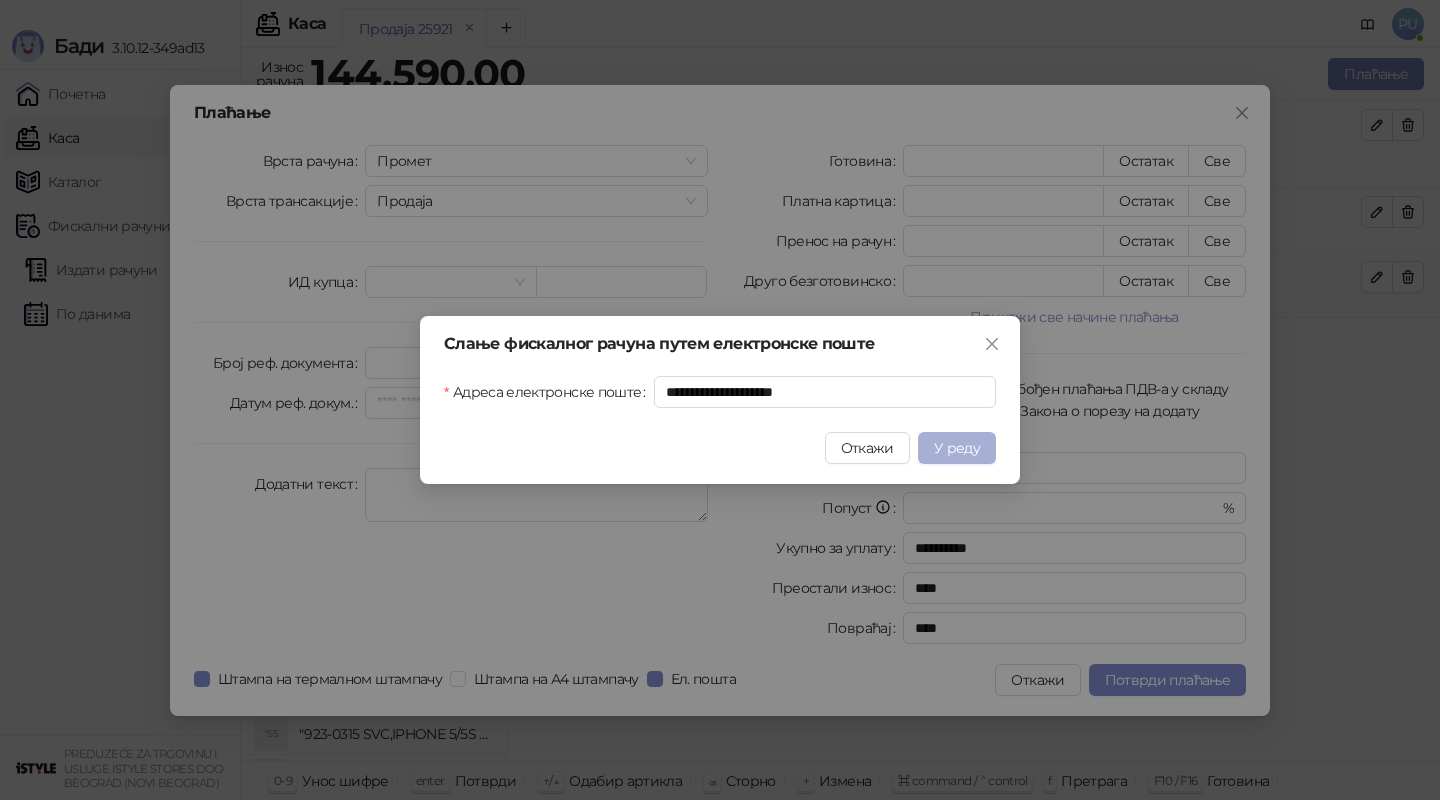 click on "У реду" at bounding box center (957, 448) 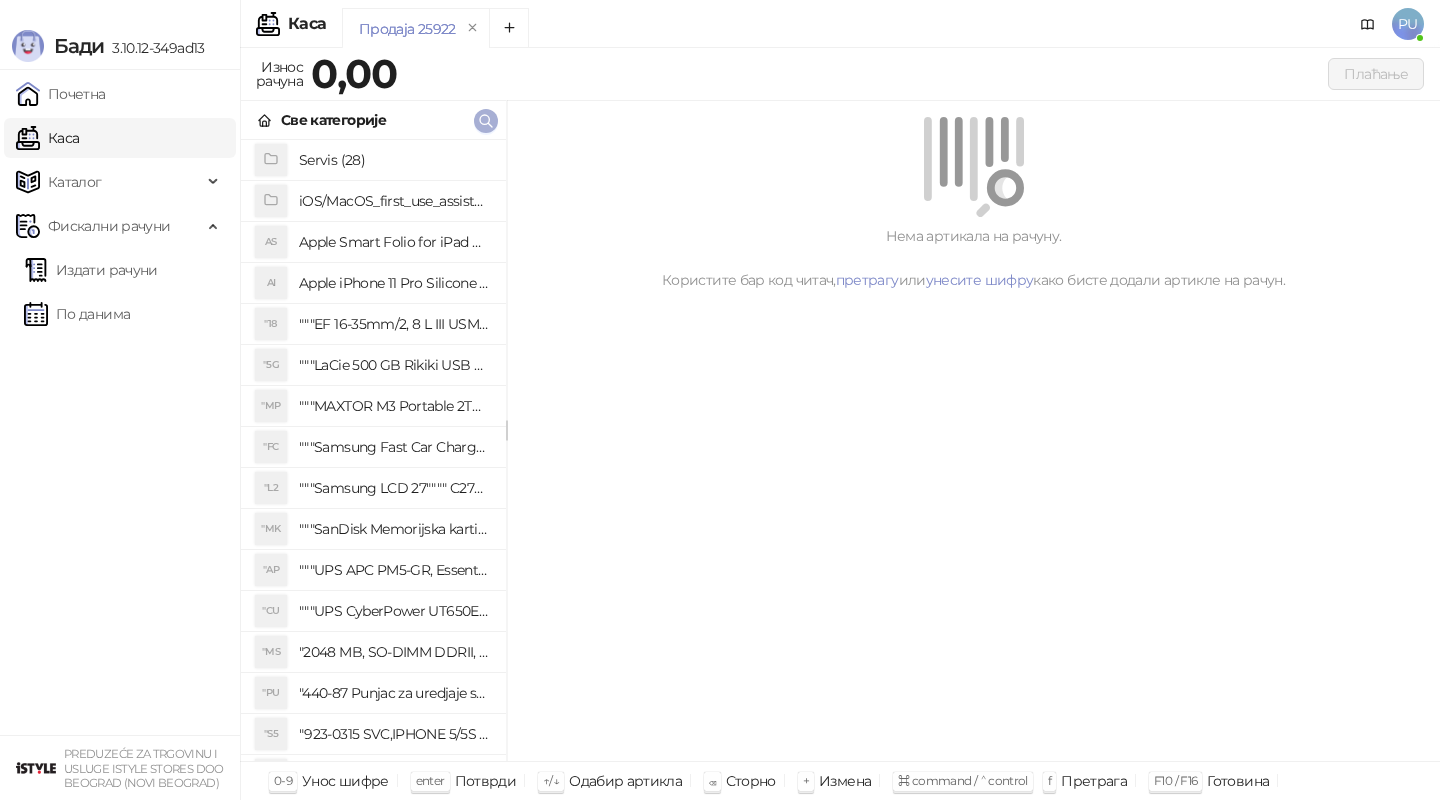 click at bounding box center [486, 120] 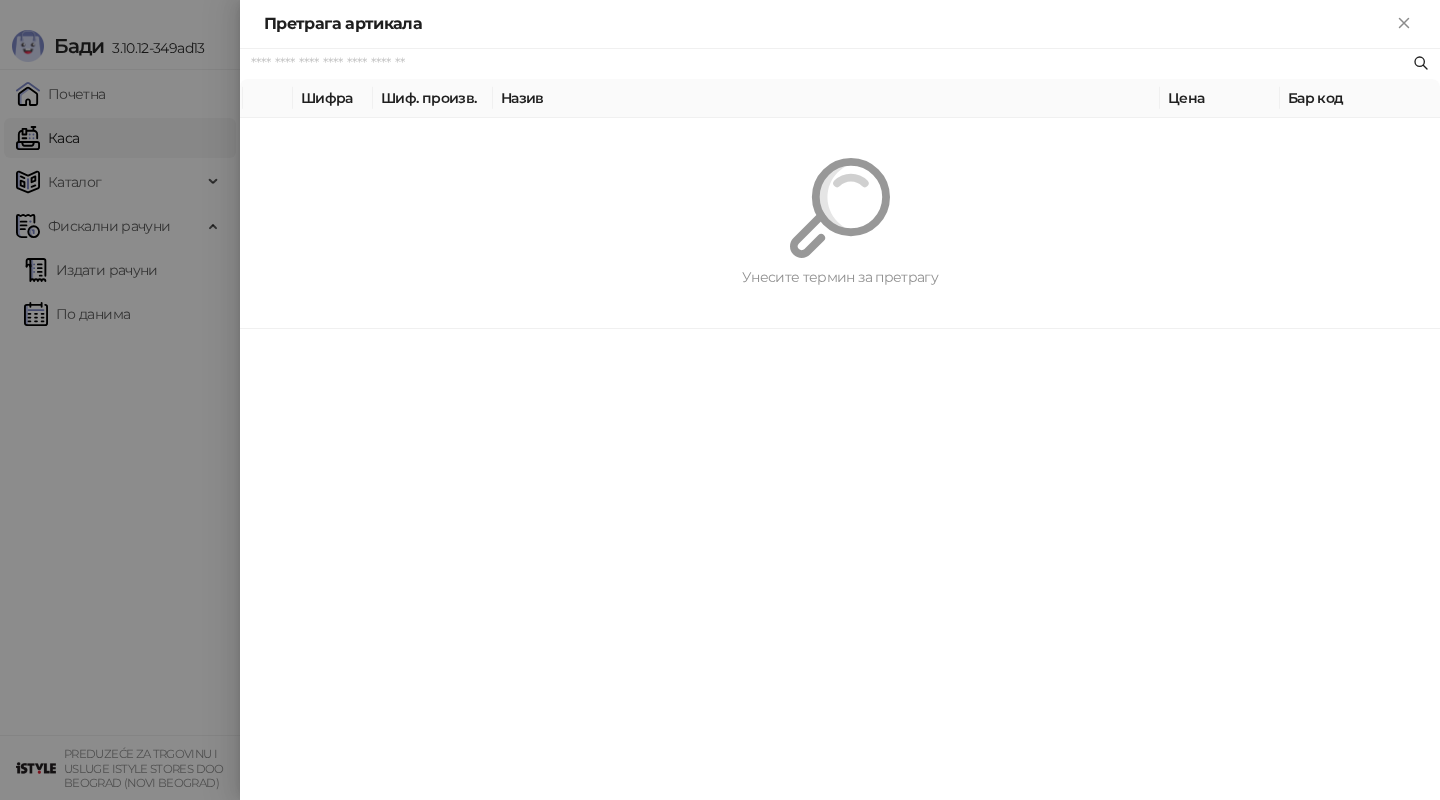 paste on "*********" 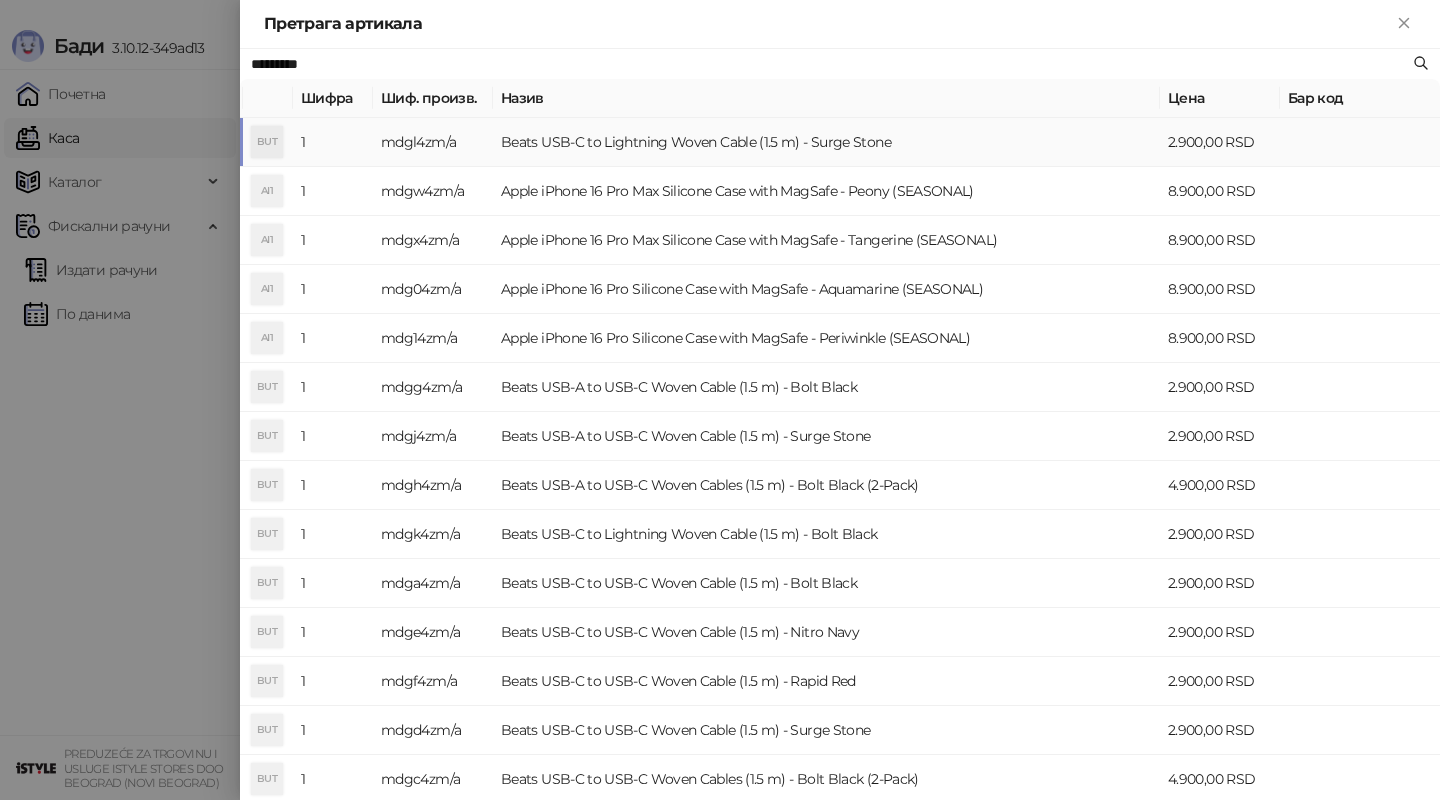 type on "*********" 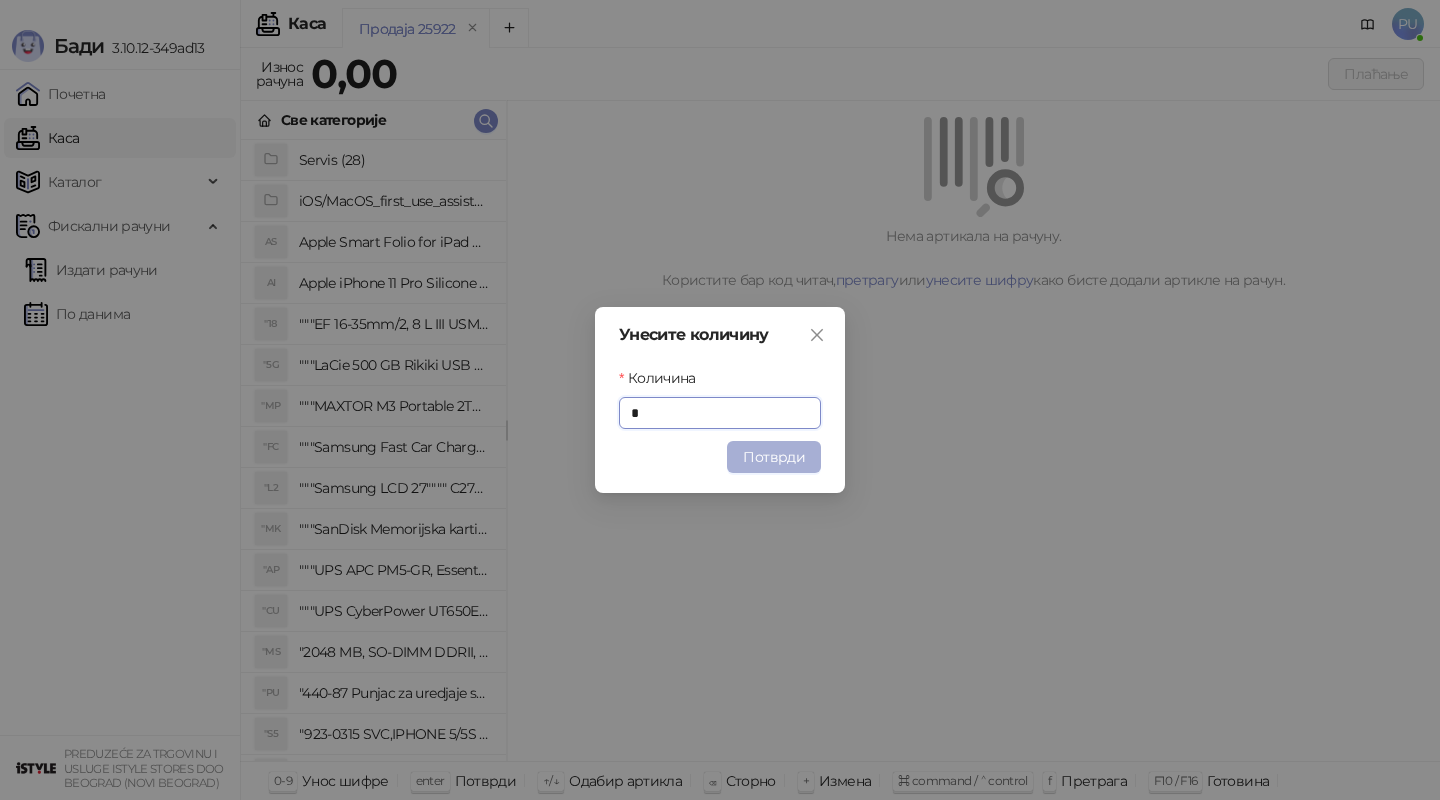 click on "Потврди" at bounding box center [774, 457] 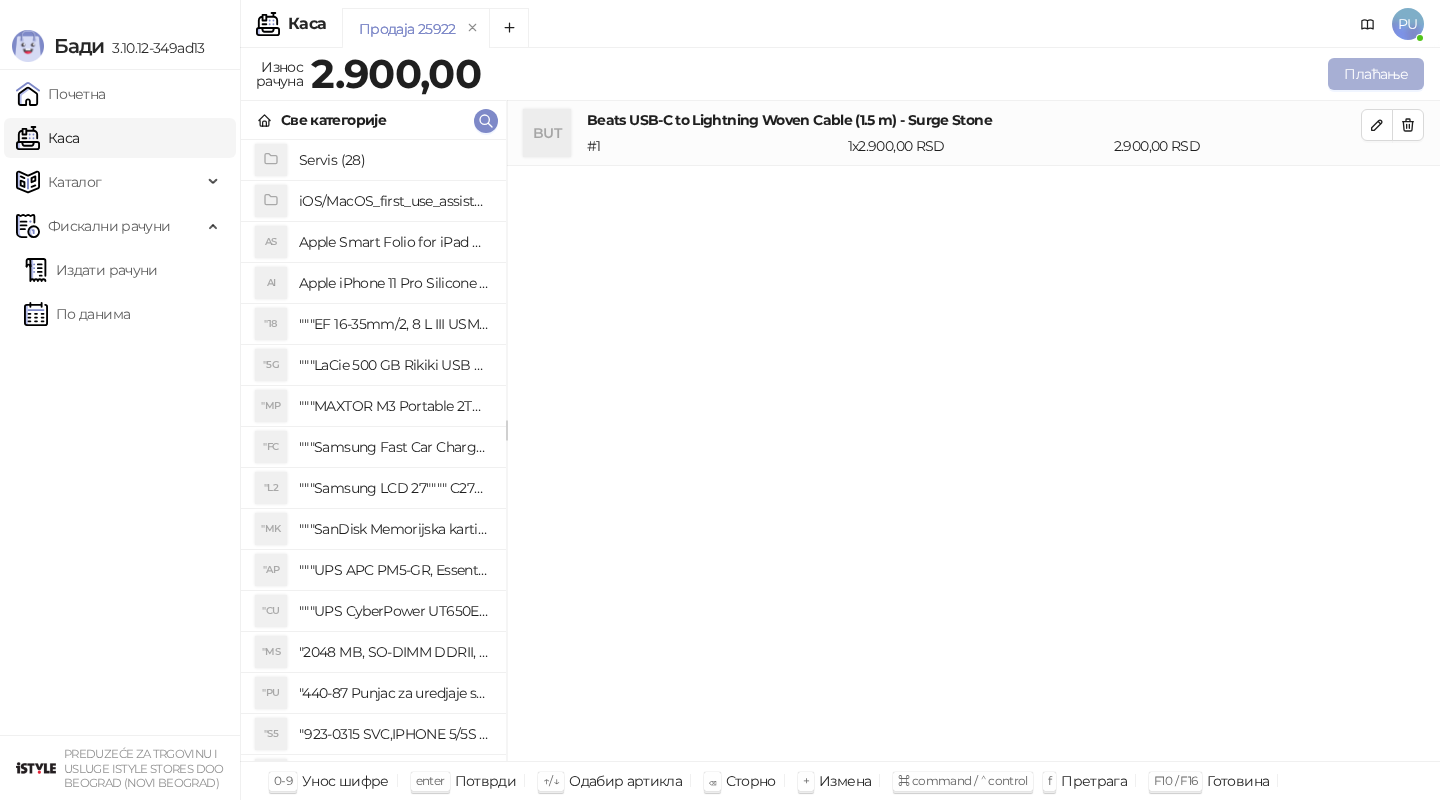 click on "Плаћање" at bounding box center (1376, 74) 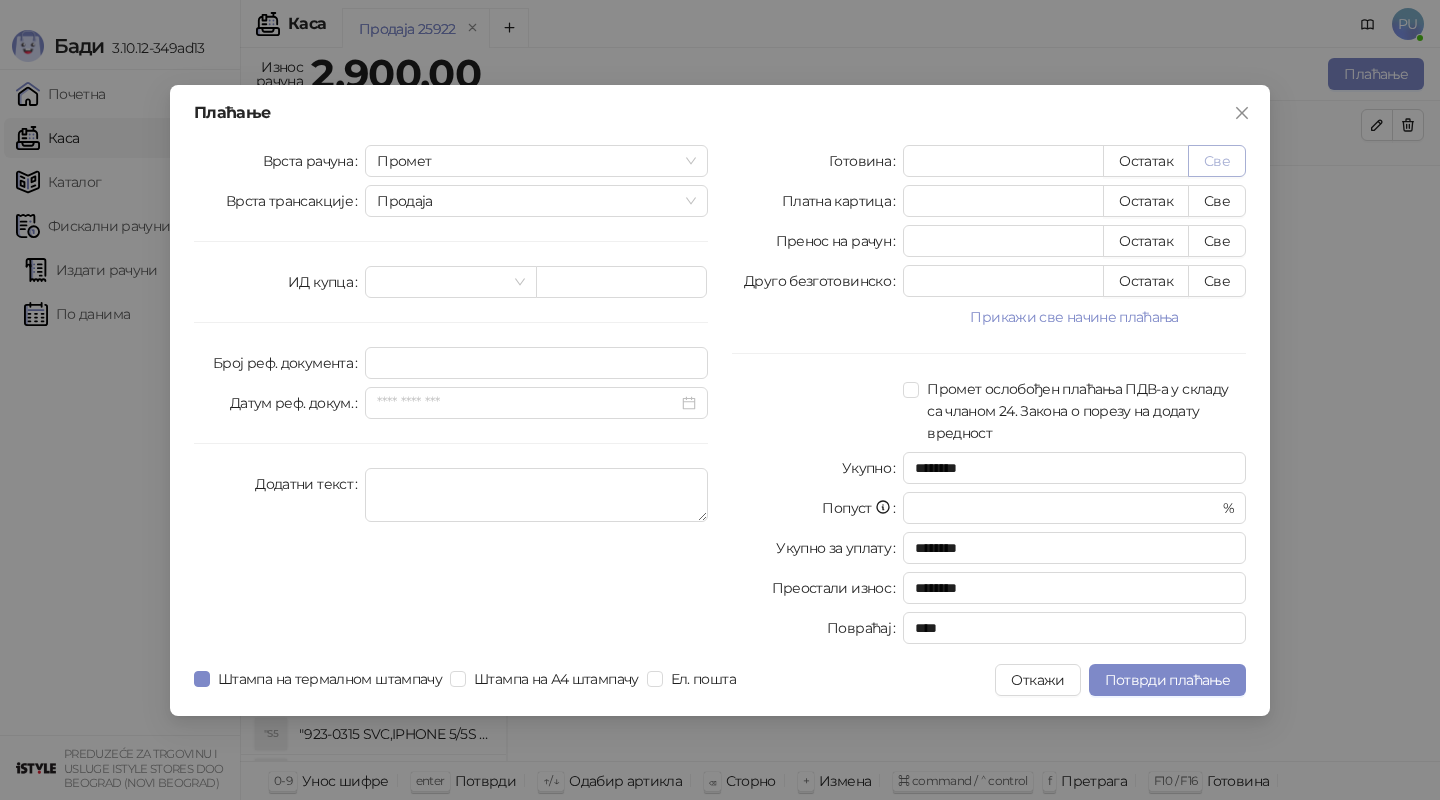click on "Све" at bounding box center [1217, 161] 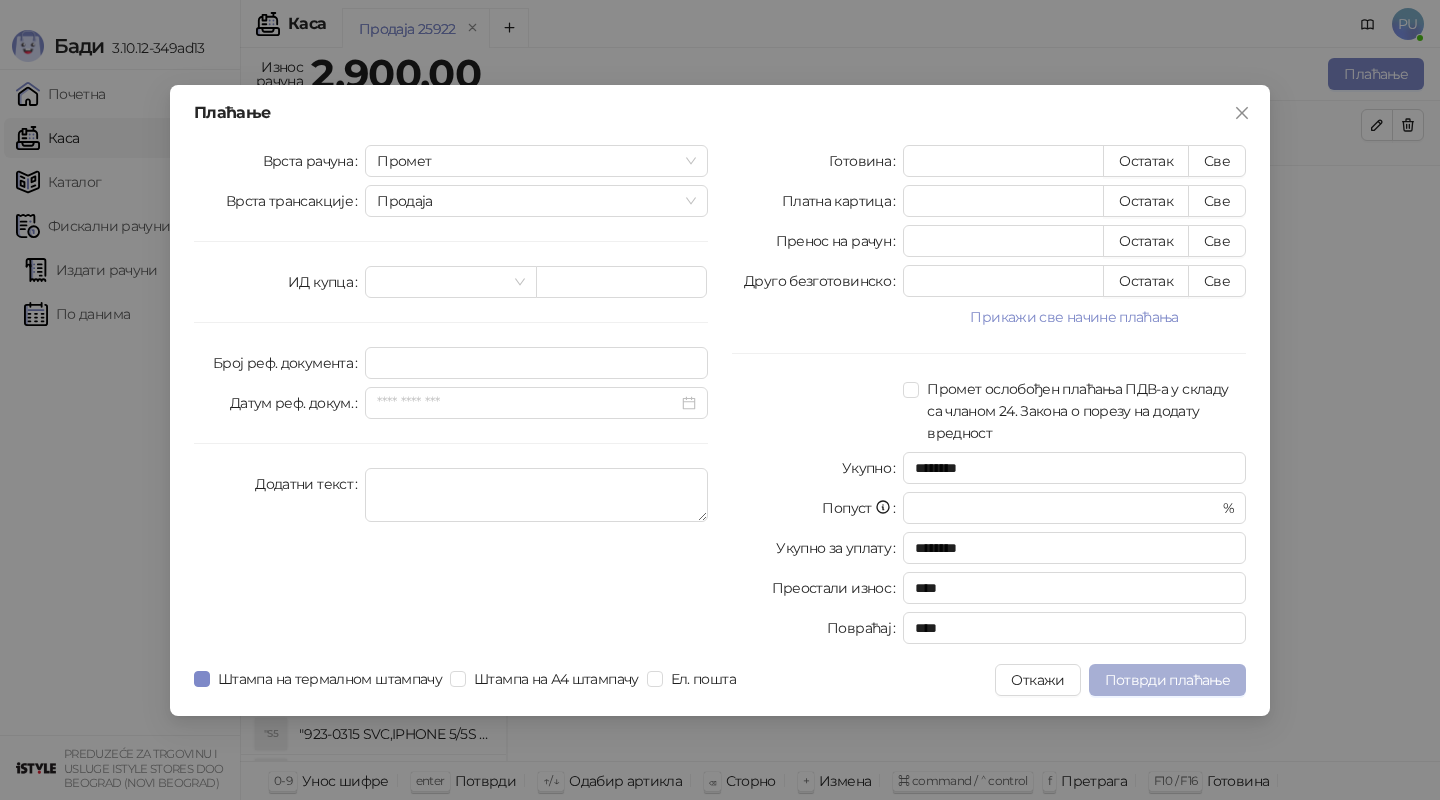 click on "Потврди плаћање" at bounding box center (1167, 680) 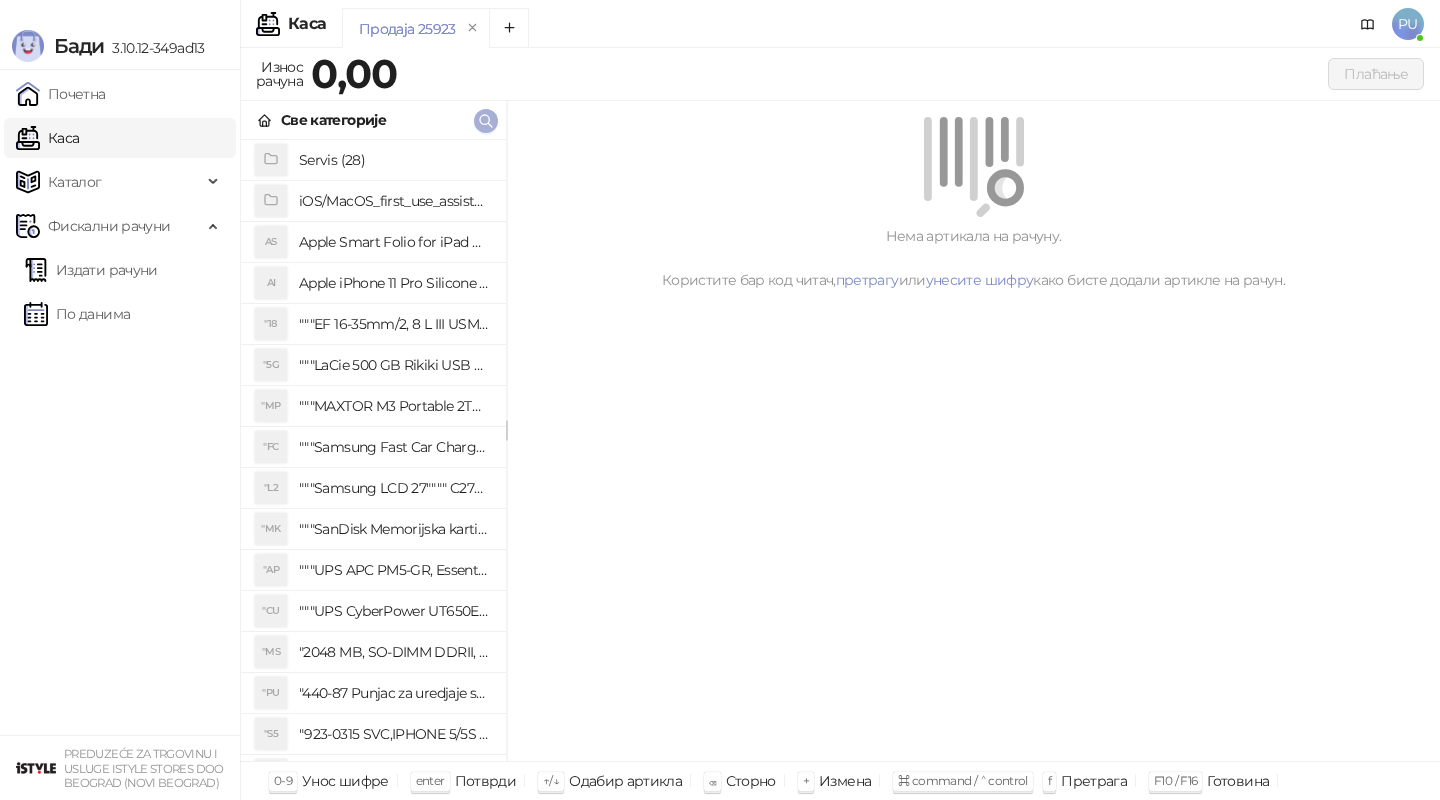 click 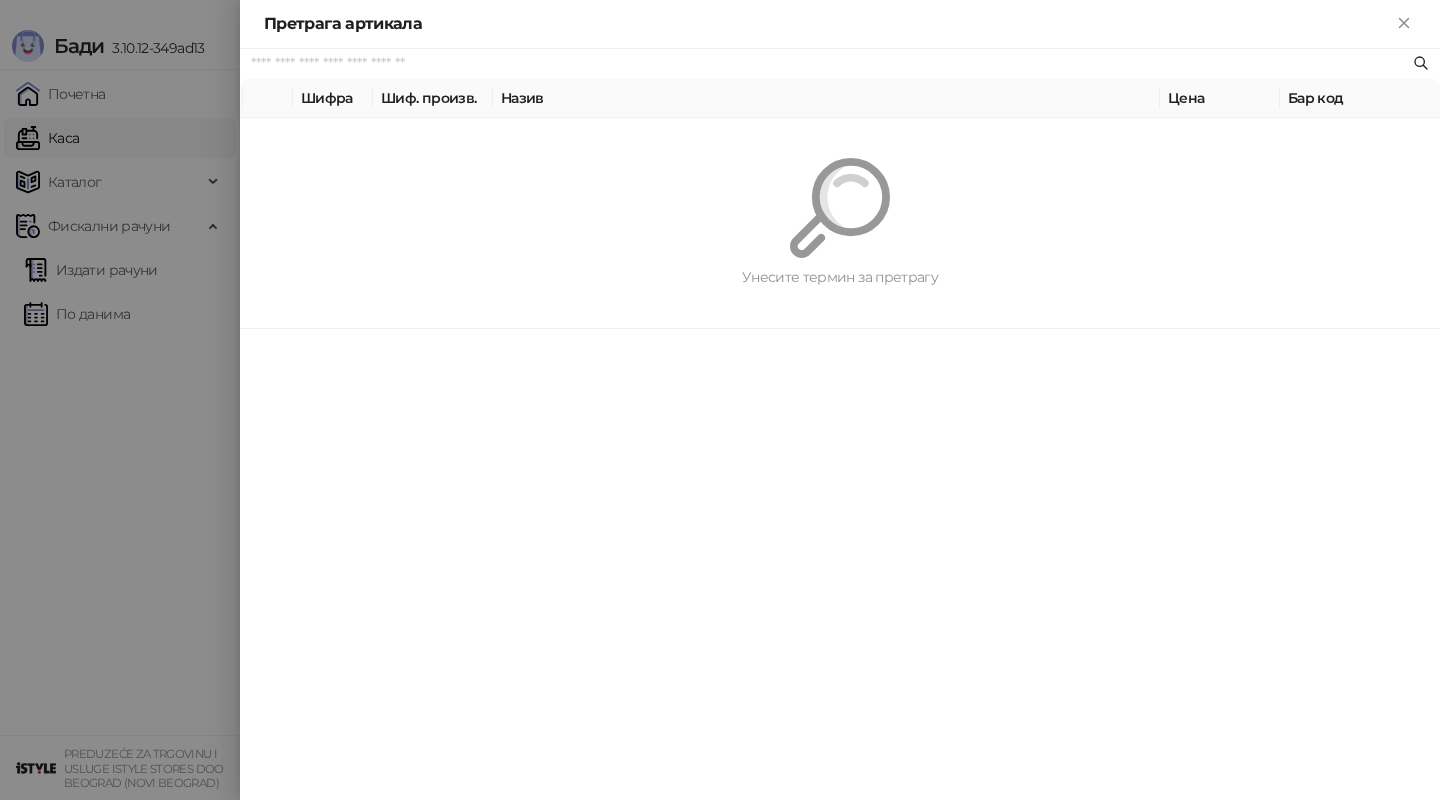 paste on "*********" 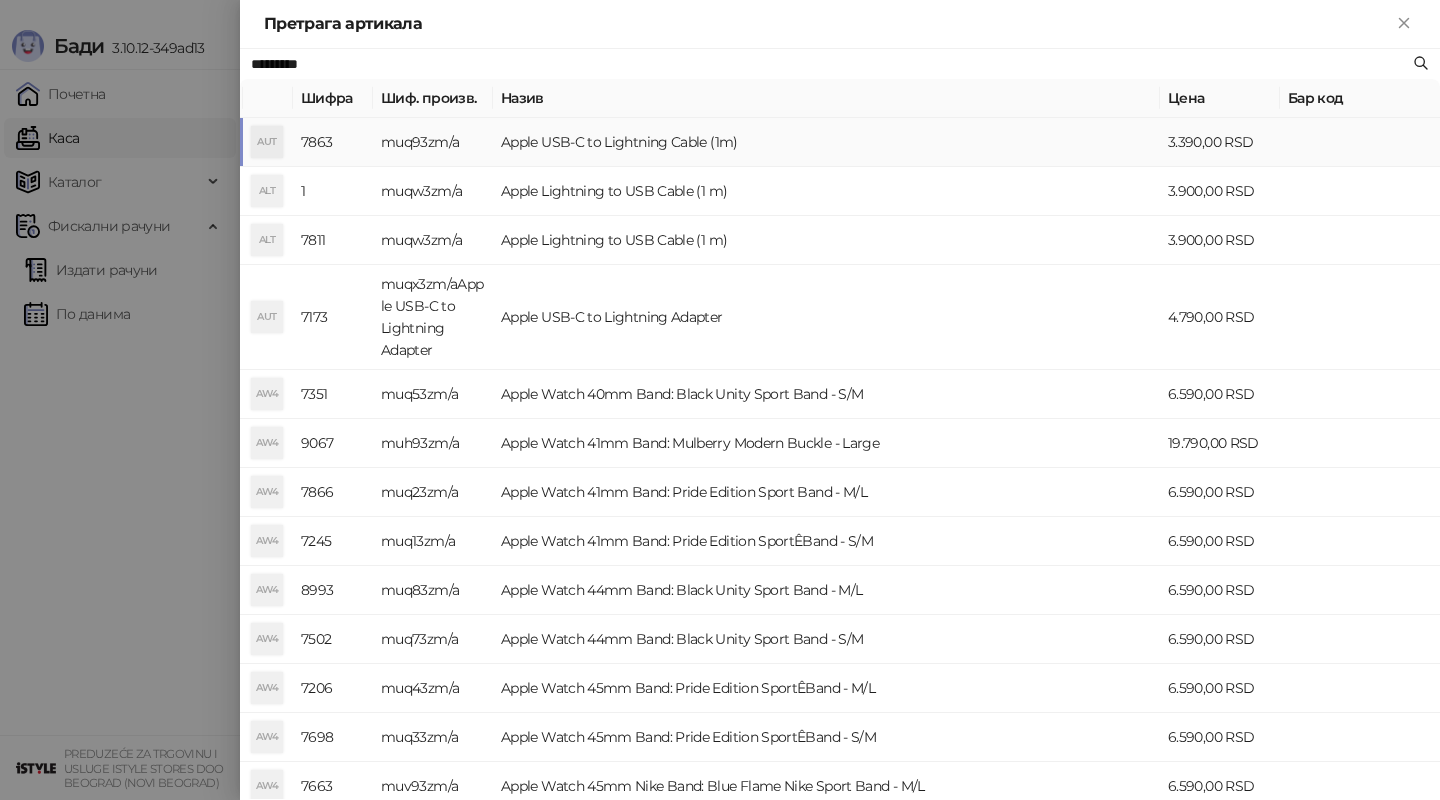 type on "*********" 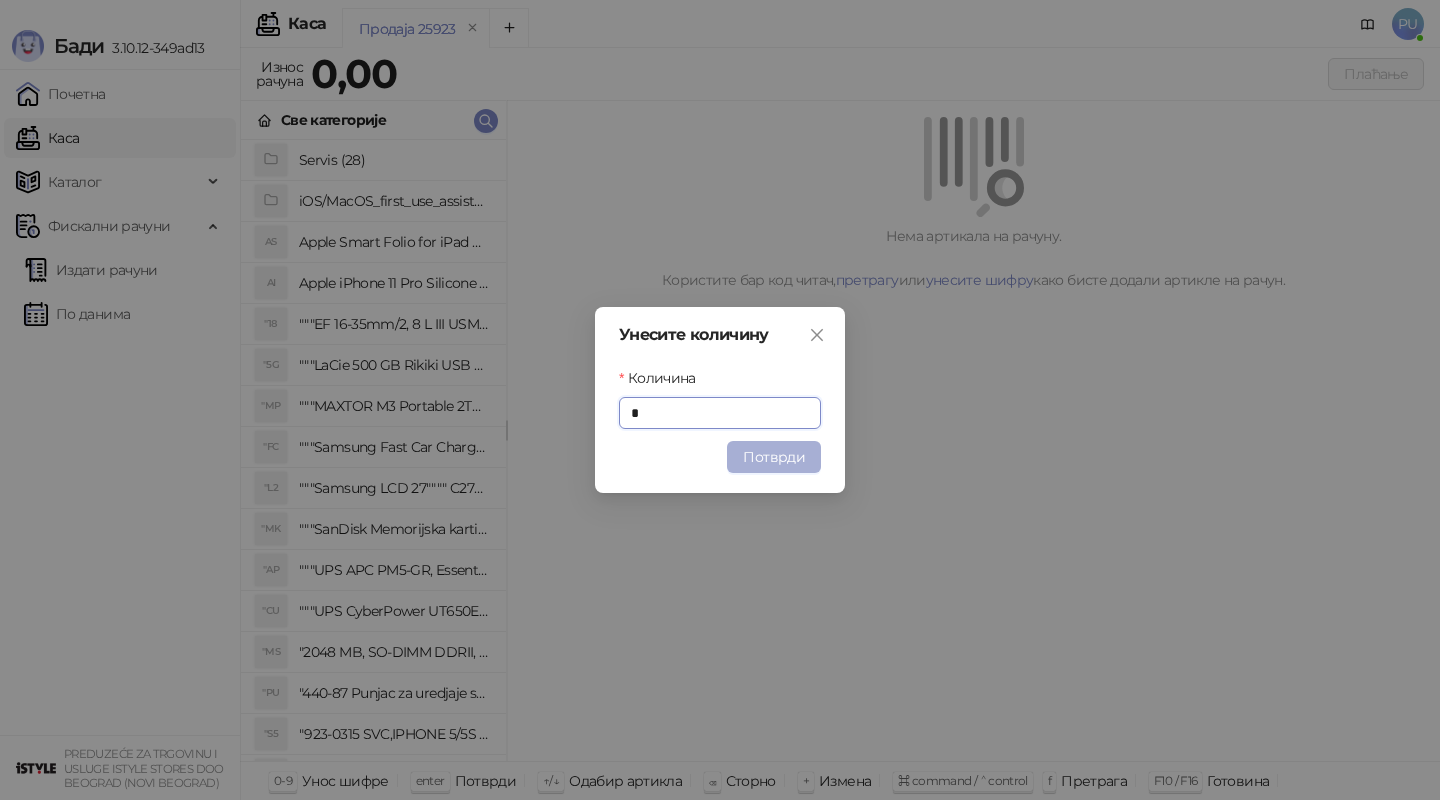 click on "Потврди" at bounding box center [774, 457] 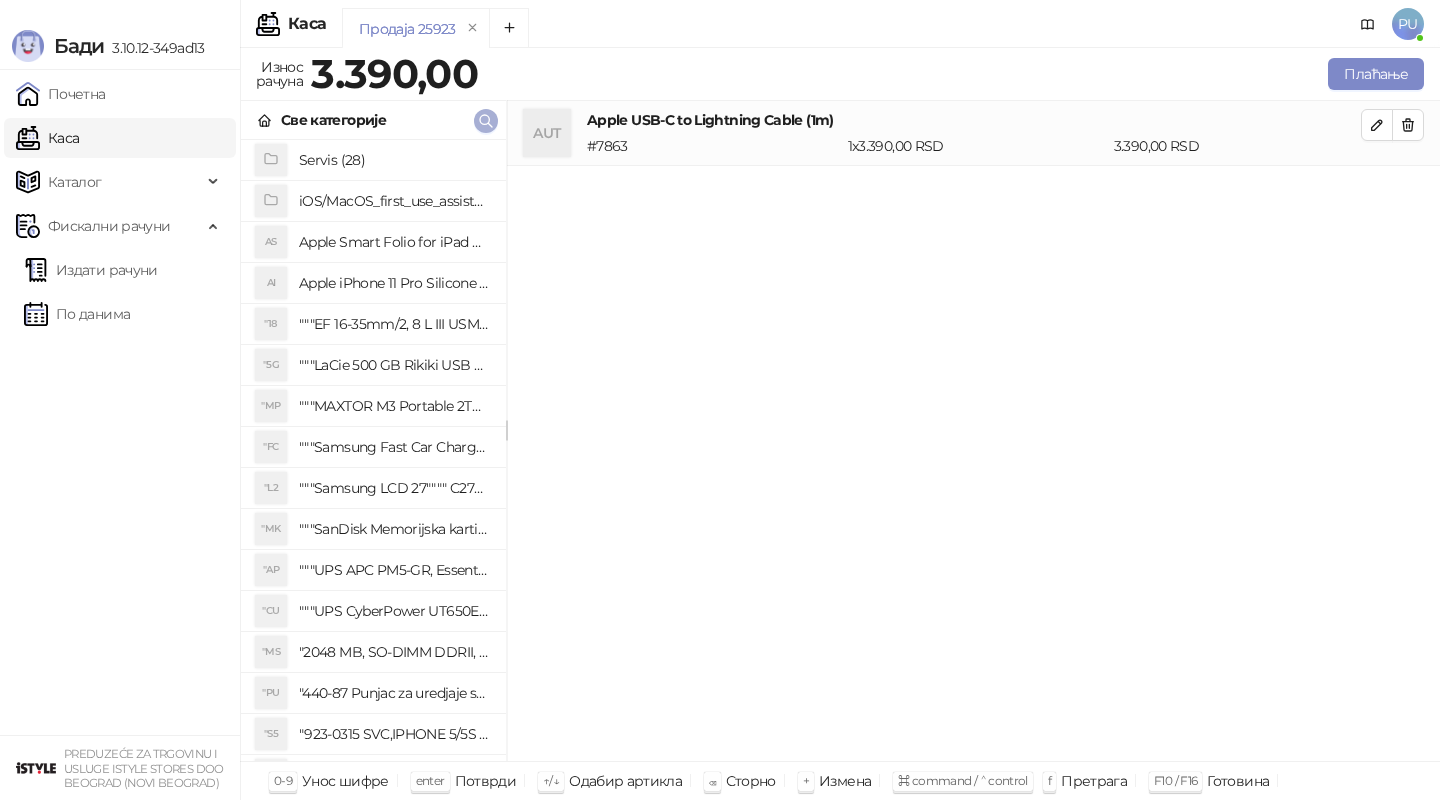 click 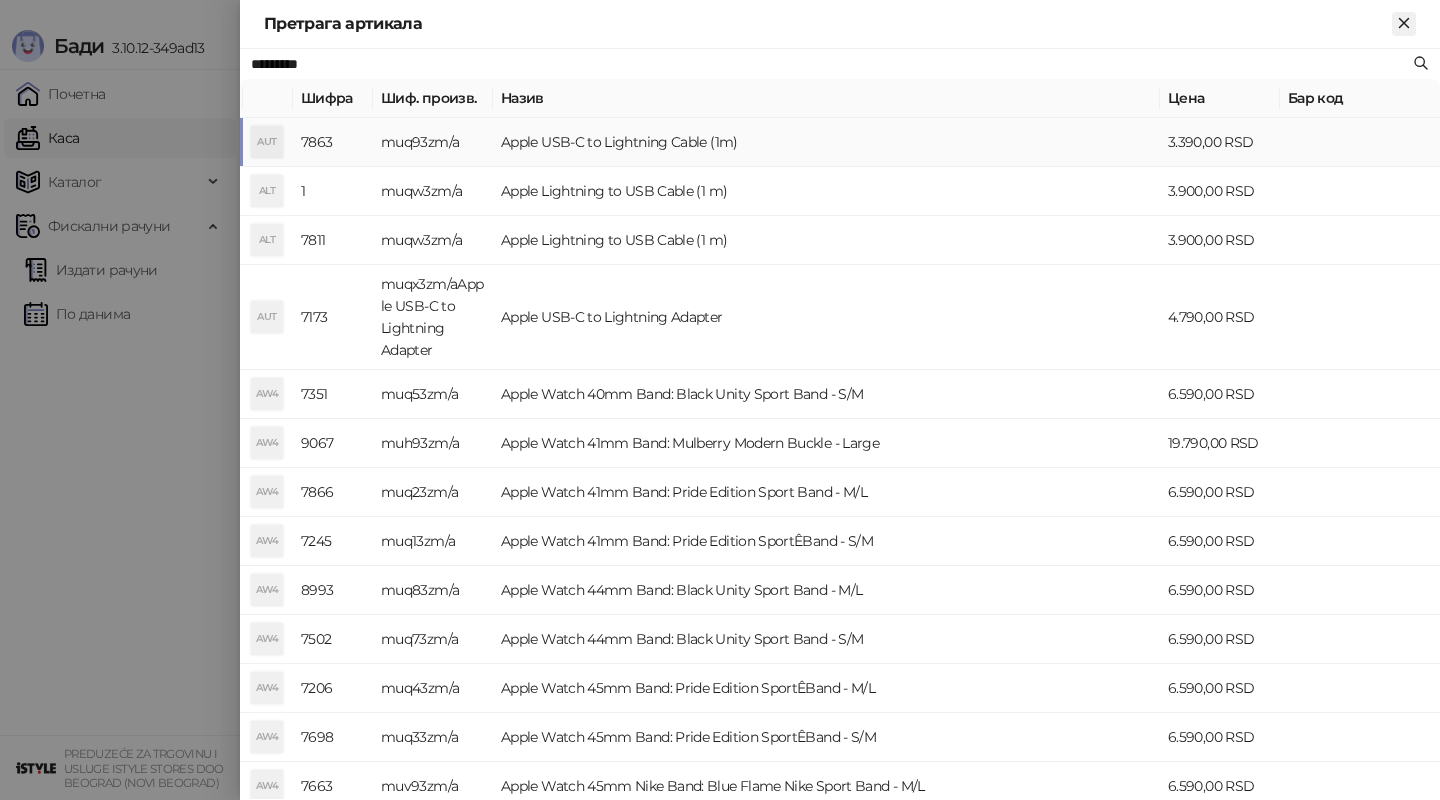 click at bounding box center (1404, 24) 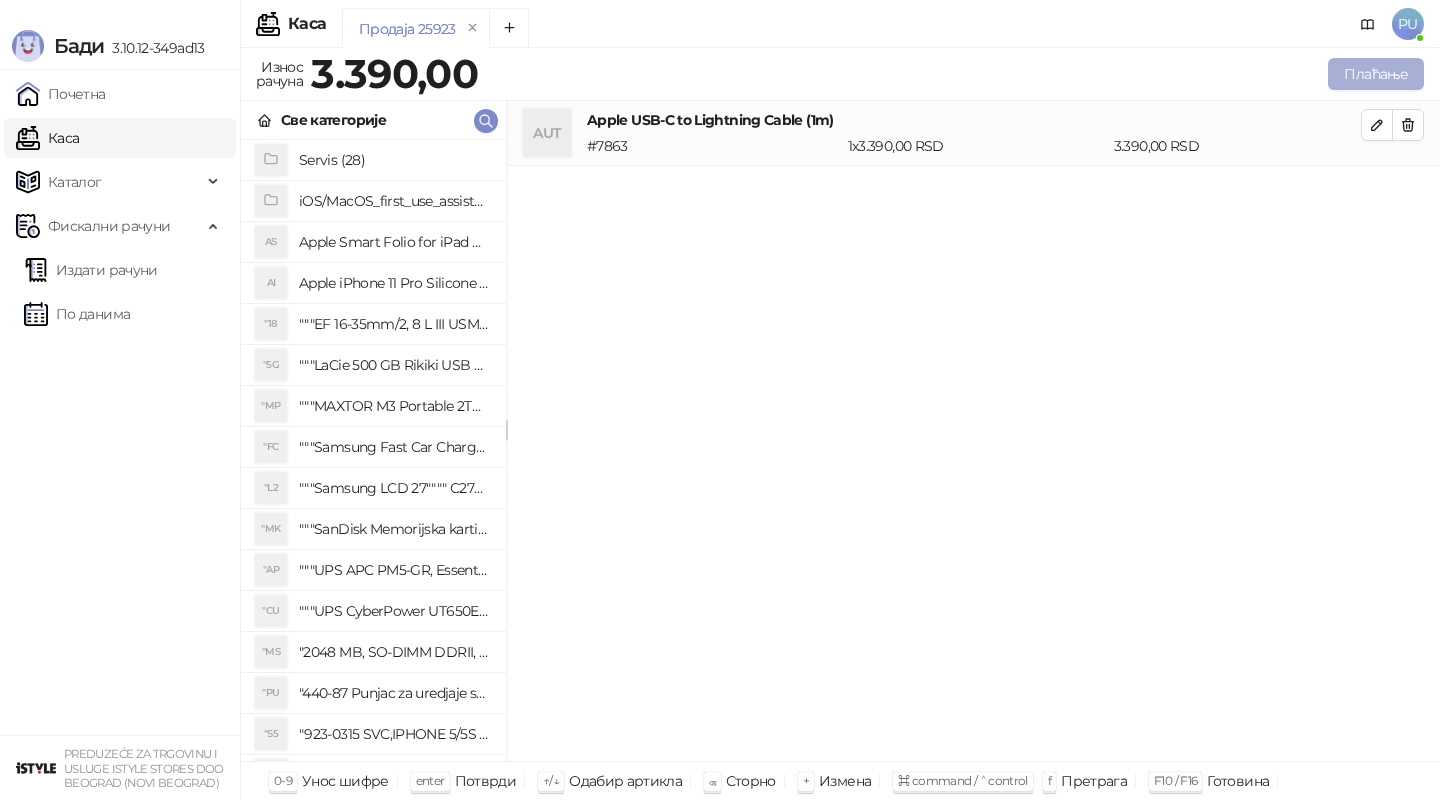 click on "Плаћање" at bounding box center (1376, 74) 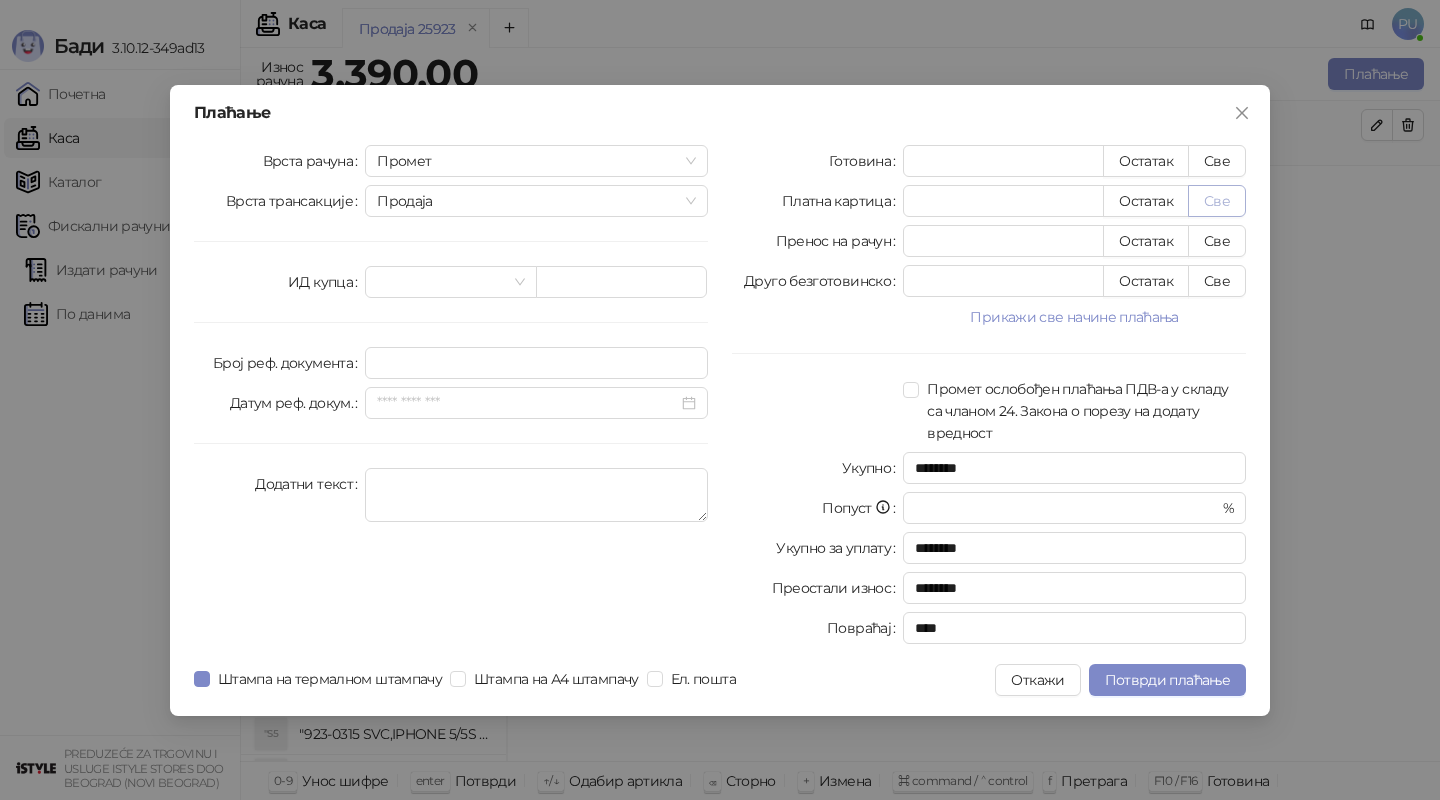 click on "Све" at bounding box center (1217, 201) 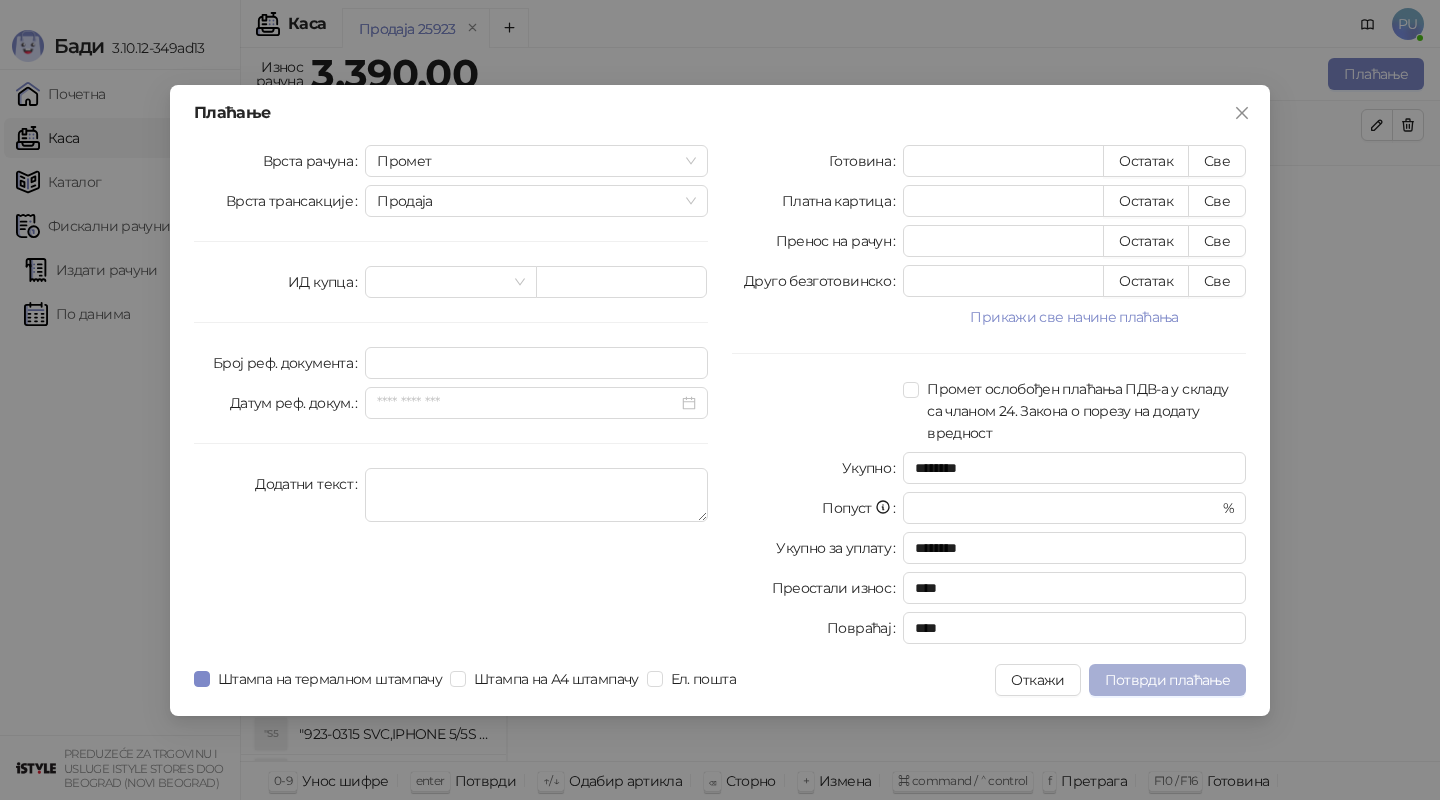 click on "Потврди плаћање" at bounding box center [1167, 680] 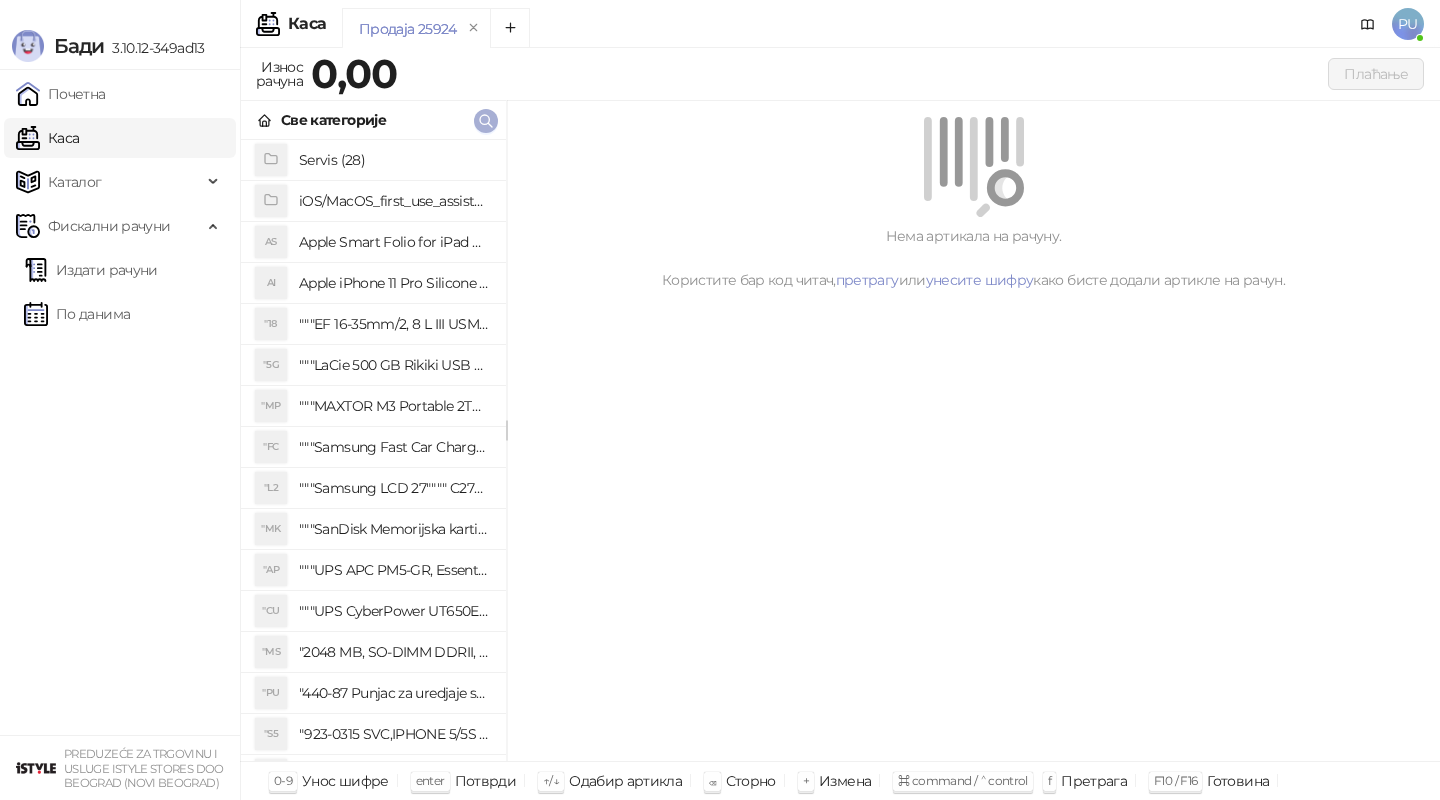 click 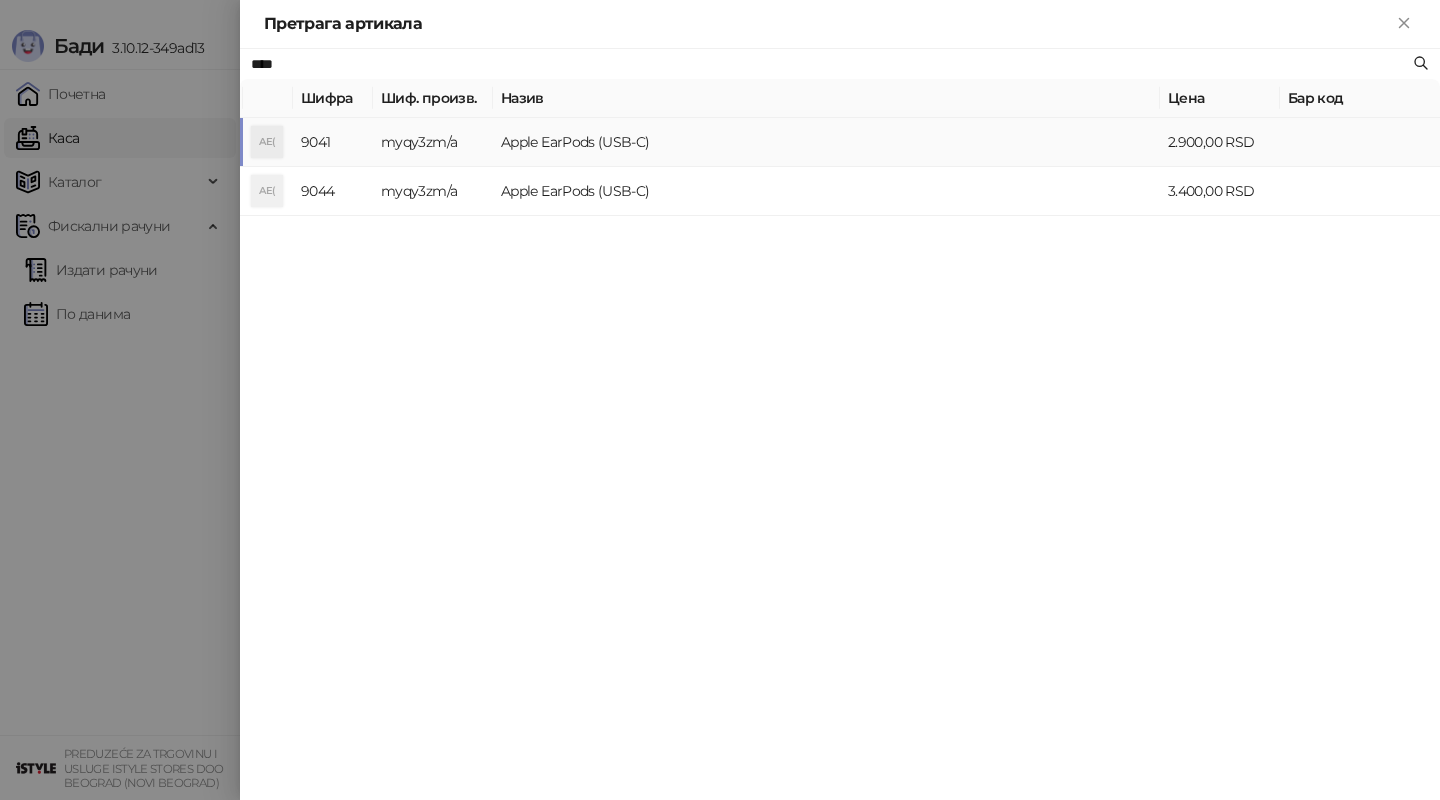 type on "****" 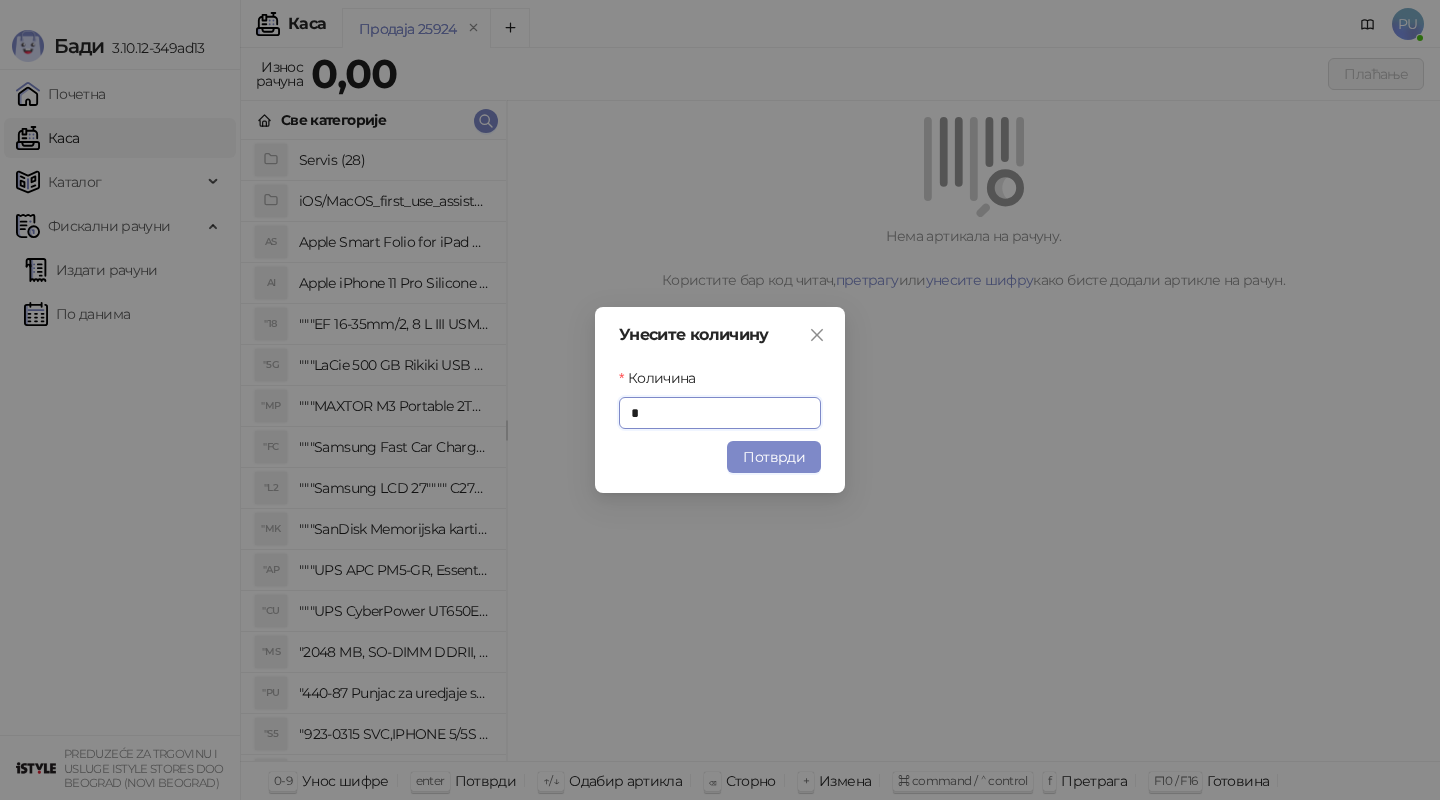 click on "Унесите количину Количина * Потврди" at bounding box center [720, 400] 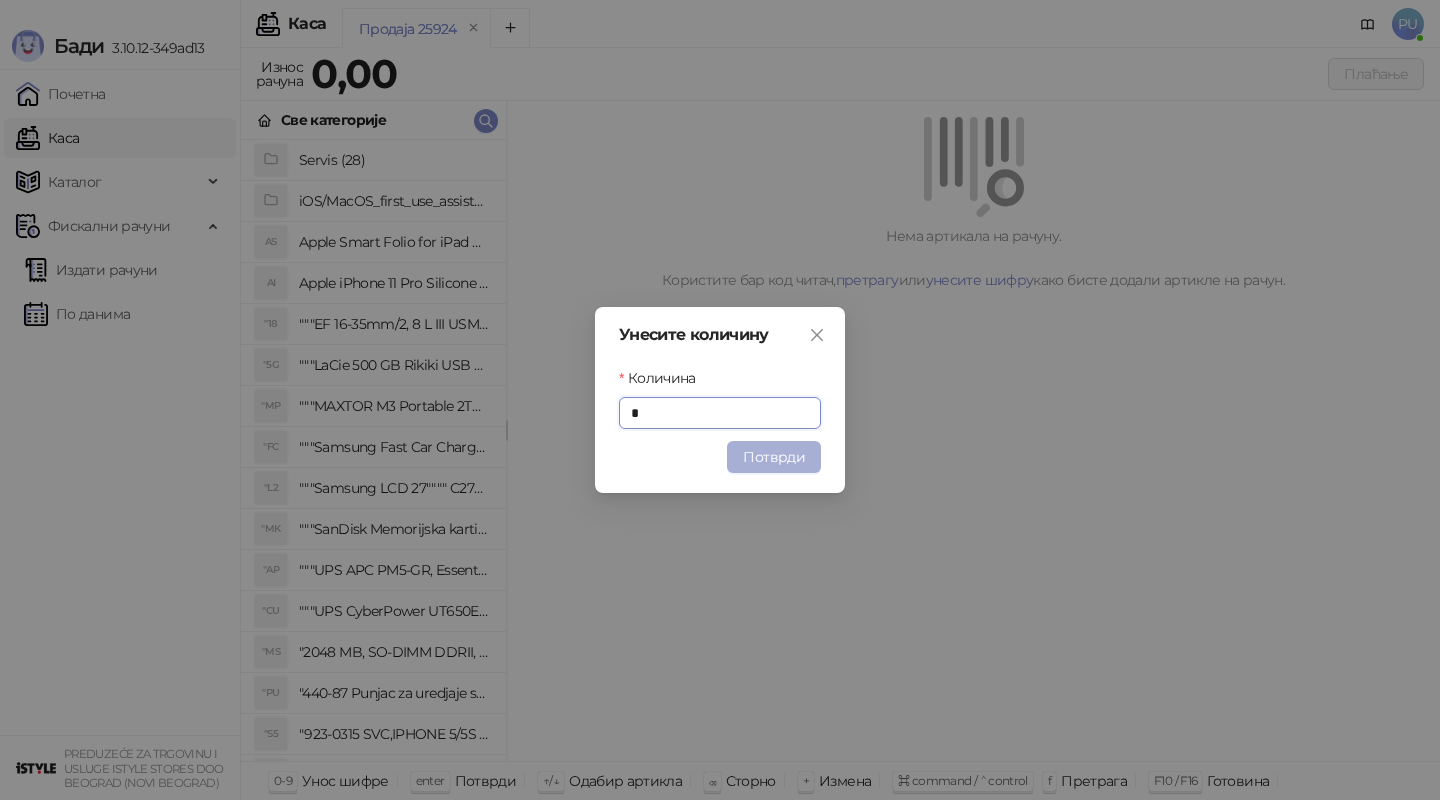 click on "Потврди" at bounding box center [774, 457] 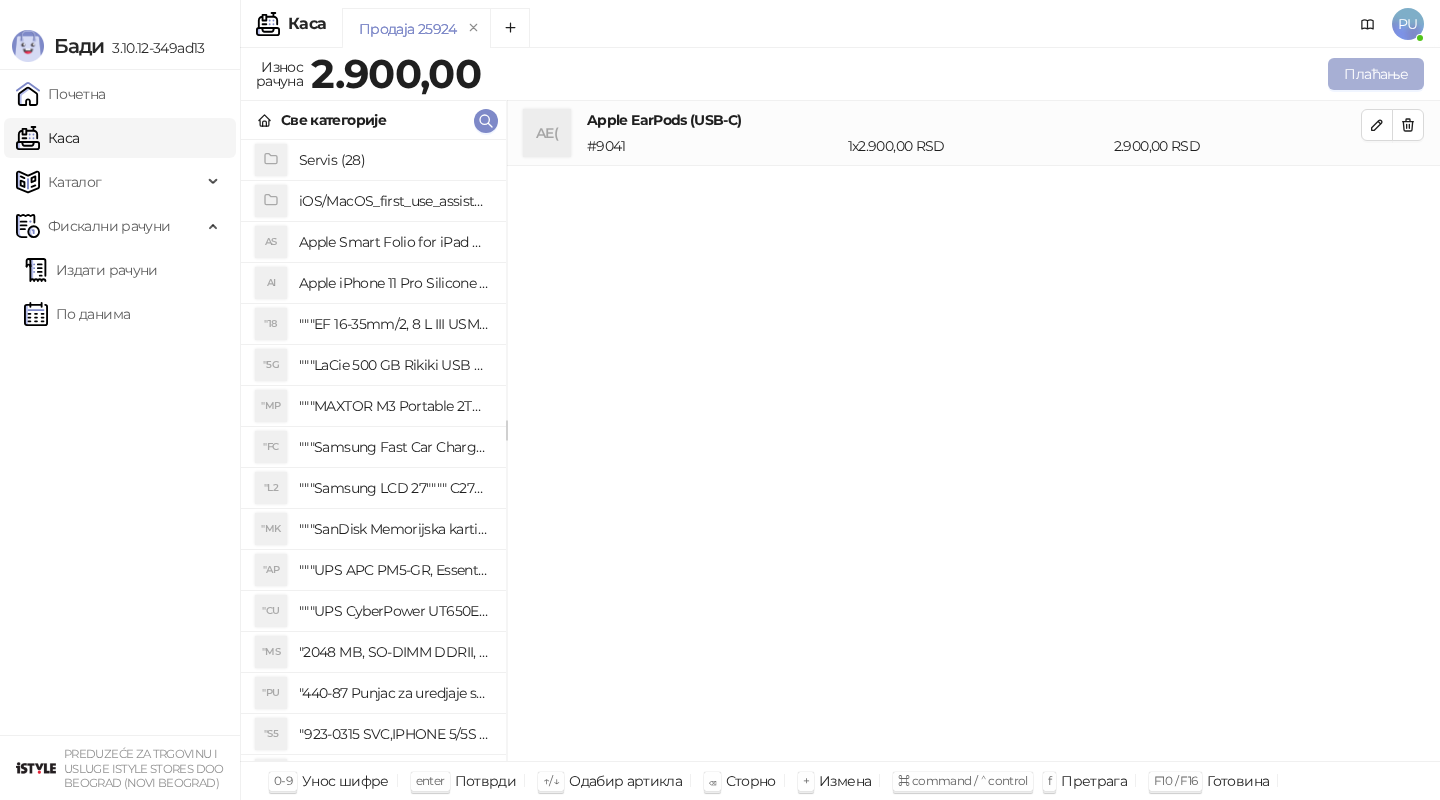 click on "Плаћање" at bounding box center [1376, 74] 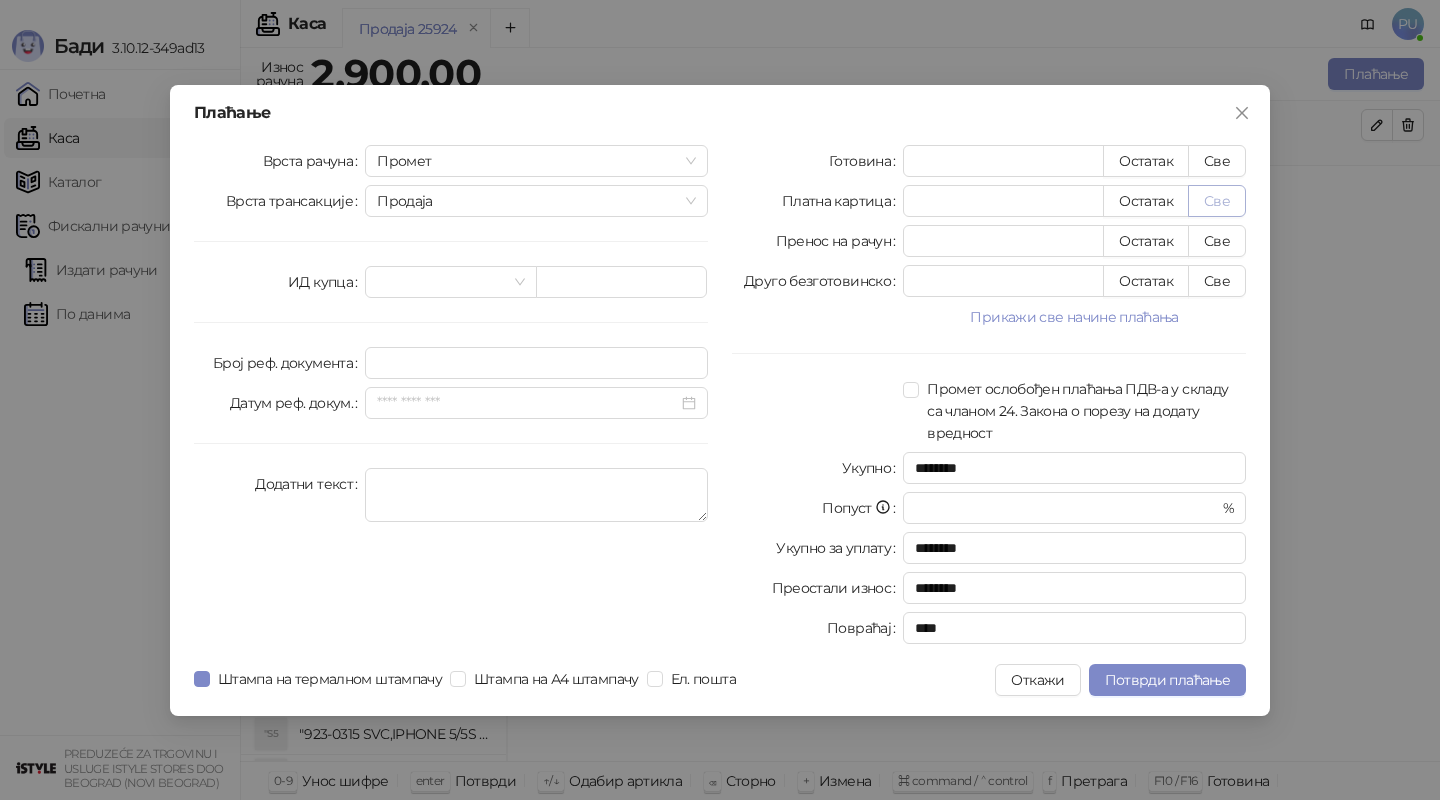 click on "Све" at bounding box center [1217, 201] 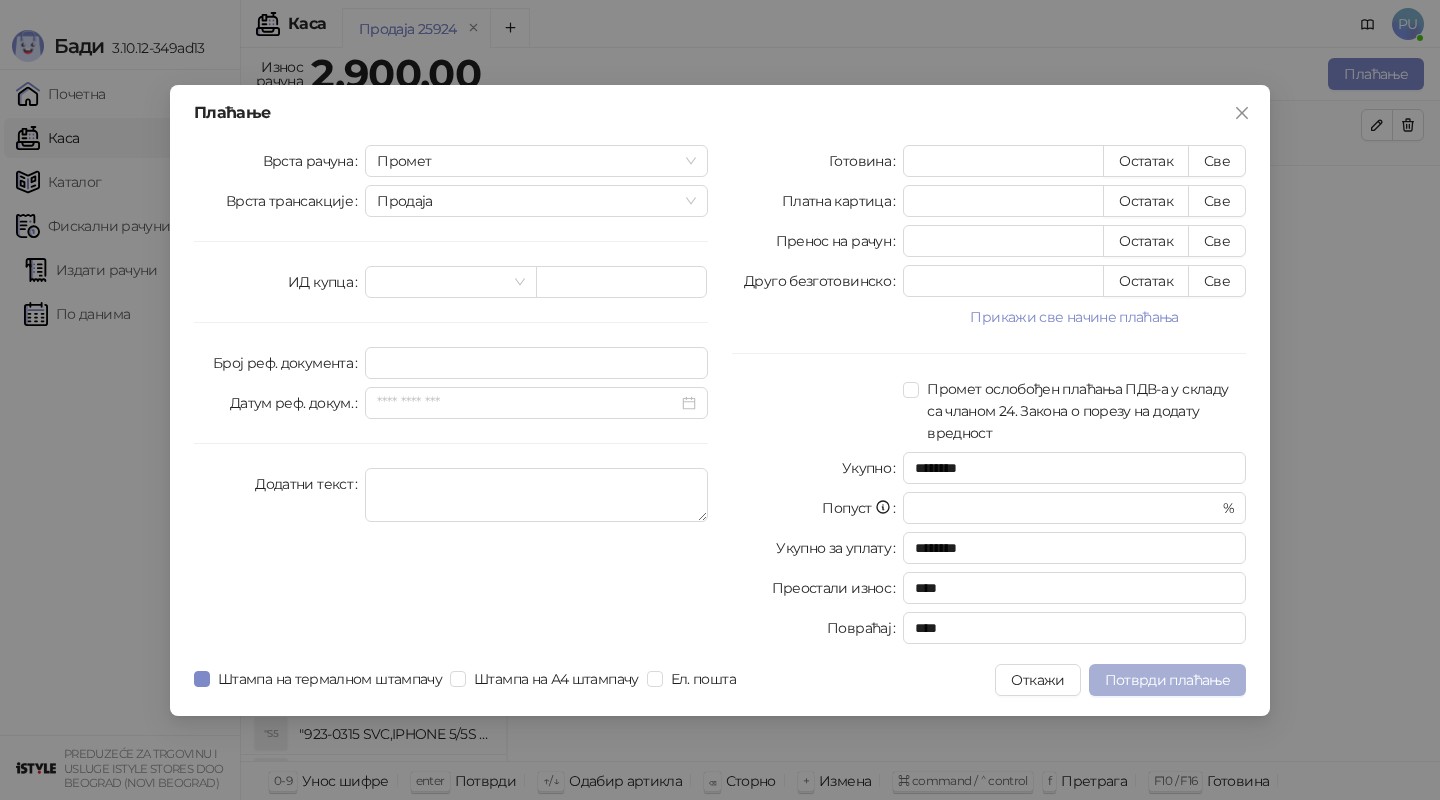 click on "Потврди плаћање" at bounding box center [1167, 680] 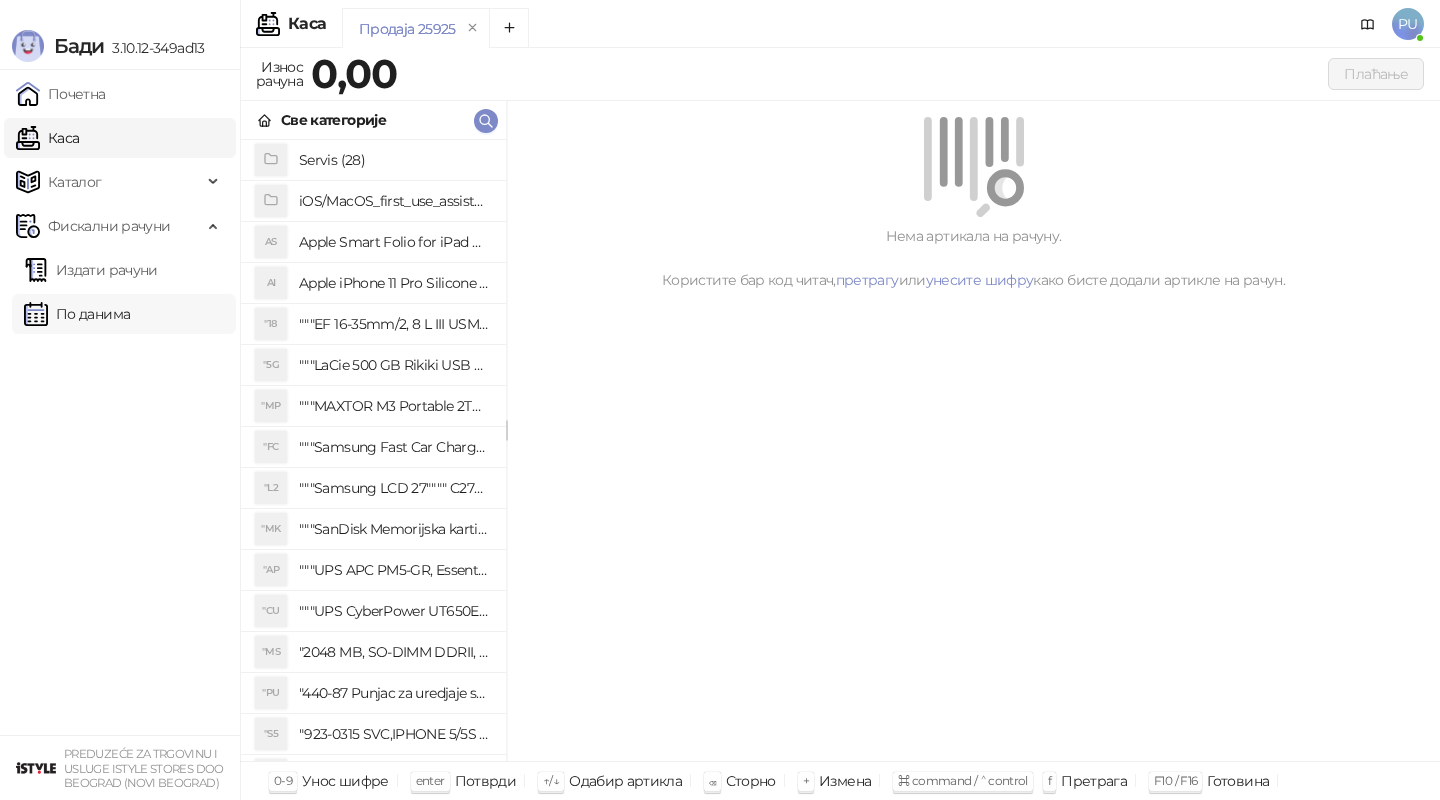 click on "По данима" at bounding box center [77, 314] 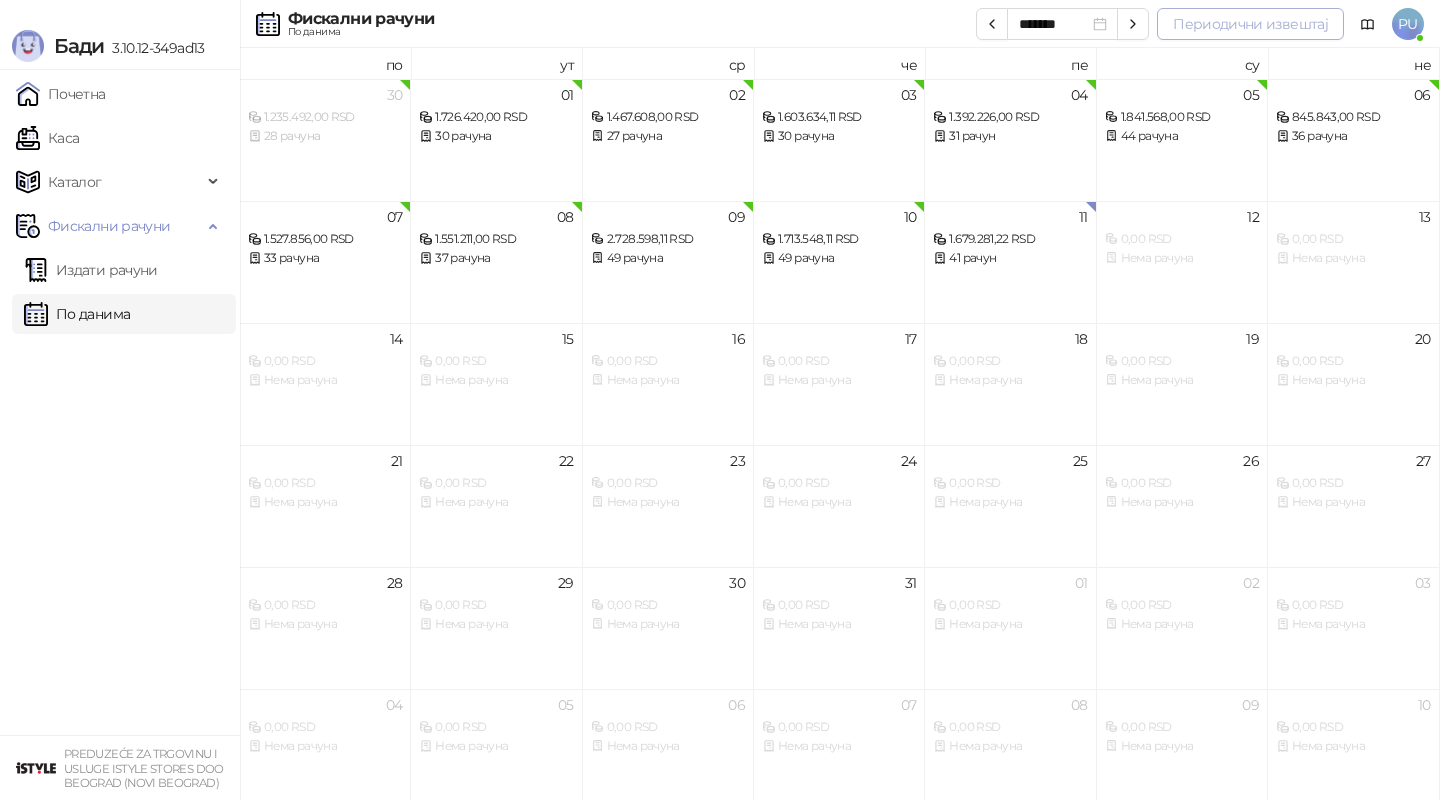 click on "Периодични извештај" at bounding box center (1250, 24) 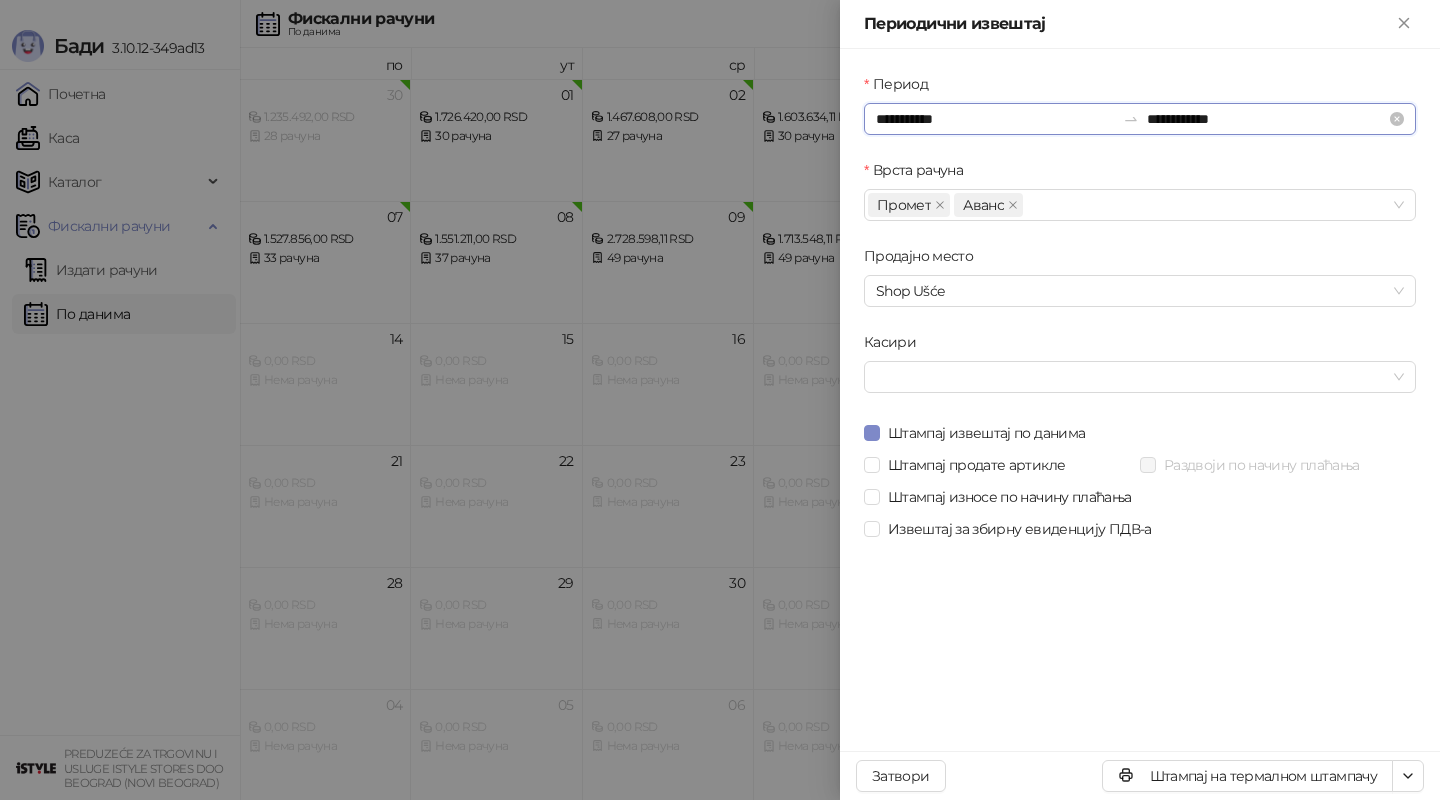 click on "**********" at bounding box center [995, 119] 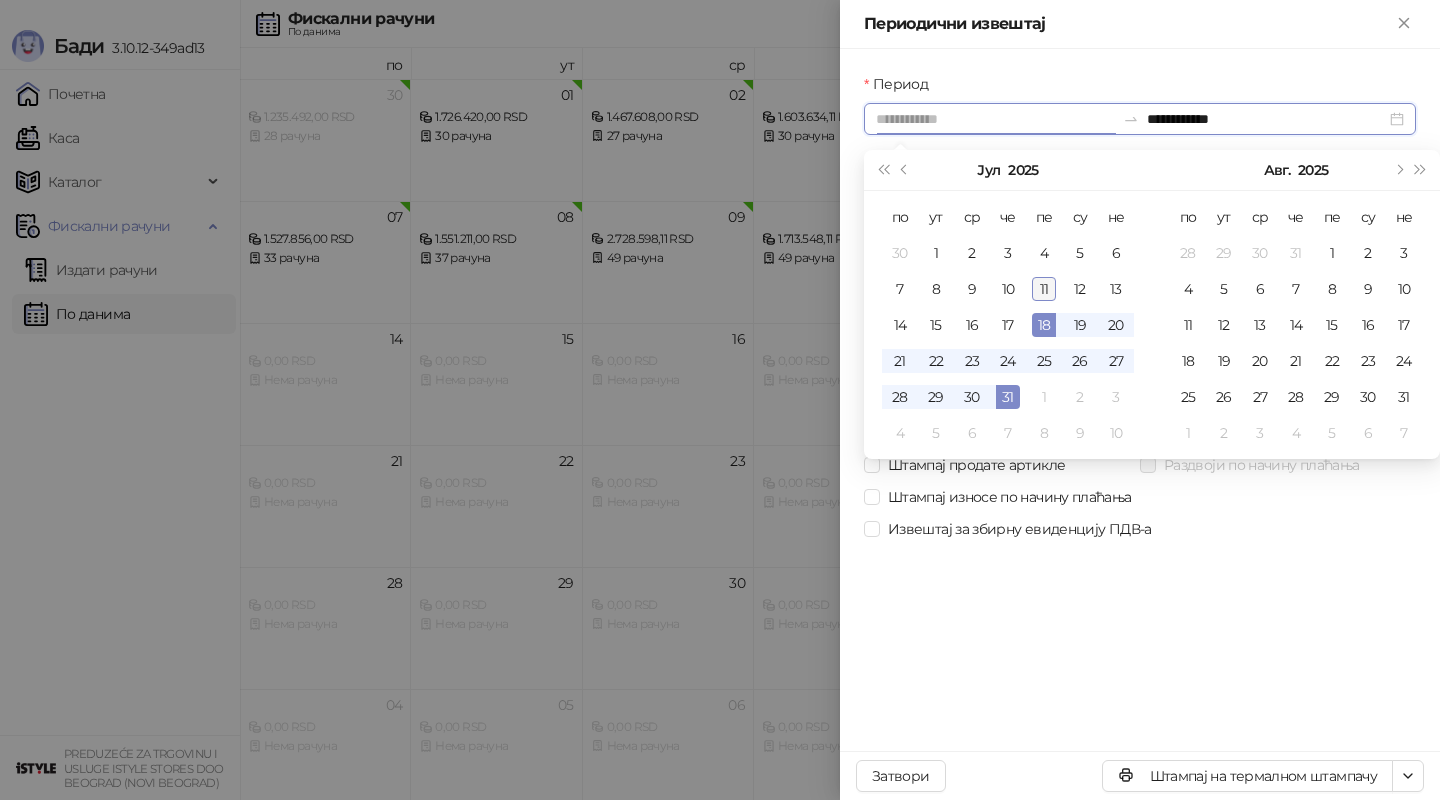type on "**********" 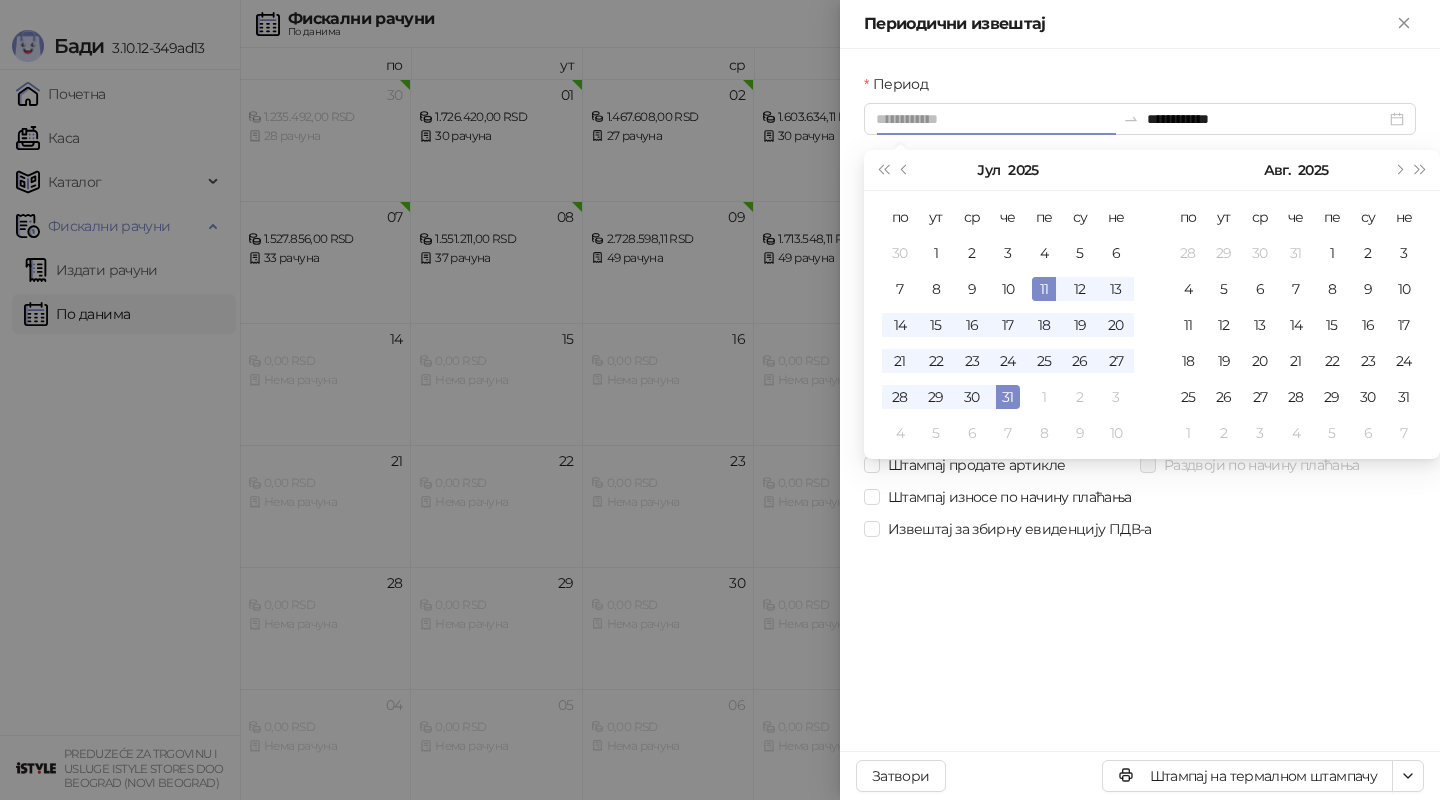 click on "11" at bounding box center [1044, 289] 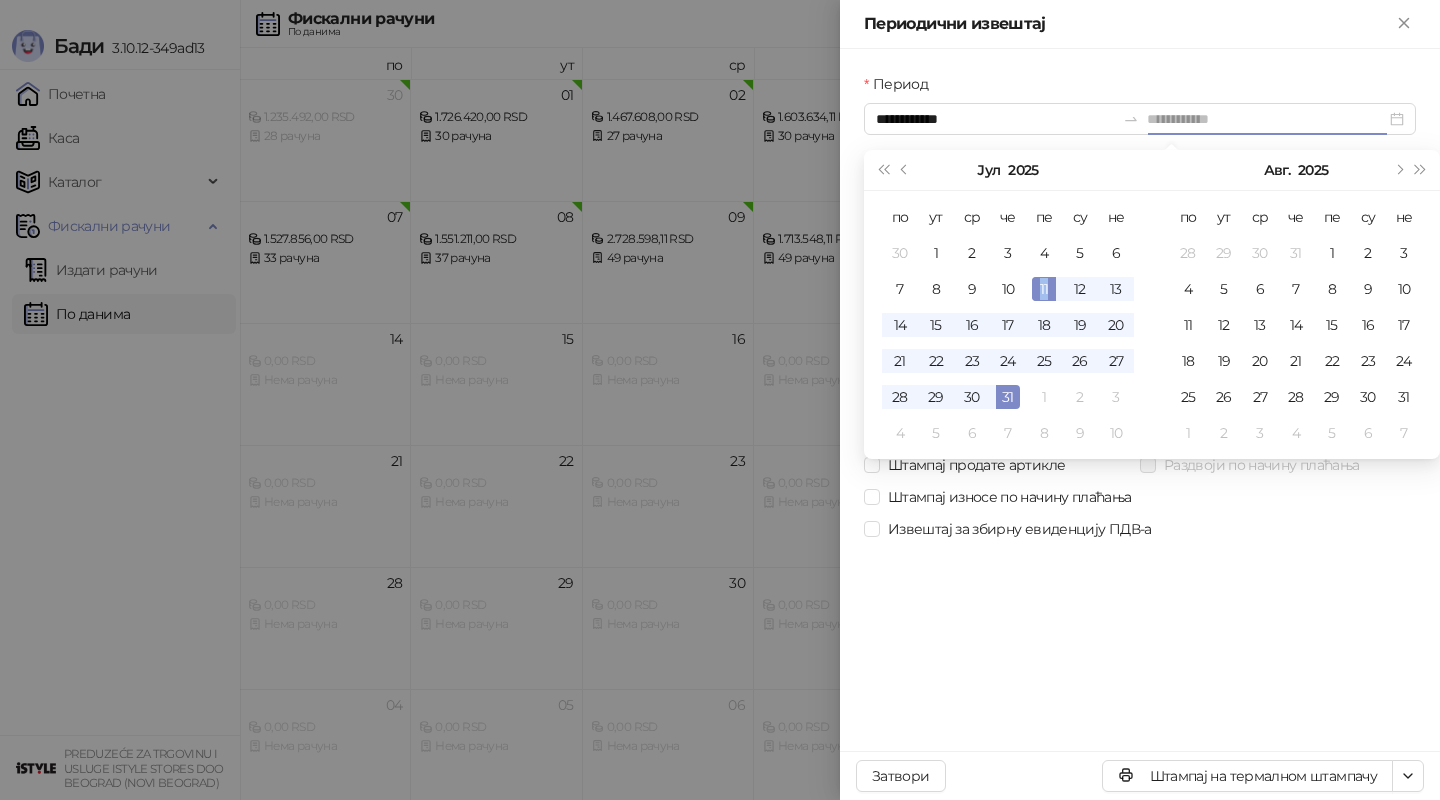 click on "11" at bounding box center (1044, 289) 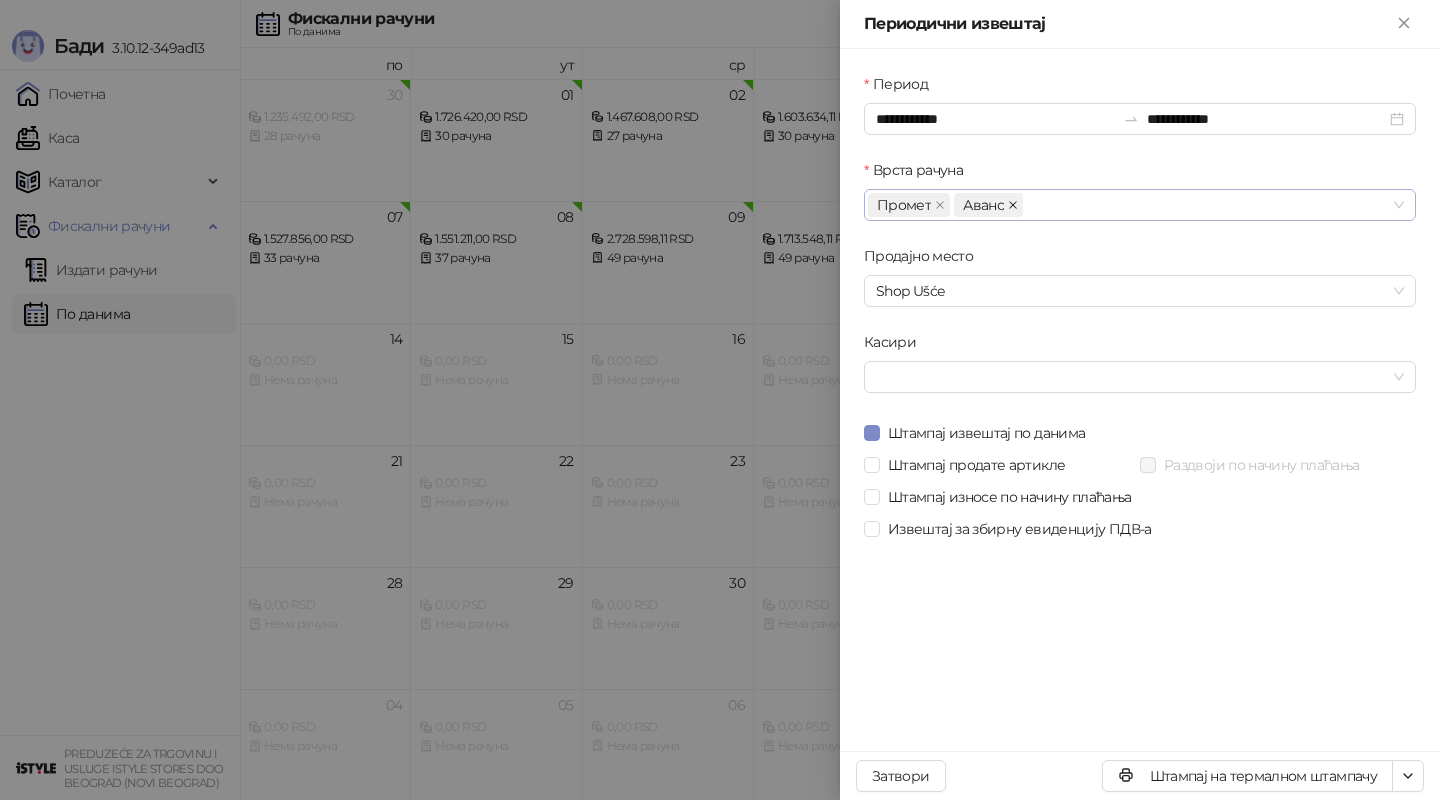 click 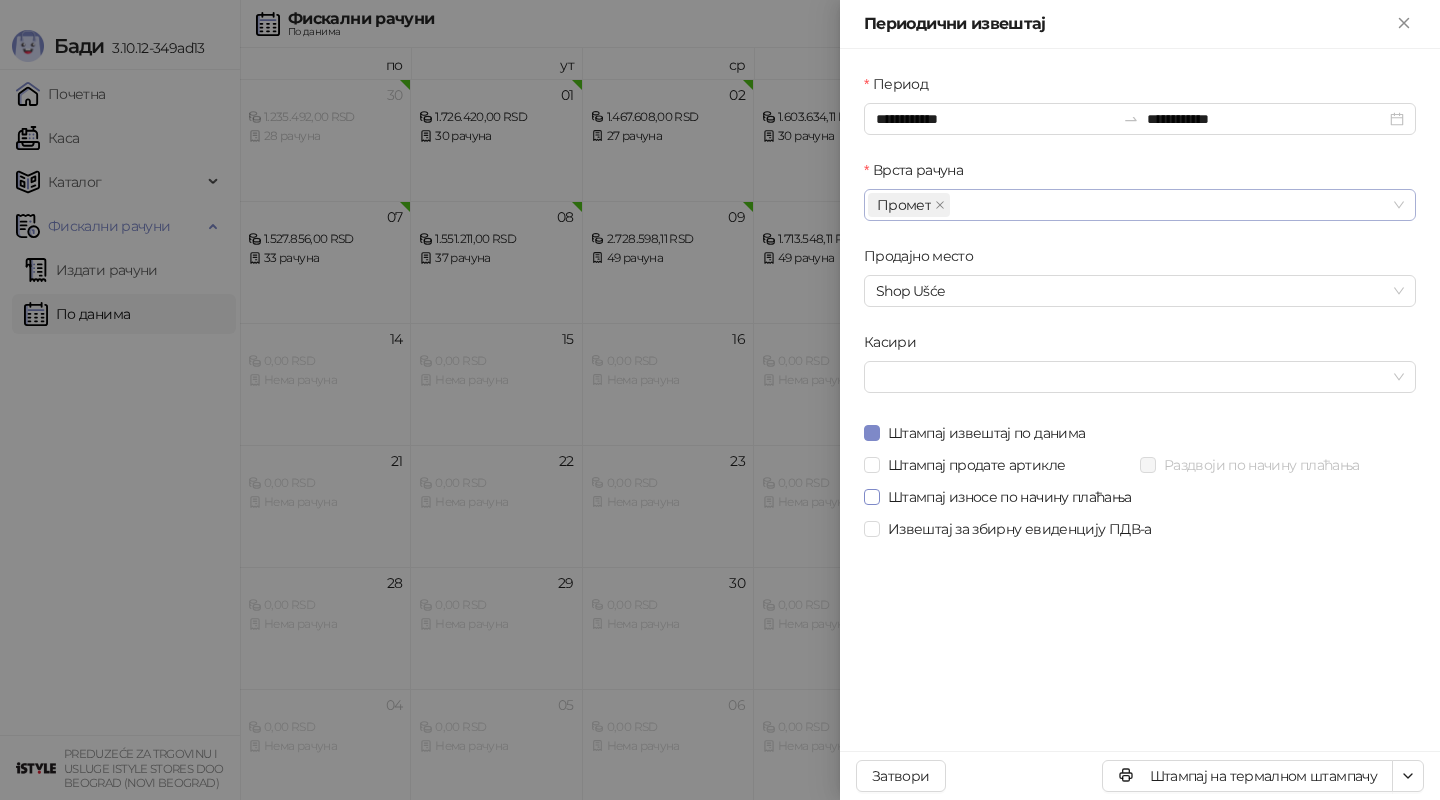 click on "Штампај износе по начину плаћања" at bounding box center (1010, 497) 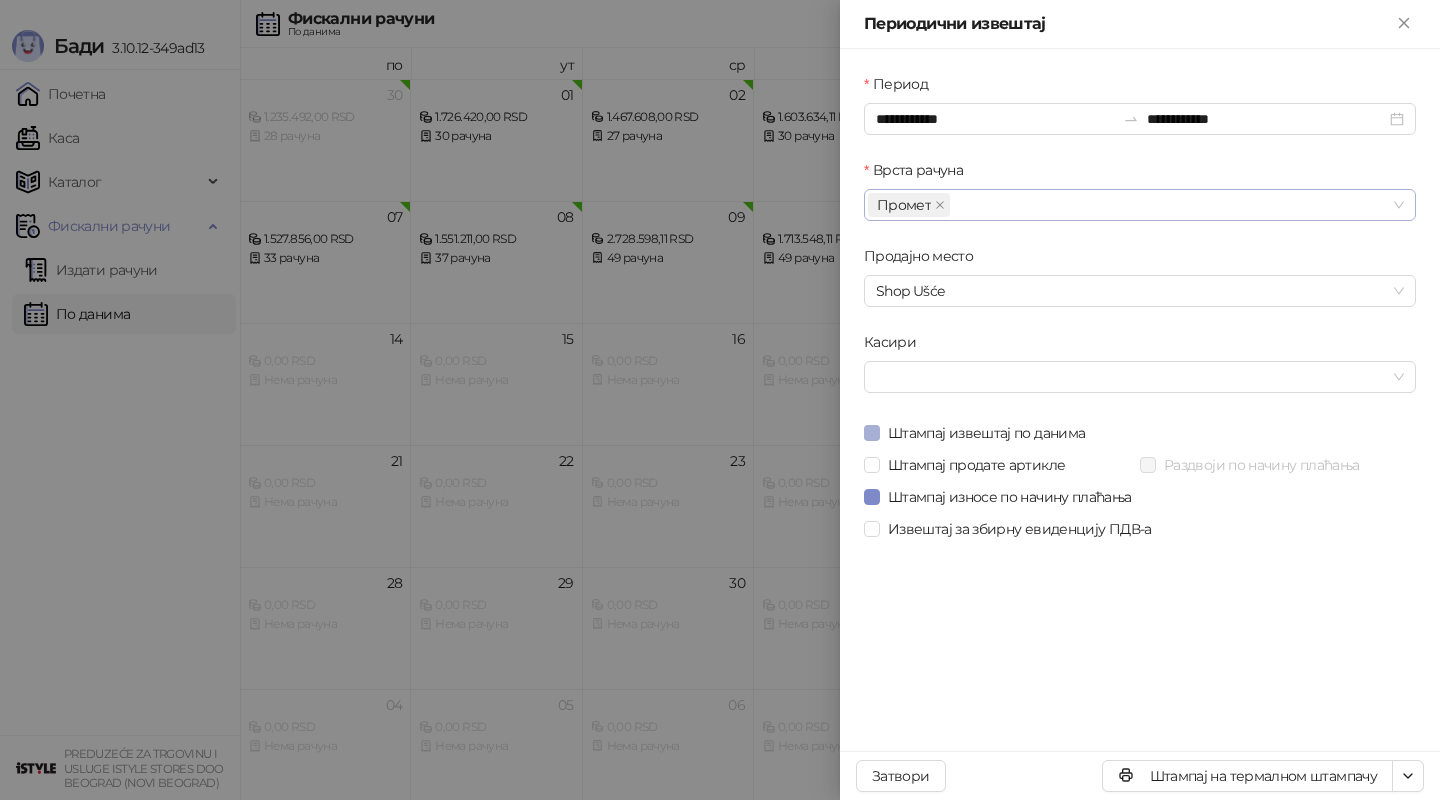 click on "Штампај извештај по данима" at bounding box center (986, 433) 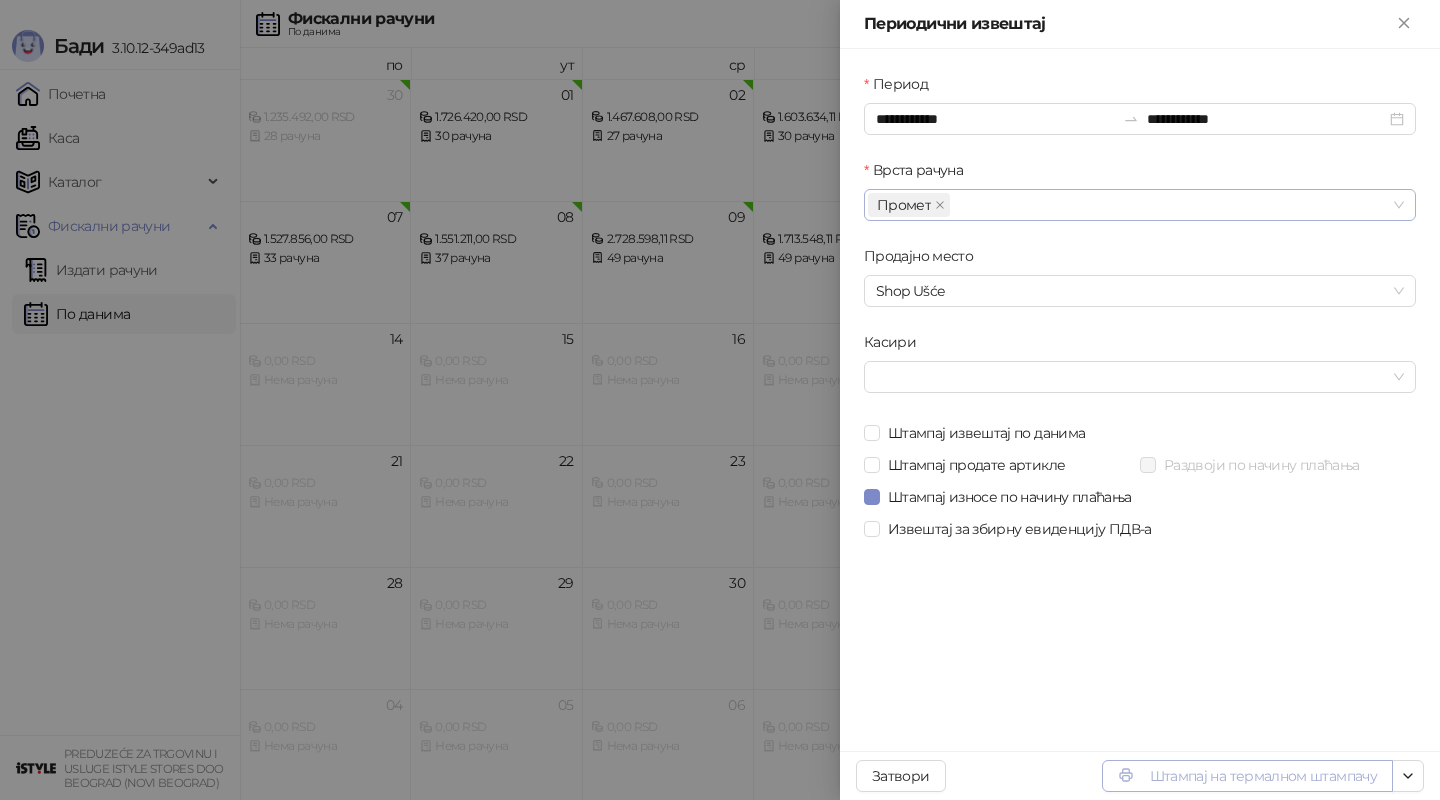 click on "Штампај на термалном штампачу" at bounding box center [1247, 776] 